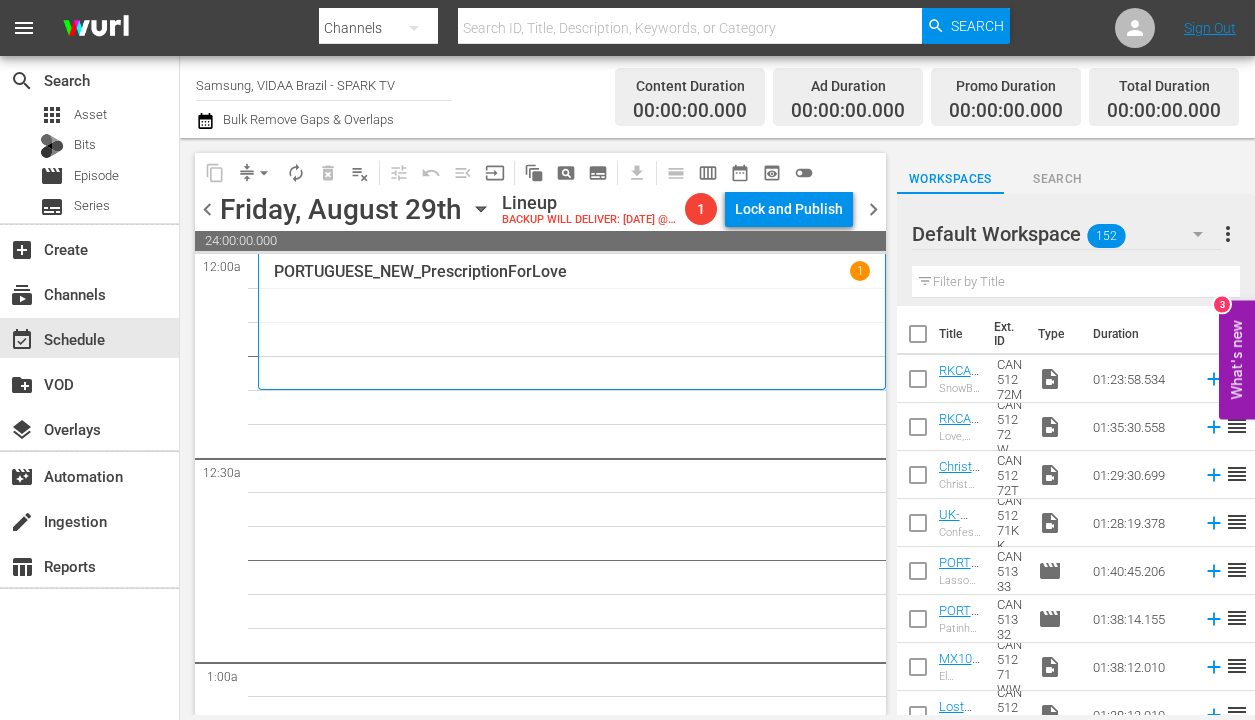 scroll, scrollTop: 0, scrollLeft: 0, axis: both 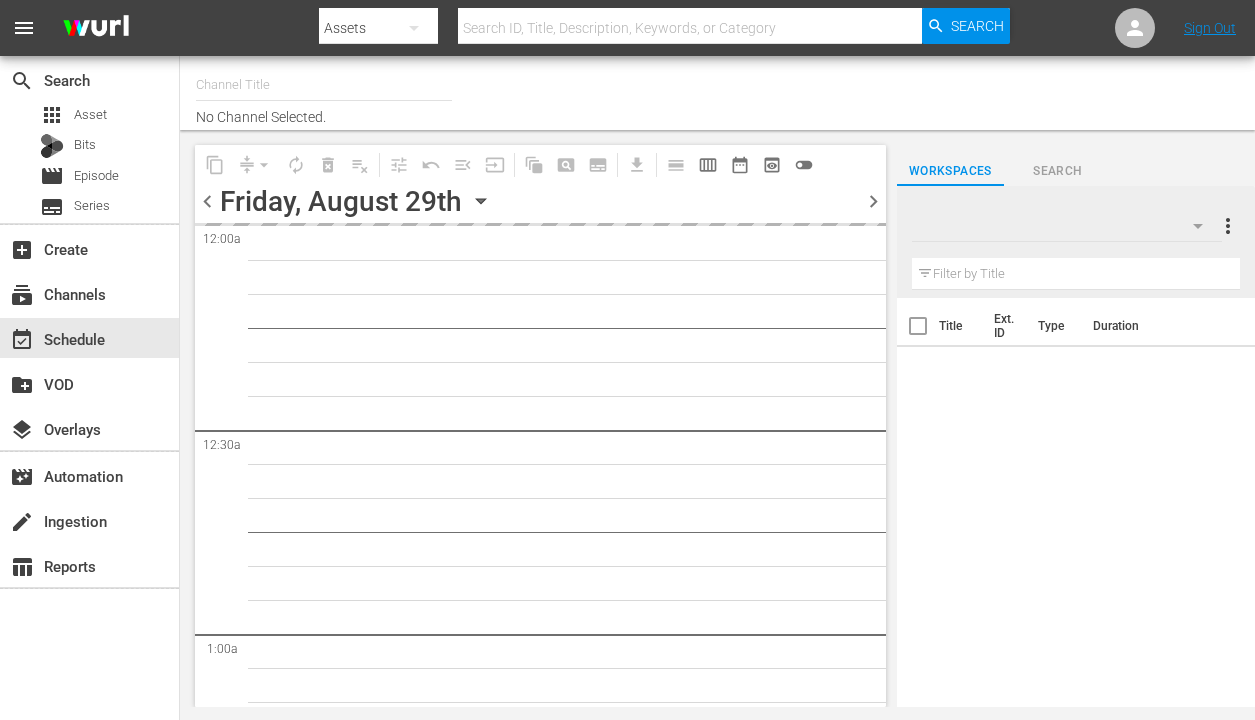 type on "Samsung, VIDAA Brazil - SPARK TV (1042)" 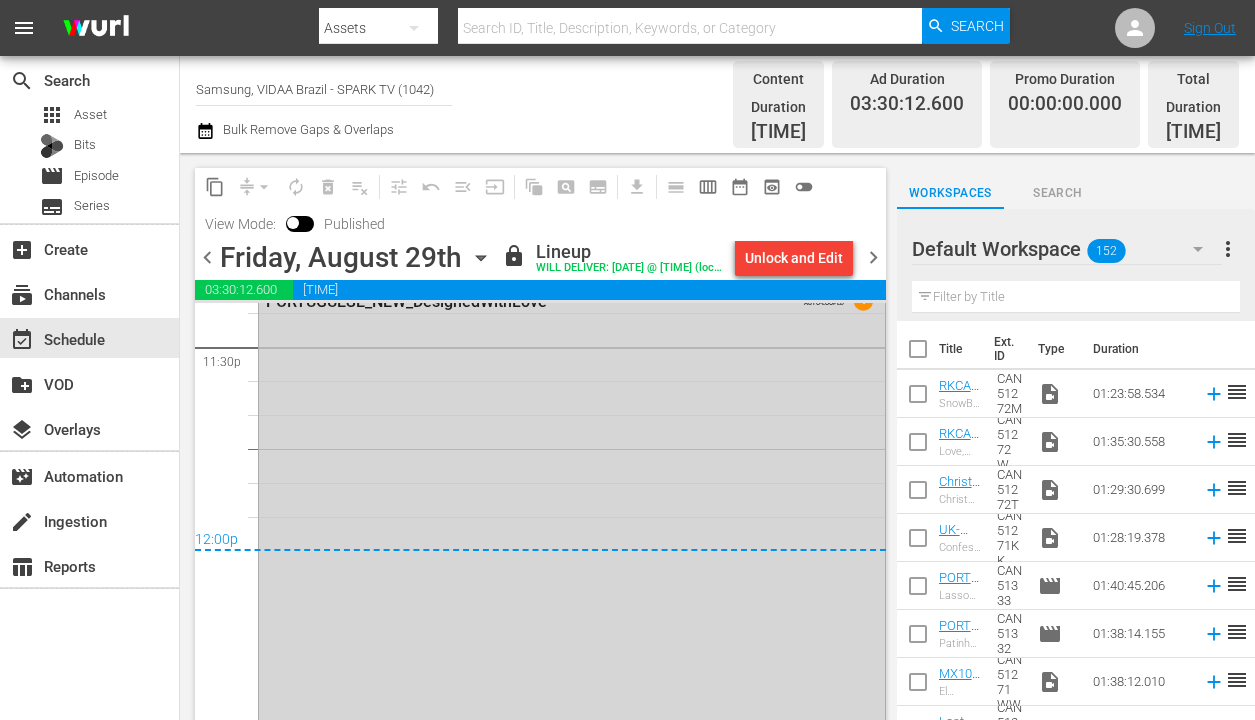 scroll, scrollTop: 9520, scrollLeft: 0, axis: vertical 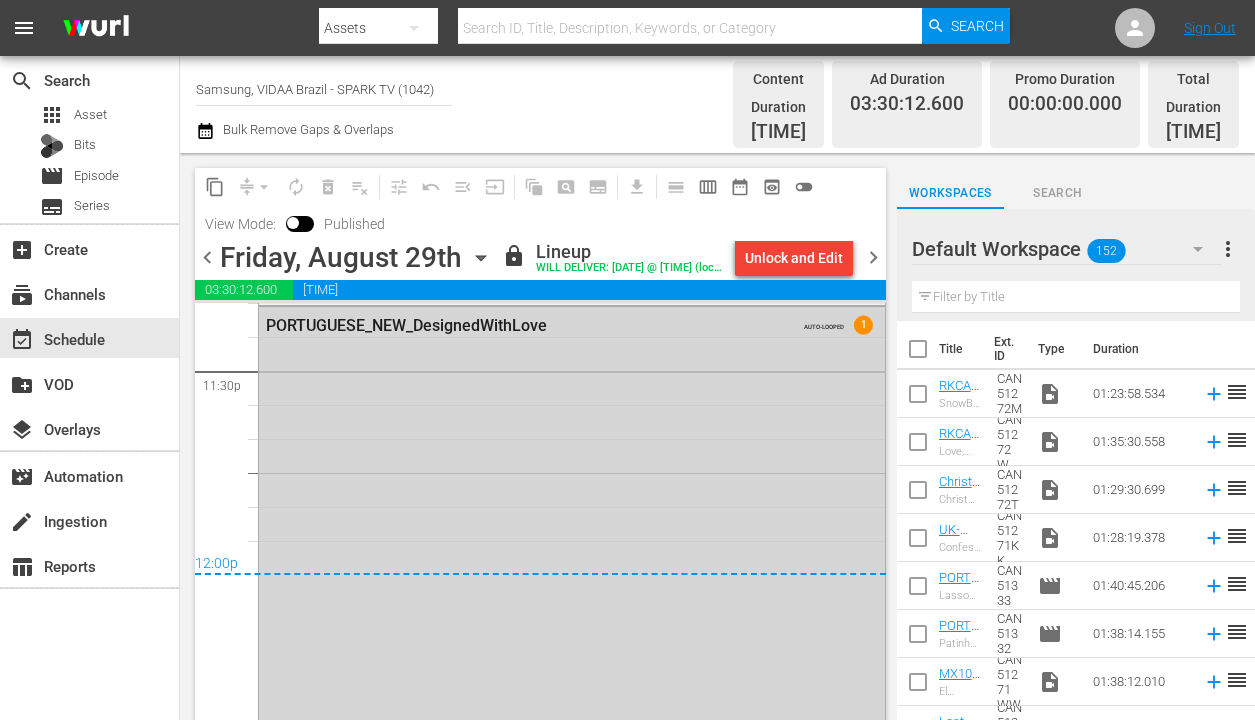 click on "chevron_right" at bounding box center [873, 257] 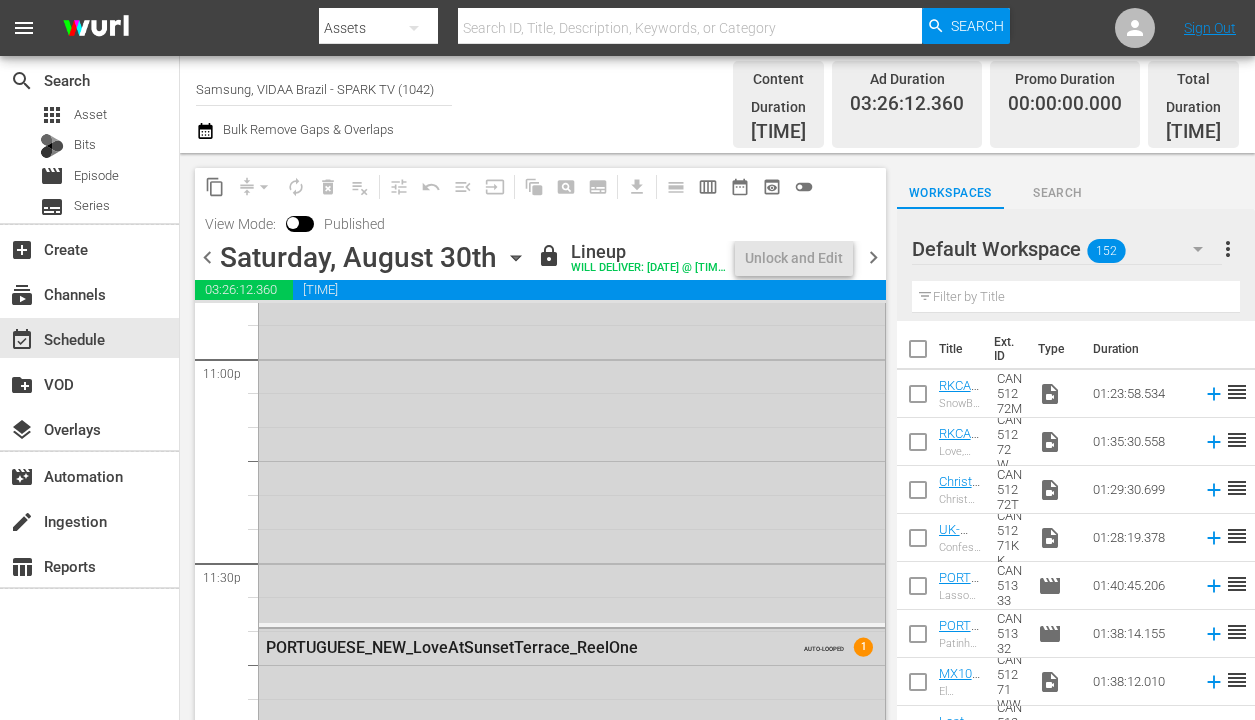 scroll, scrollTop: 8954, scrollLeft: 0, axis: vertical 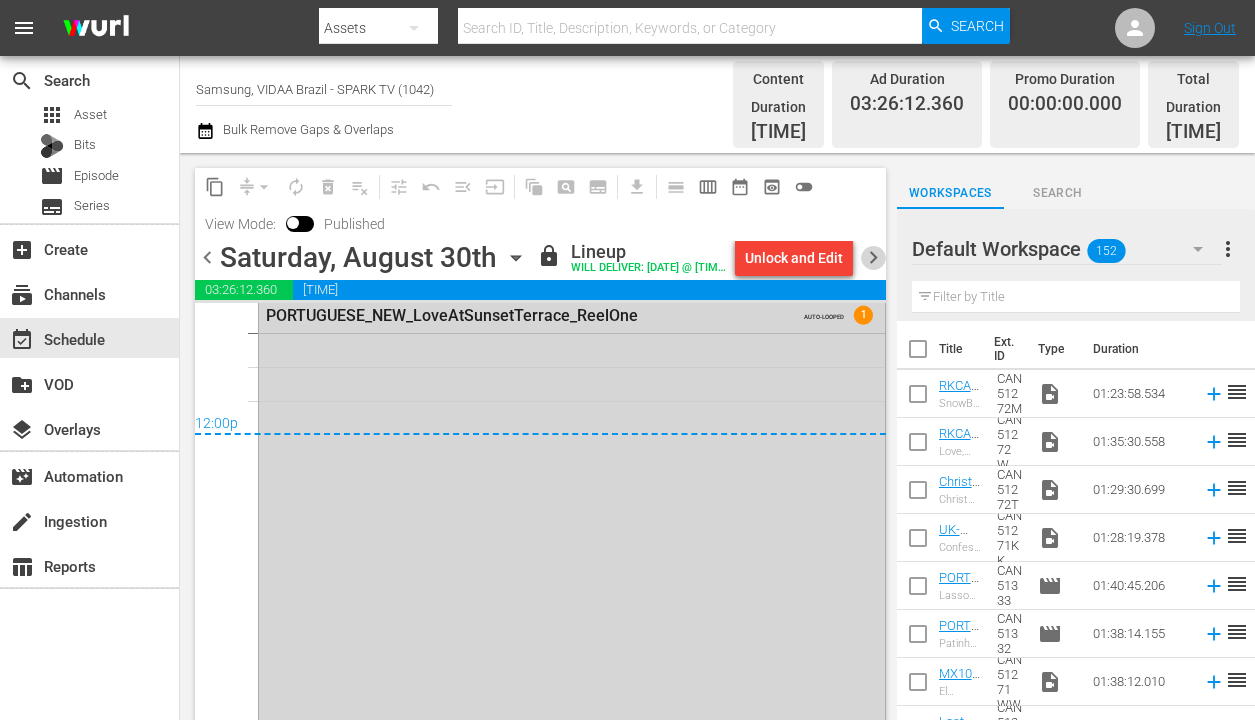 click on "chevron_right" at bounding box center [873, 257] 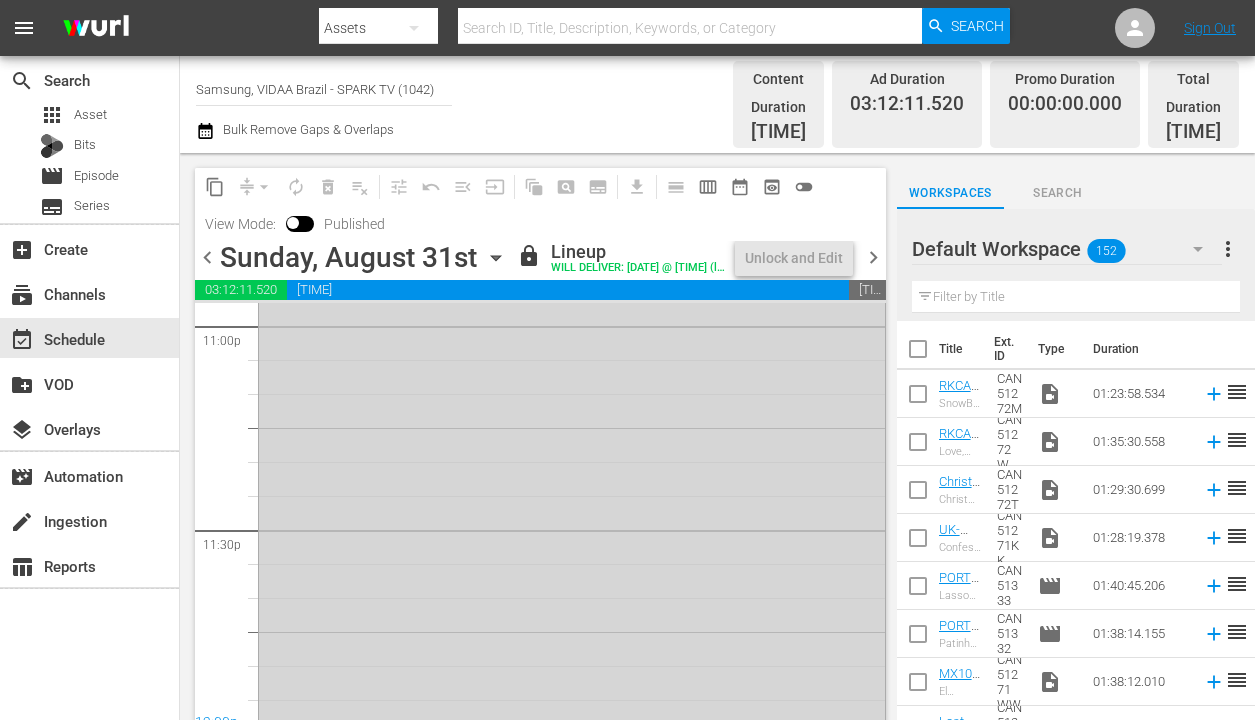 scroll, scrollTop: 9405, scrollLeft: 0, axis: vertical 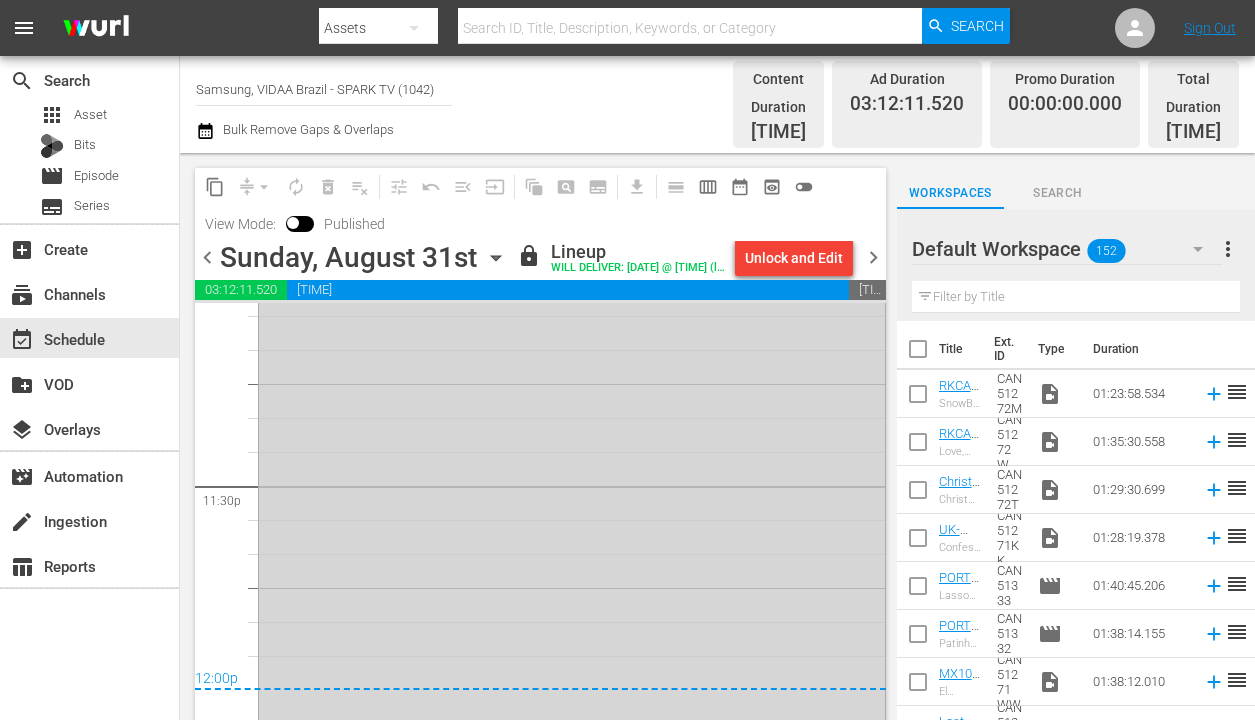 click on "chevron_right" at bounding box center (873, 257) 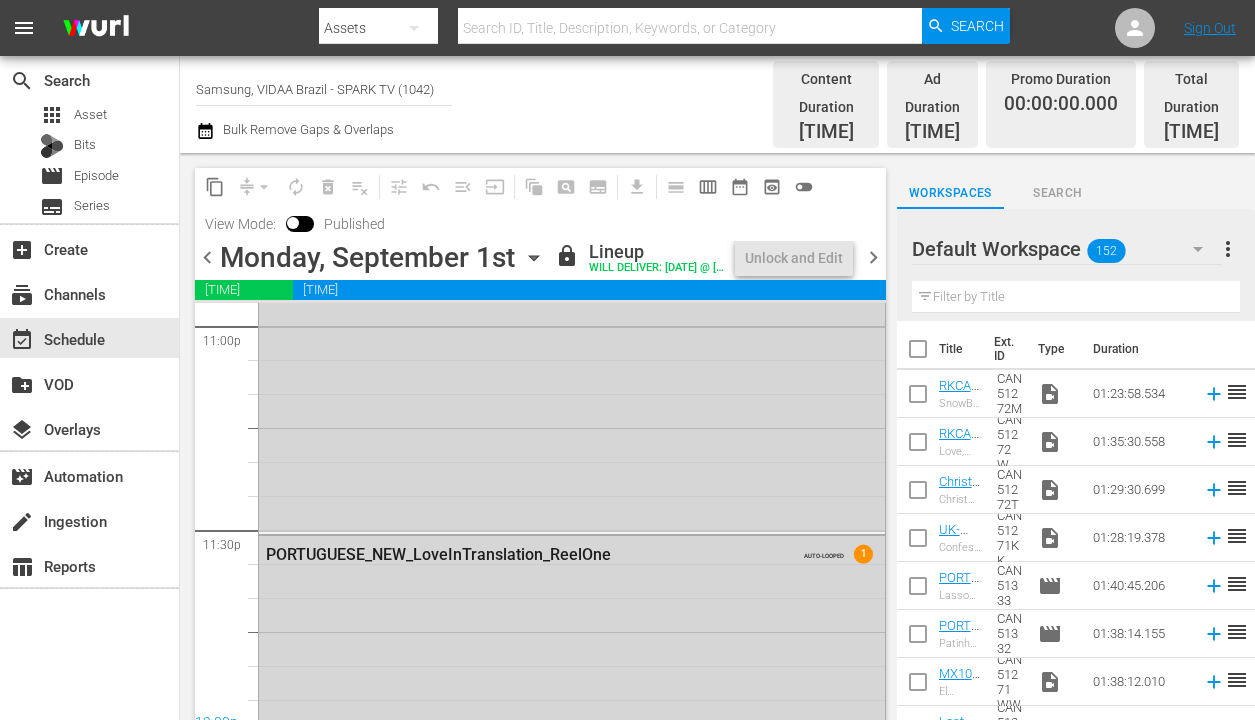 scroll, scrollTop: 9660, scrollLeft: 0, axis: vertical 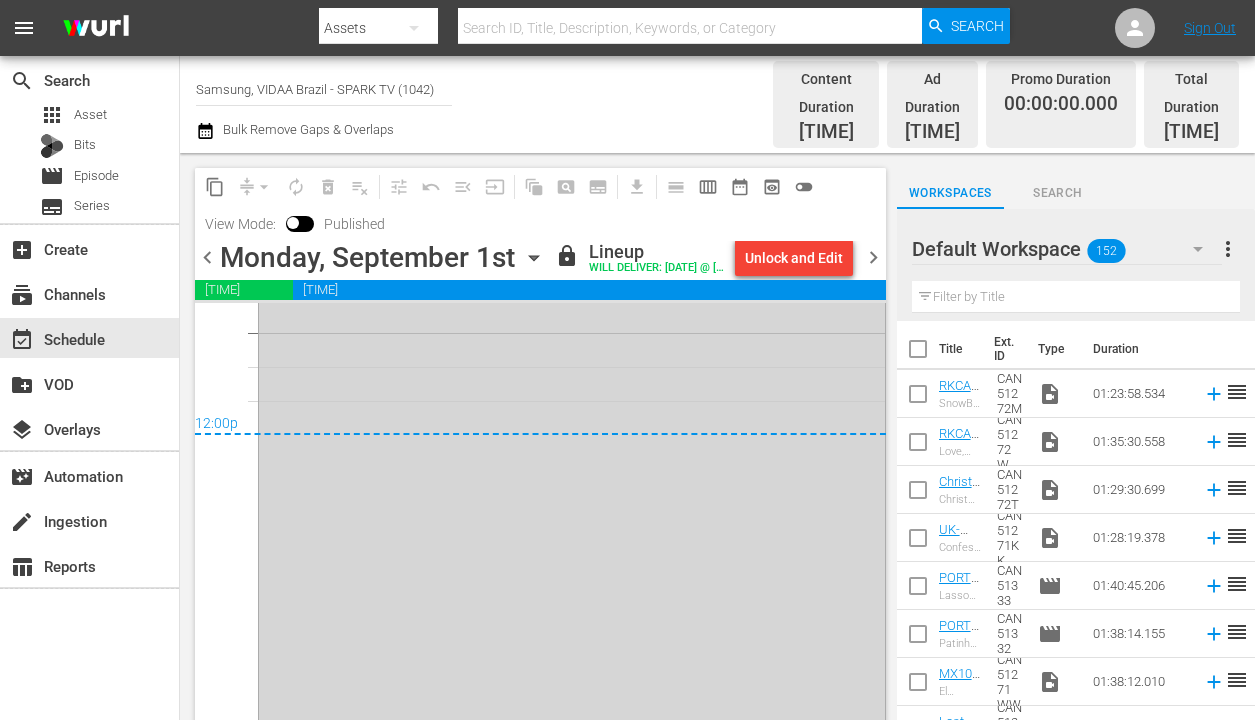 click on "chevron_right" at bounding box center [873, 257] 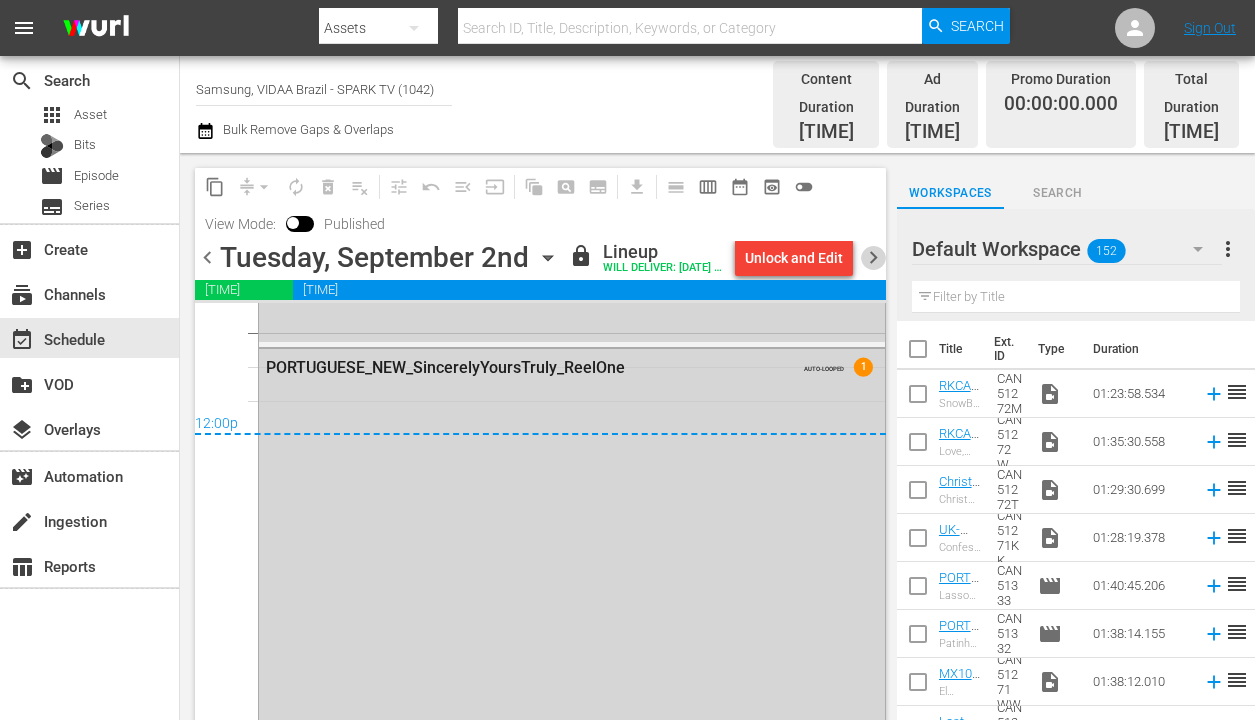 click on "chevron_right" at bounding box center [873, 257] 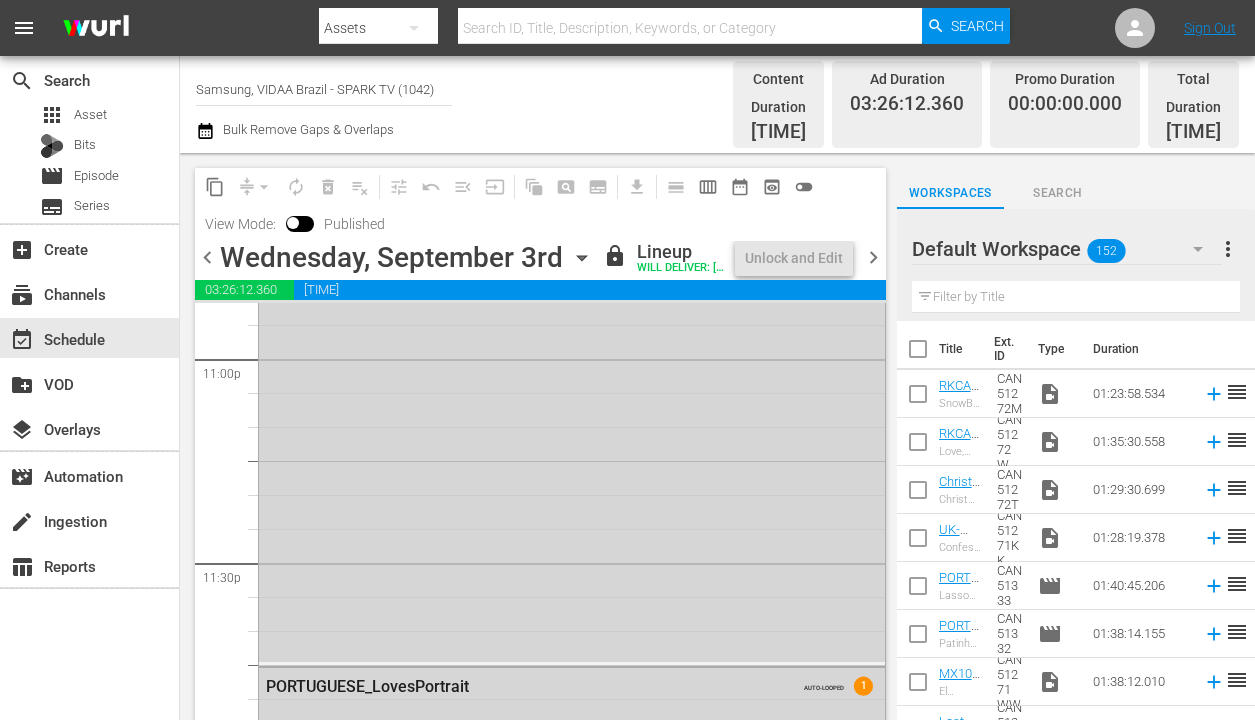 scroll, scrollTop: 9660, scrollLeft: 0, axis: vertical 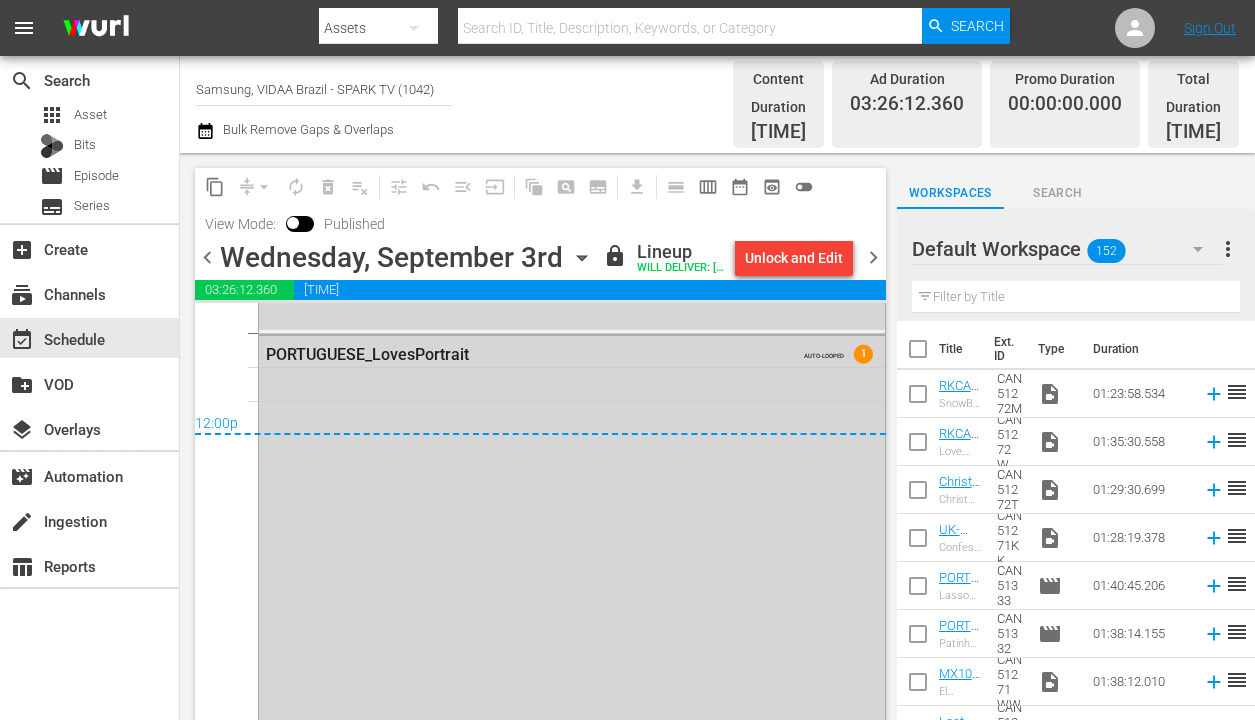 click on "chevron_right" at bounding box center (873, 257) 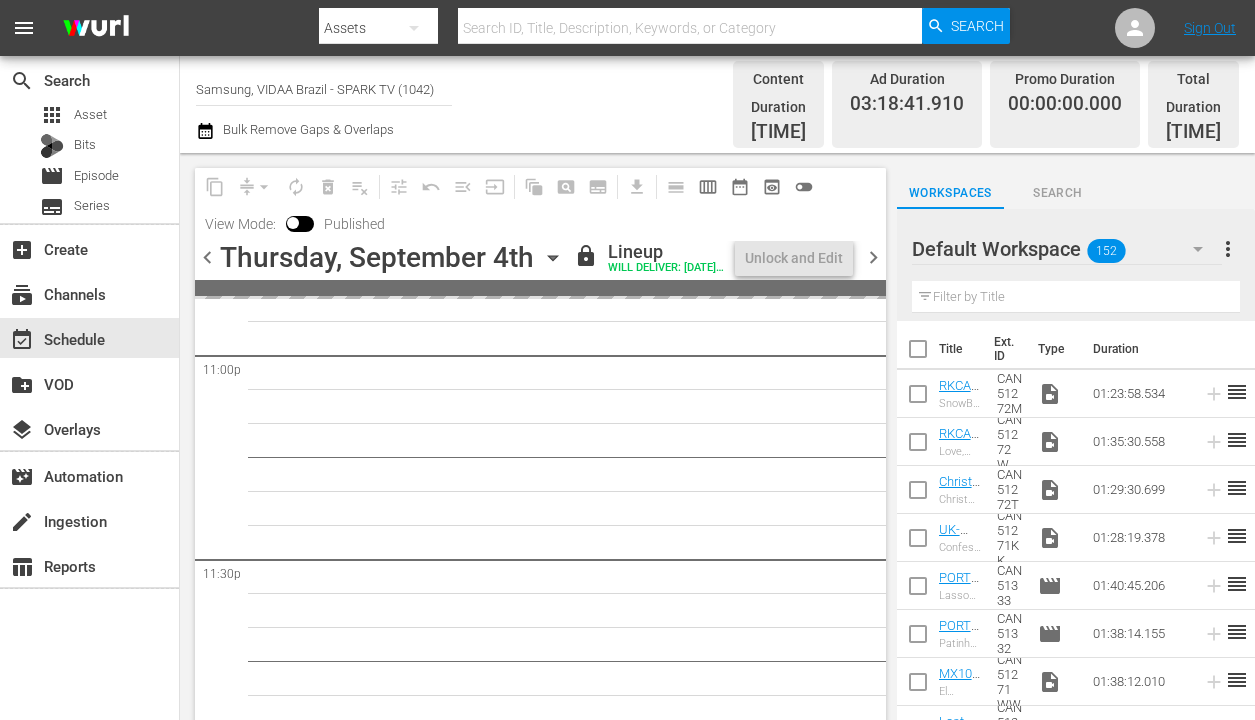 scroll, scrollTop: 9660, scrollLeft: 0, axis: vertical 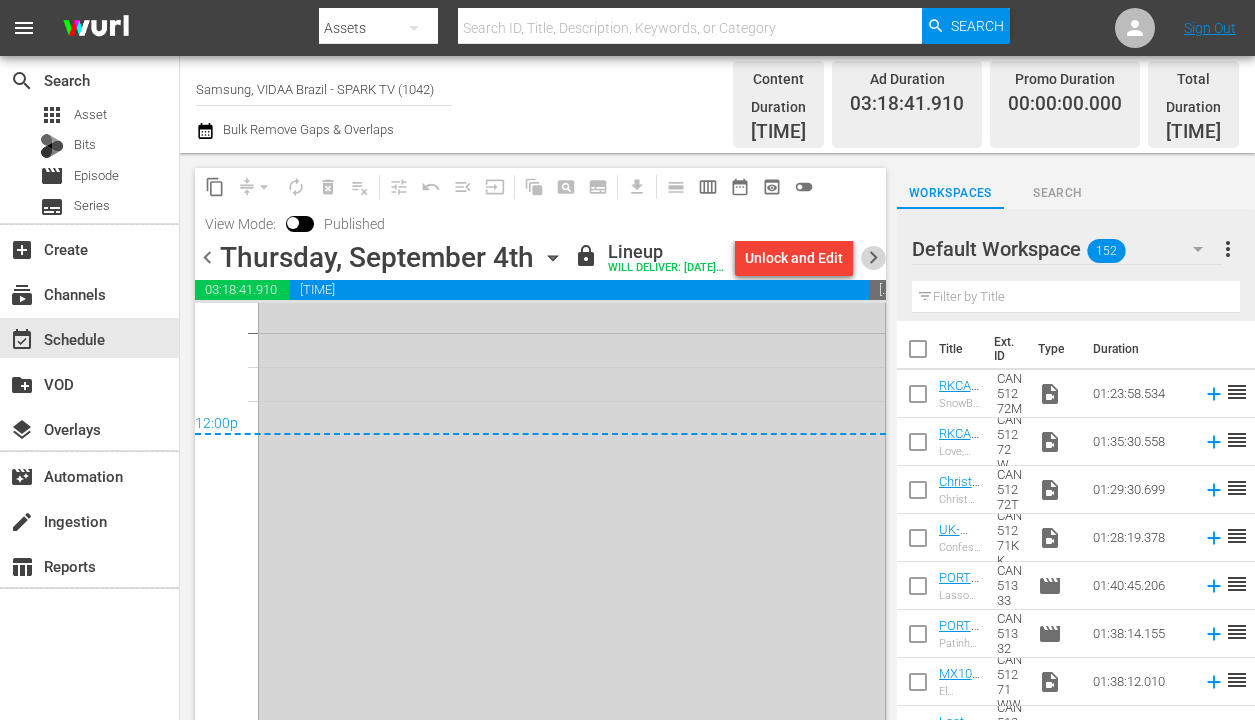 click on "chevron_right" at bounding box center (873, 257) 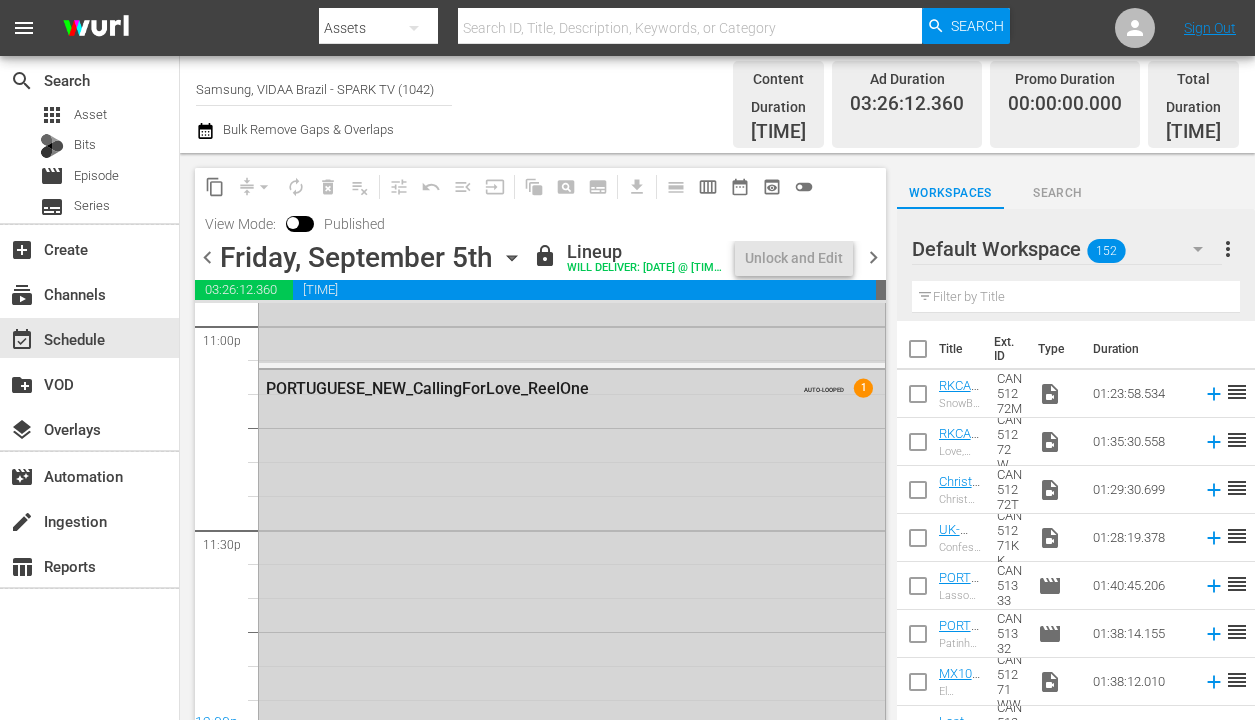 scroll, scrollTop: 9660, scrollLeft: 0, axis: vertical 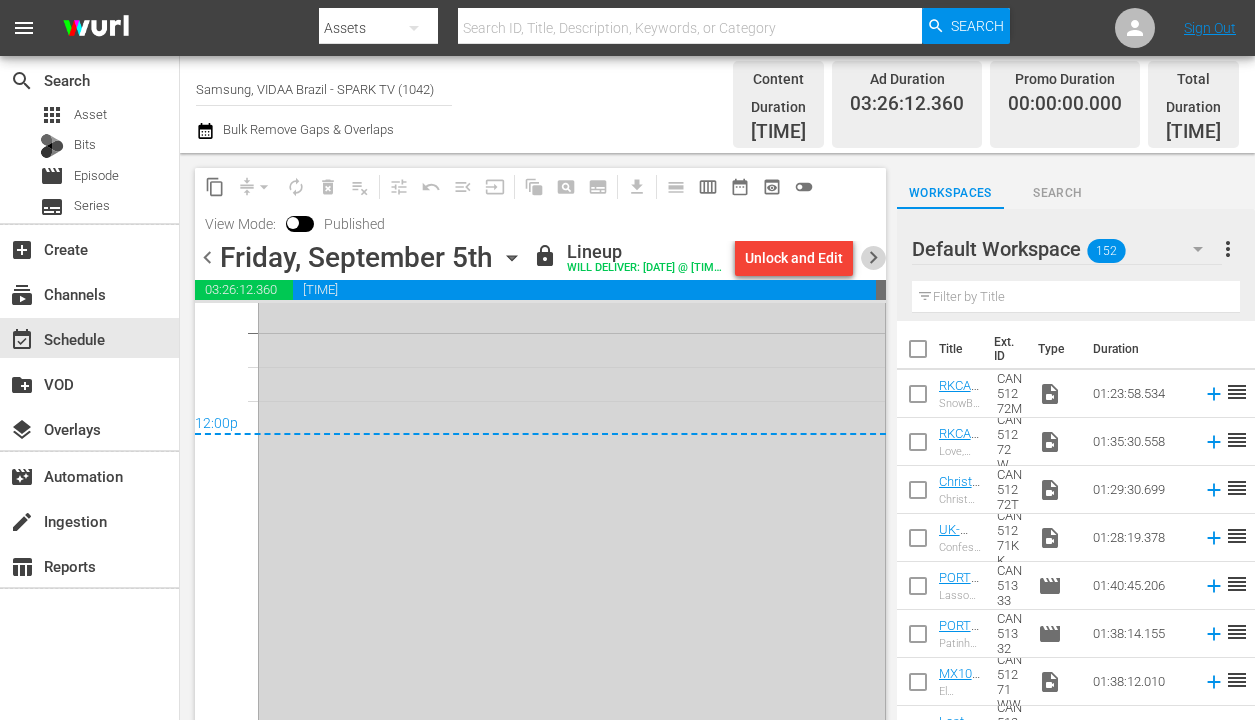 click on "chevron_right" at bounding box center (873, 257) 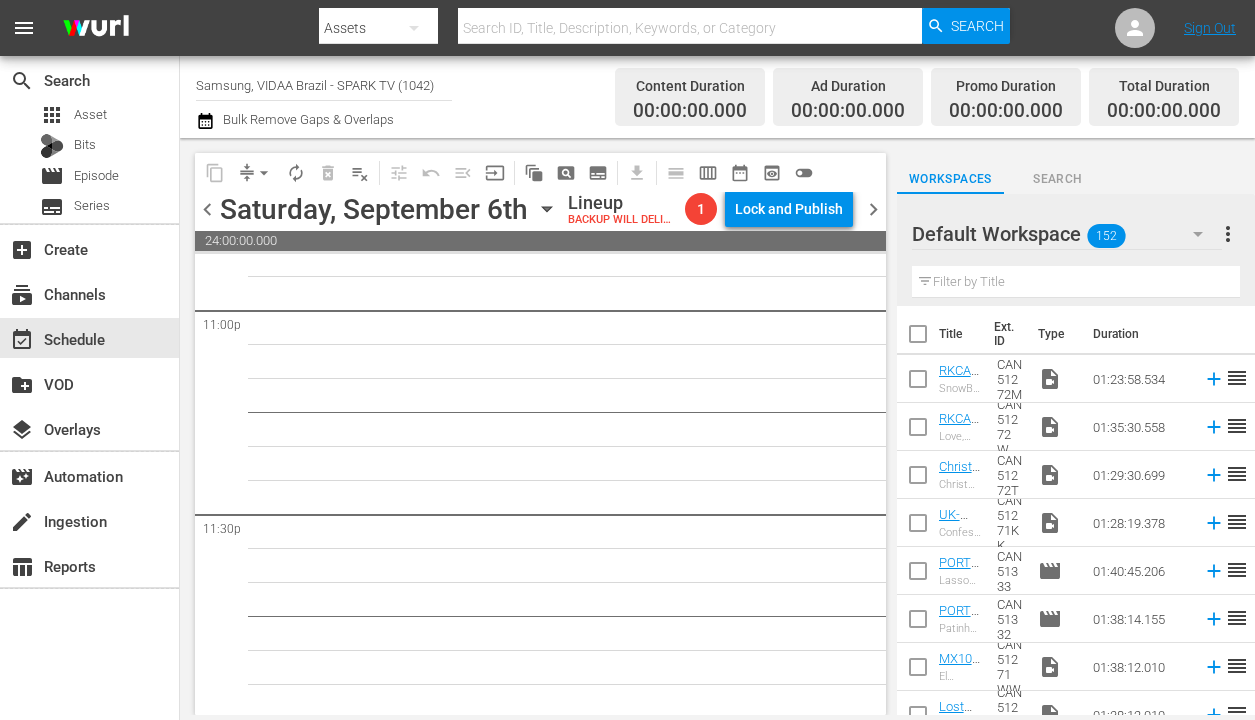 scroll, scrollTop: 9331, scrollLeft: 0, axis: vertical 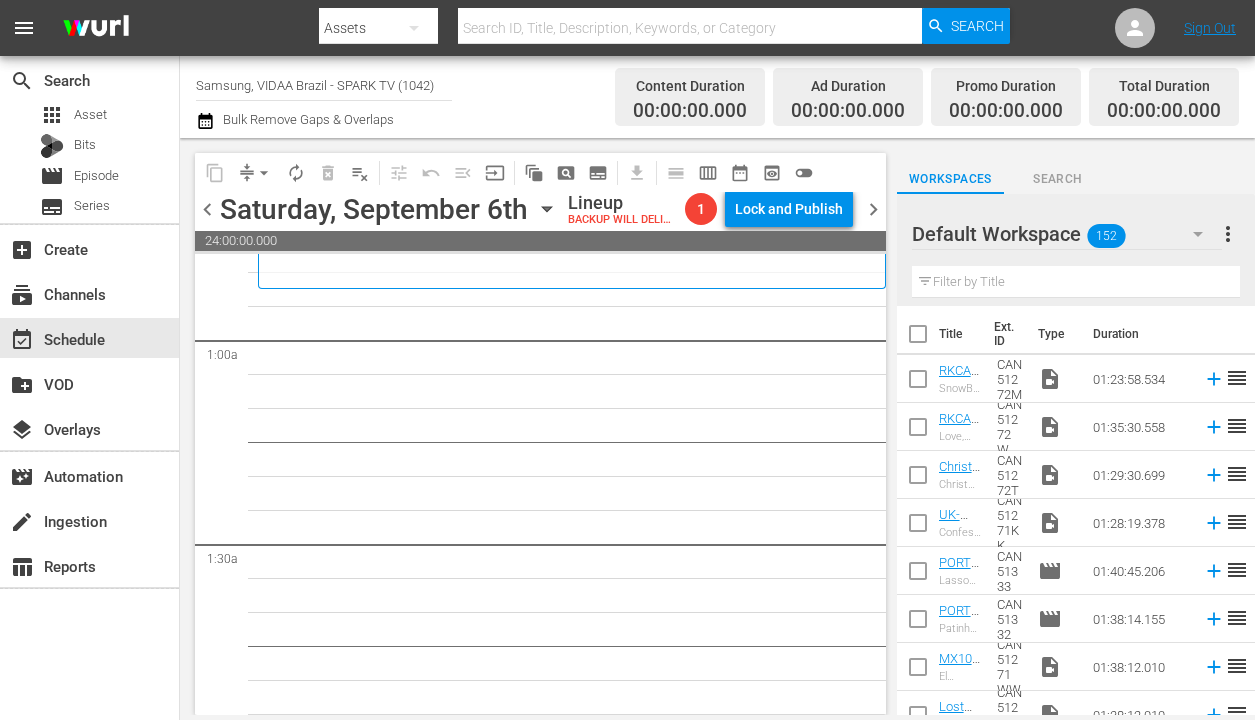 click at bounding box center [1076, 282] 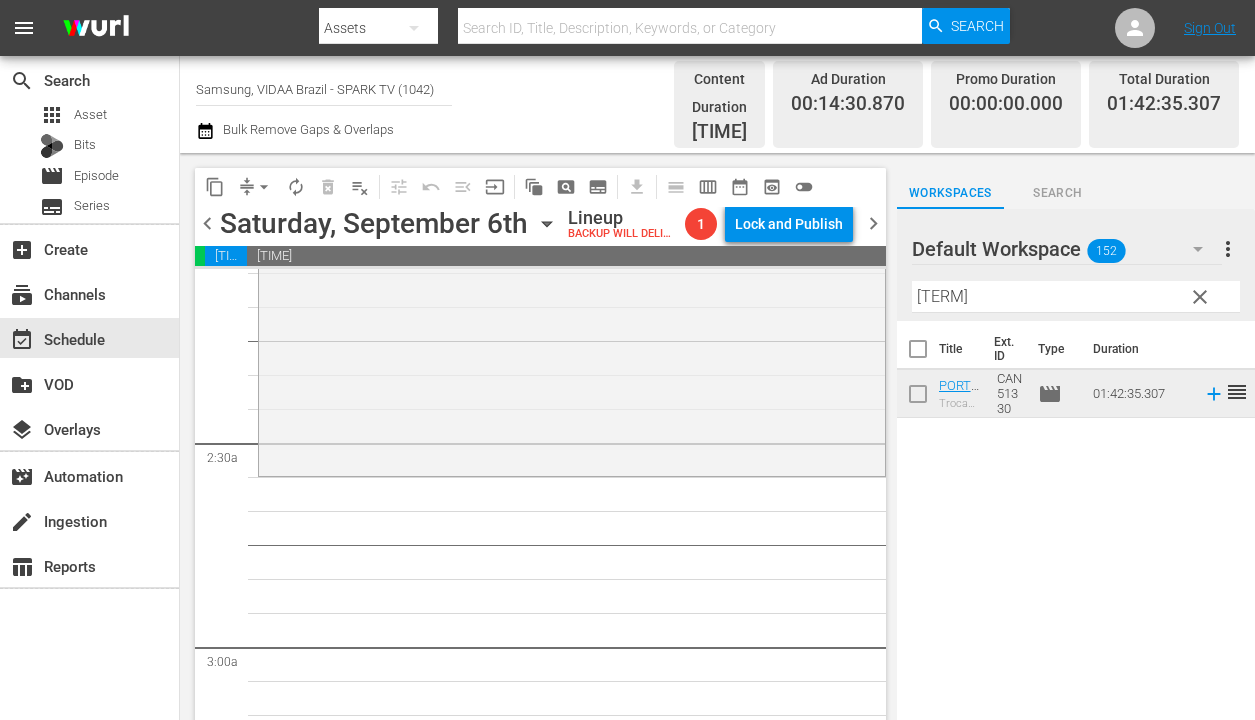 scroll, scrollTop: 815, scrollLeft: 0, axis: vertical 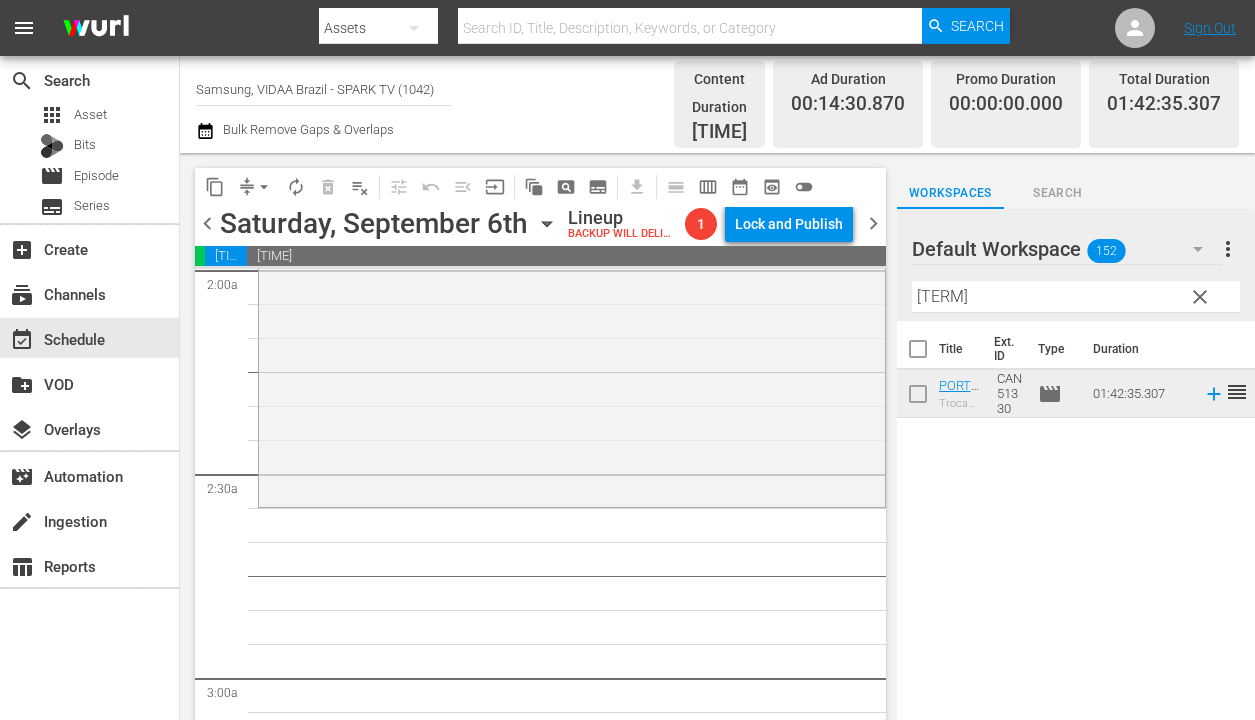 drag, startPoint x: 1105, startPoint y: 381, endPoint x: 568, endPoint y: 18, distance: 648.18054 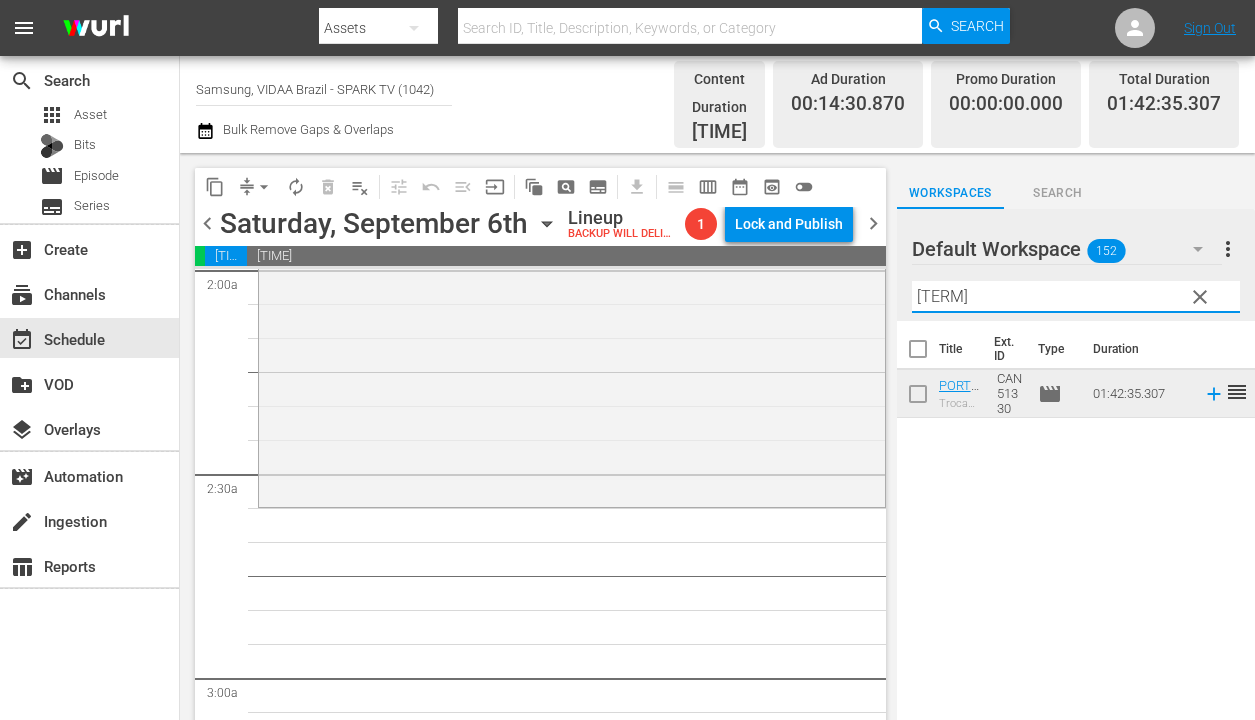 click on "[TERM]" at bounding box center (1076, 297) 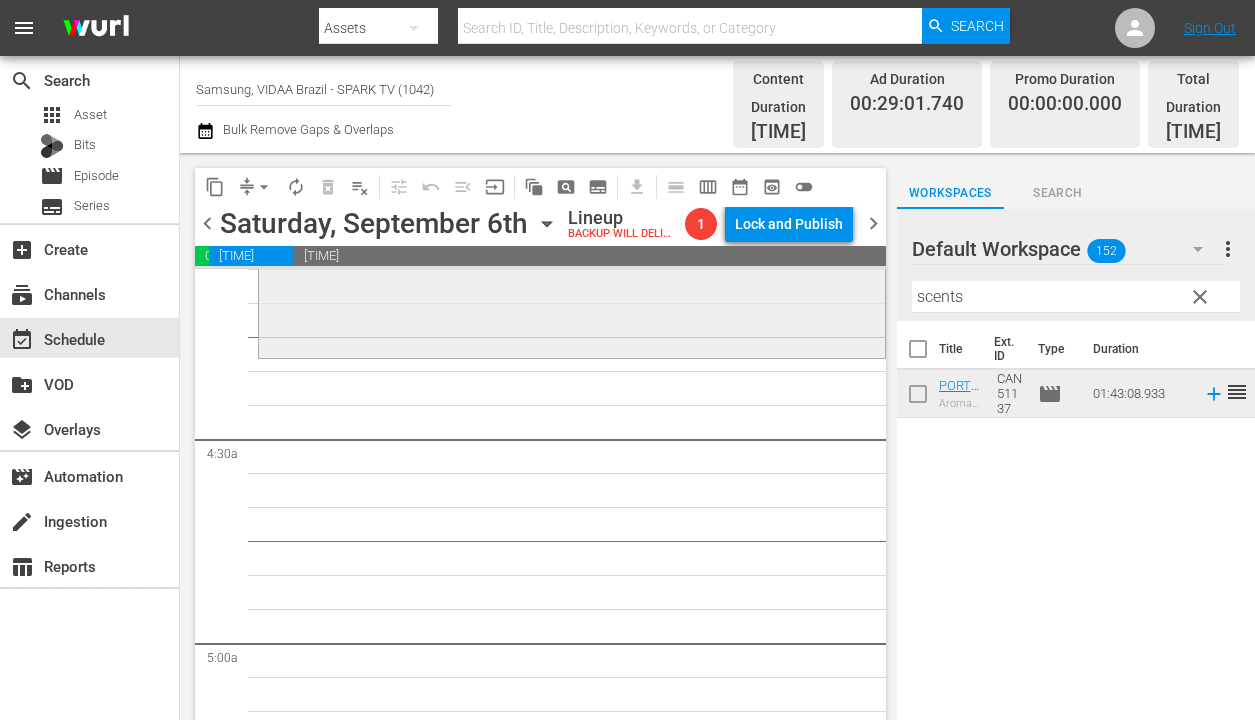 scroll, scrollTop: 1556, scrollLeft: 0, axis: vertical 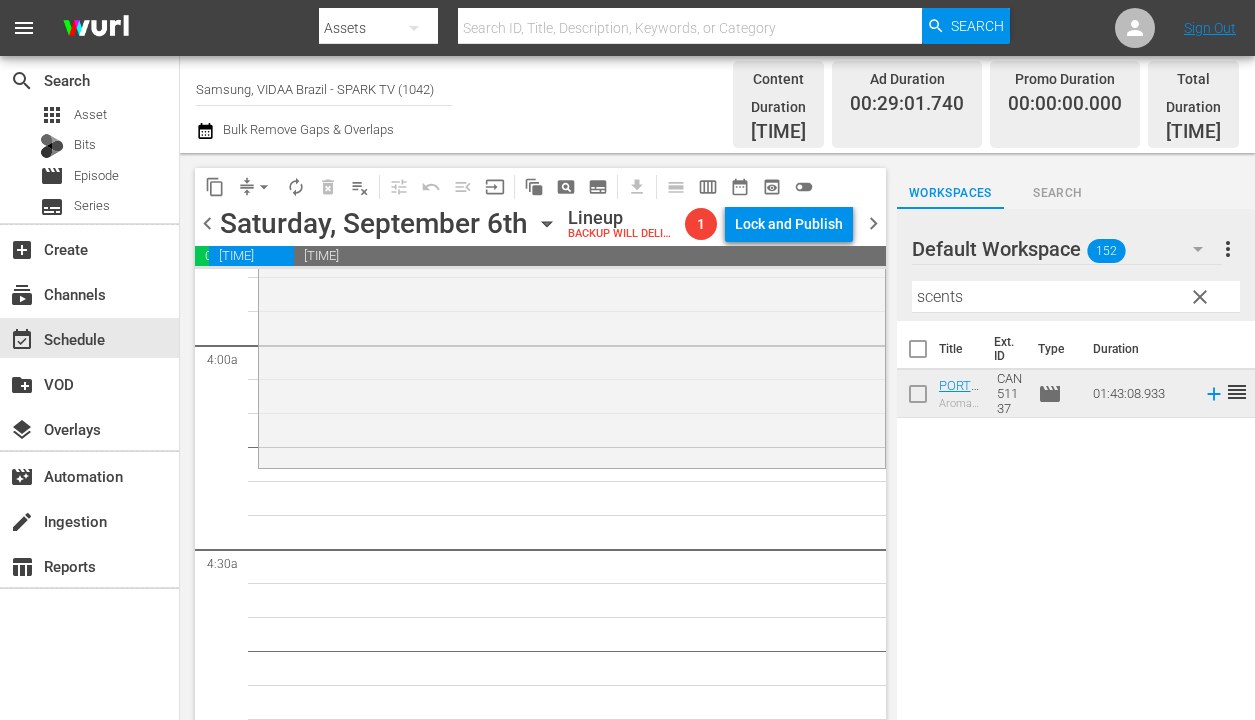 drag, startPoint x: 1128, startPoint y: 365, endPoint x: 493, endPoint y: 28, distance: 718.88385 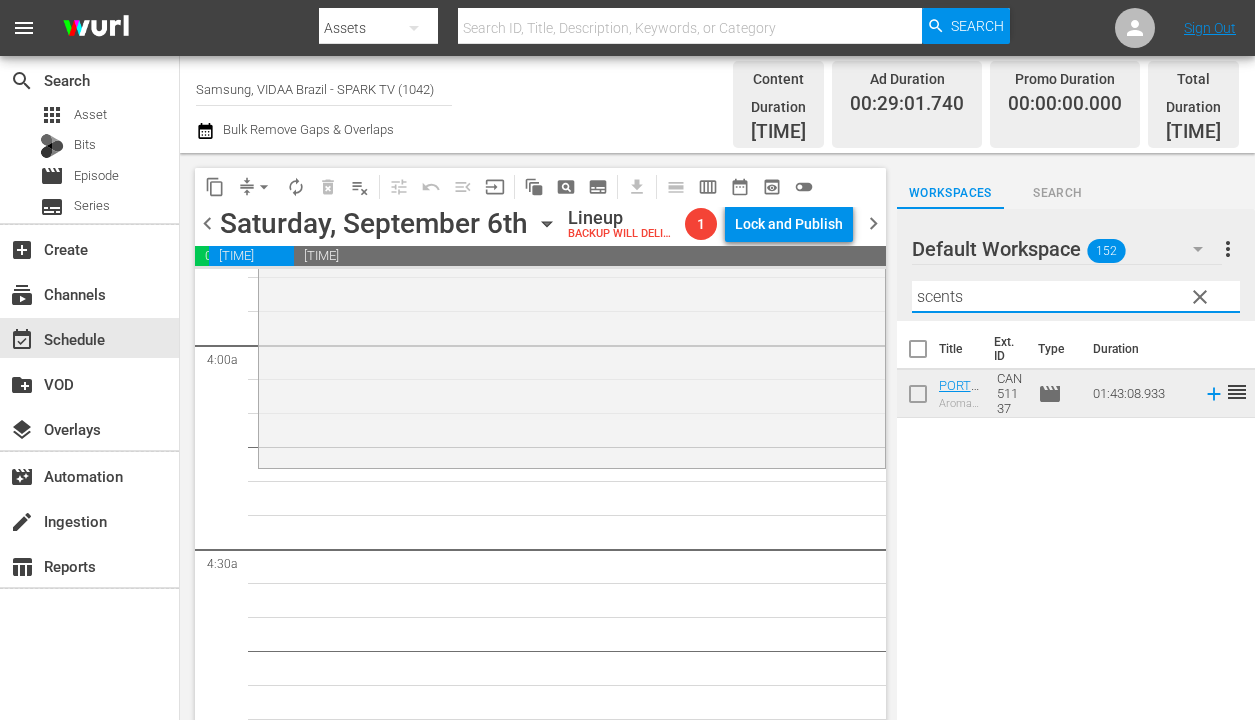 click on "scents" at bounding box center (1076, 297) 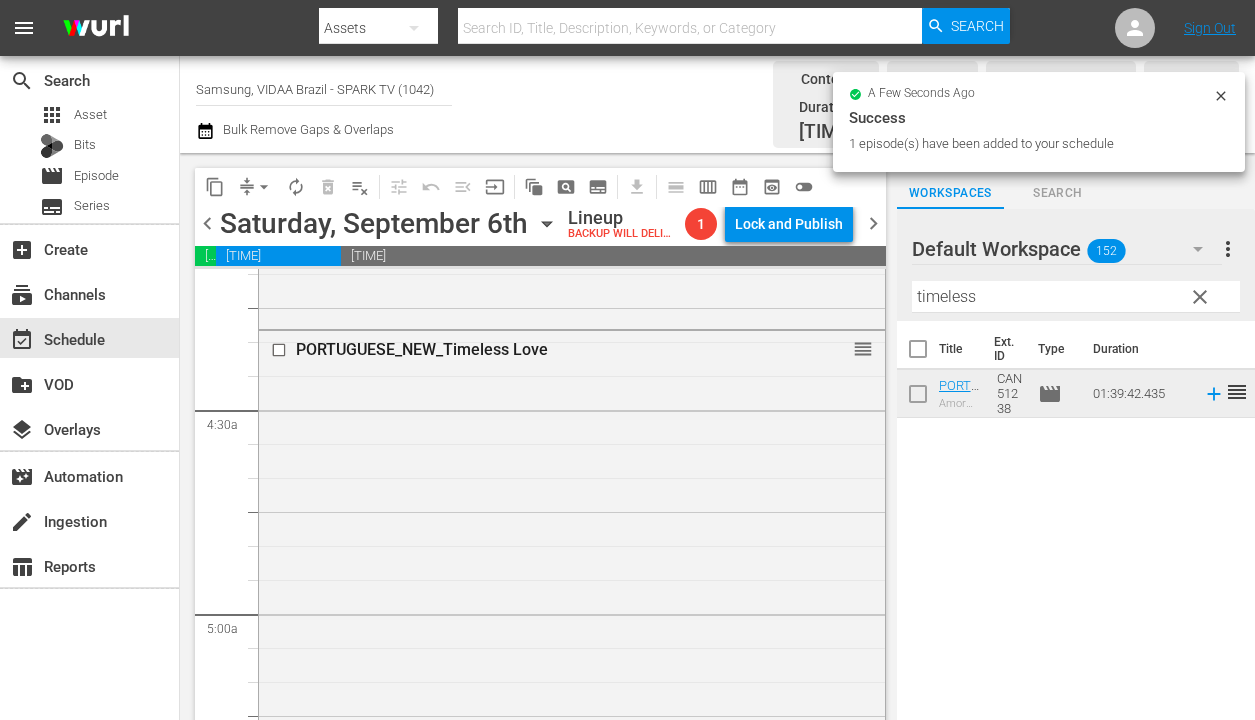 scroll, scrollTop: 1926, scrollLeft: 0, axis: vertical 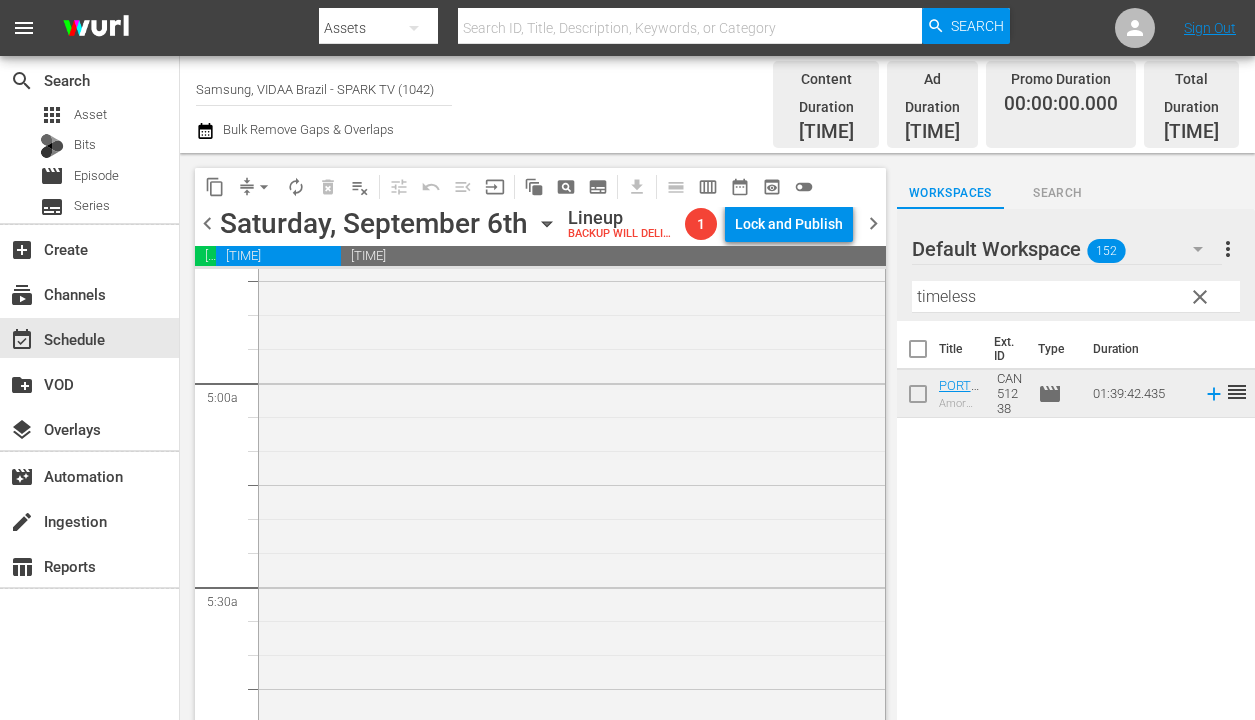drag, startPoint x: 1076, startPoint y: 381, endPoint x: 534, endPoint y: 0, distance: 662.51416 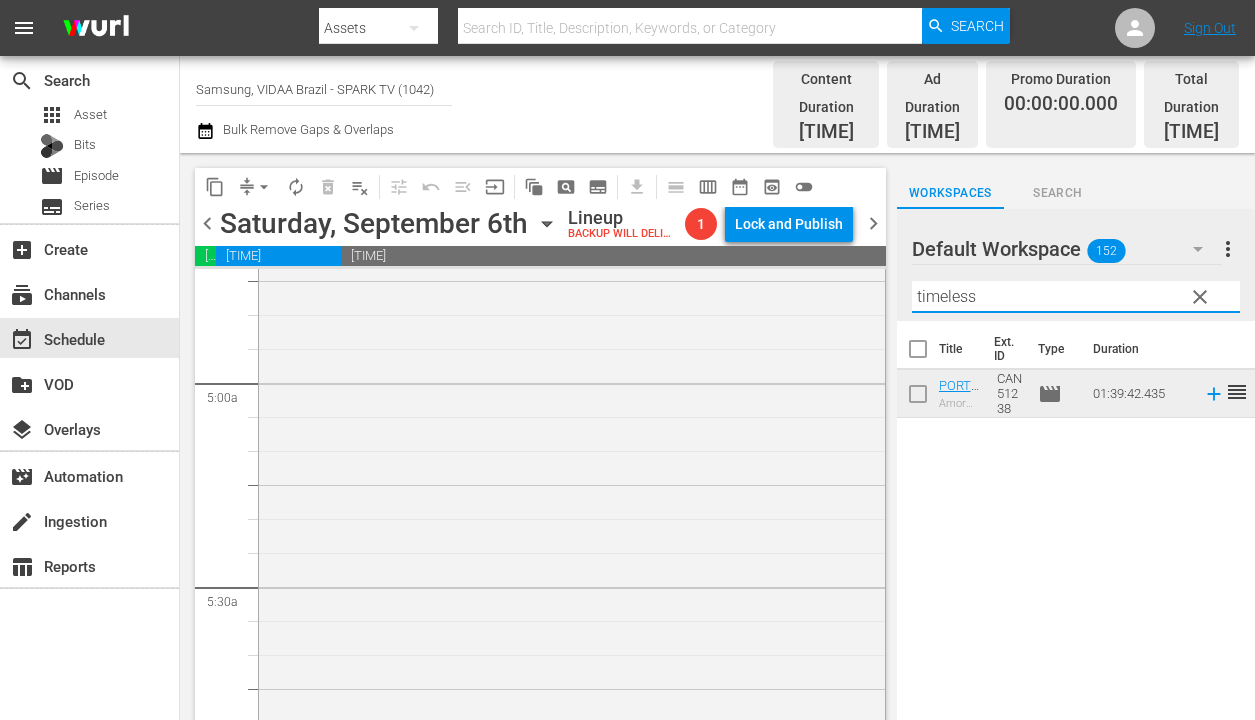 click on "timeless" at bounding box center (1076, 297) 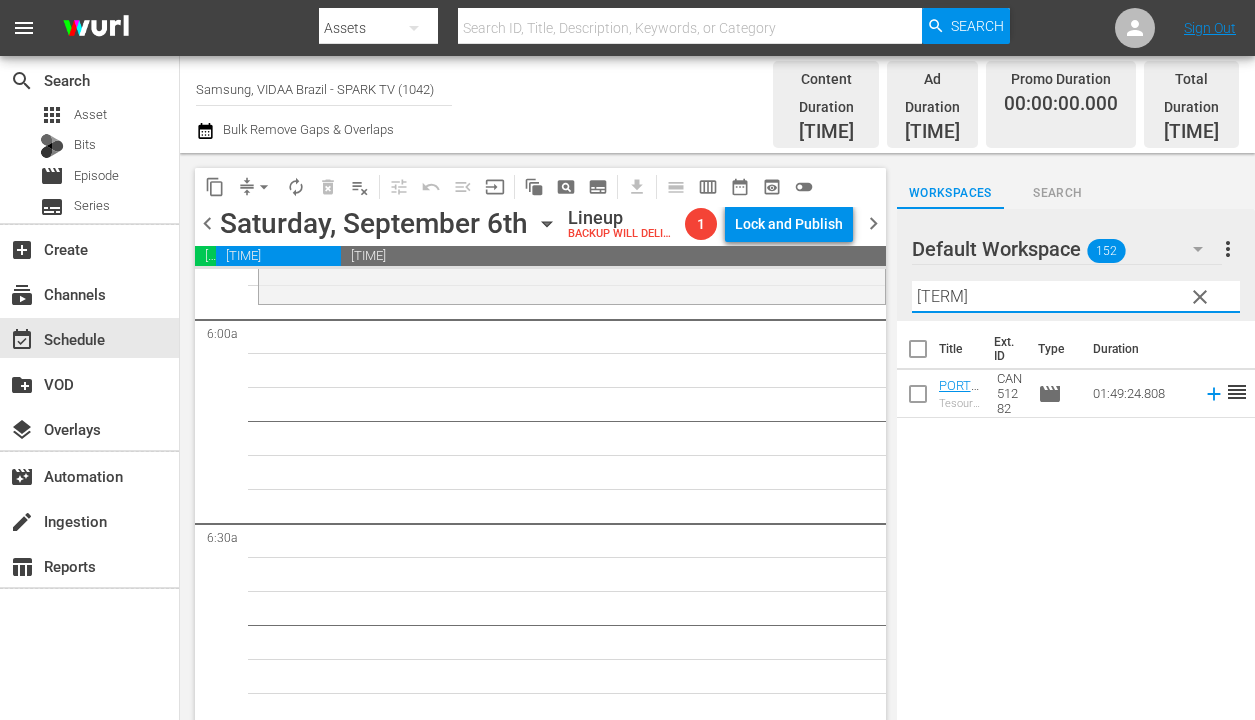 scroll, scrollTop: 2417, scrollLeft: 0, axis: vertical 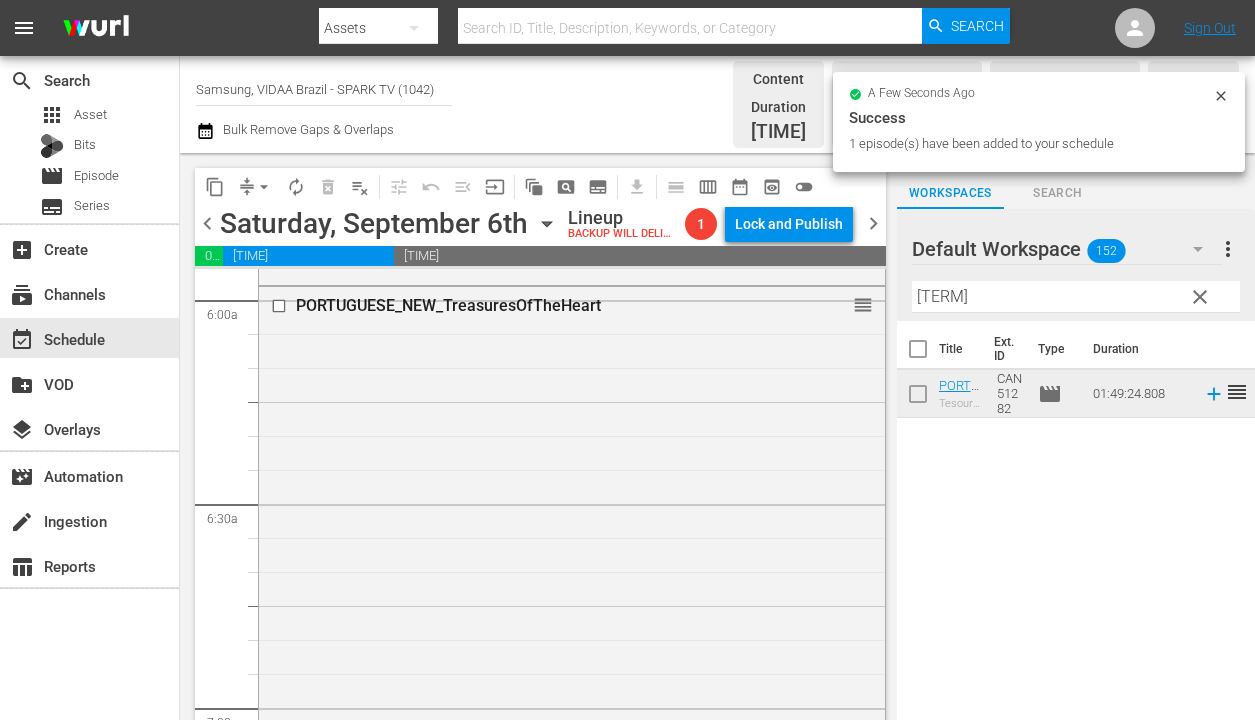 drag, startPoint x: 1092, startPoint y: 384, endPoint x: 448, endPoint y: 42, distance: 729.1776 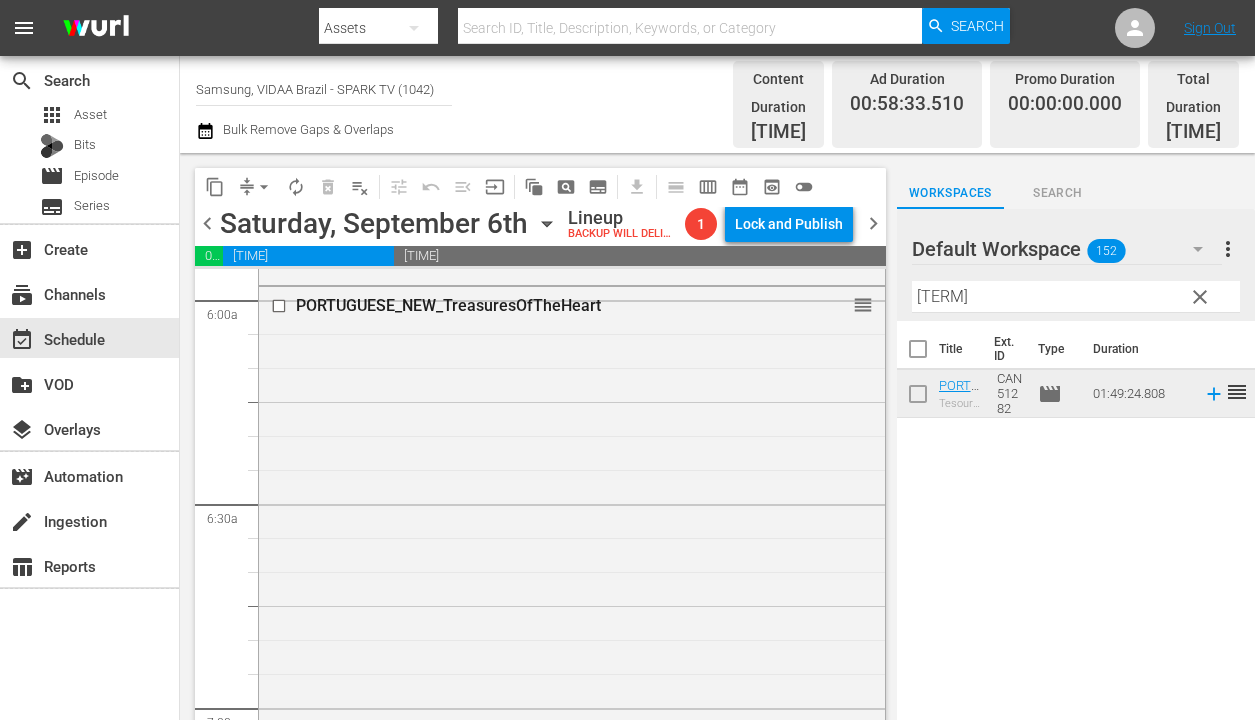 click on "[TERM]" at bounding box center (1076, 297) 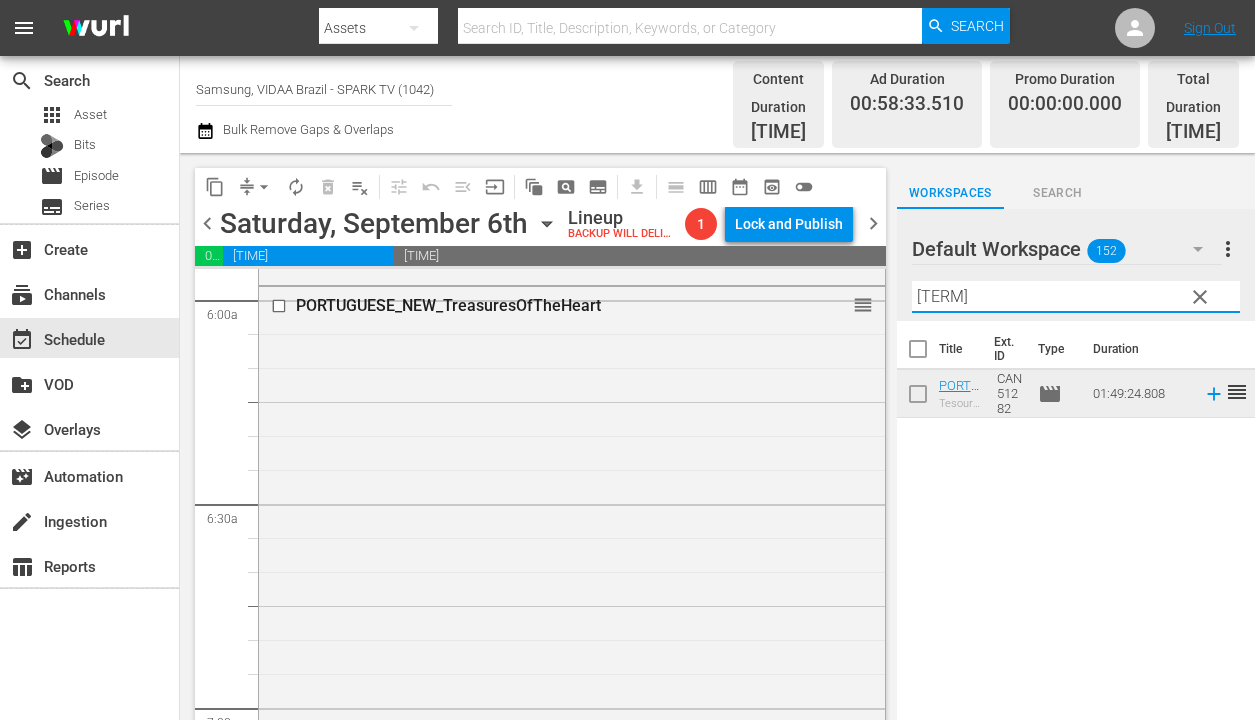 click on "[TERM]" at bounding box center (1076, 297) 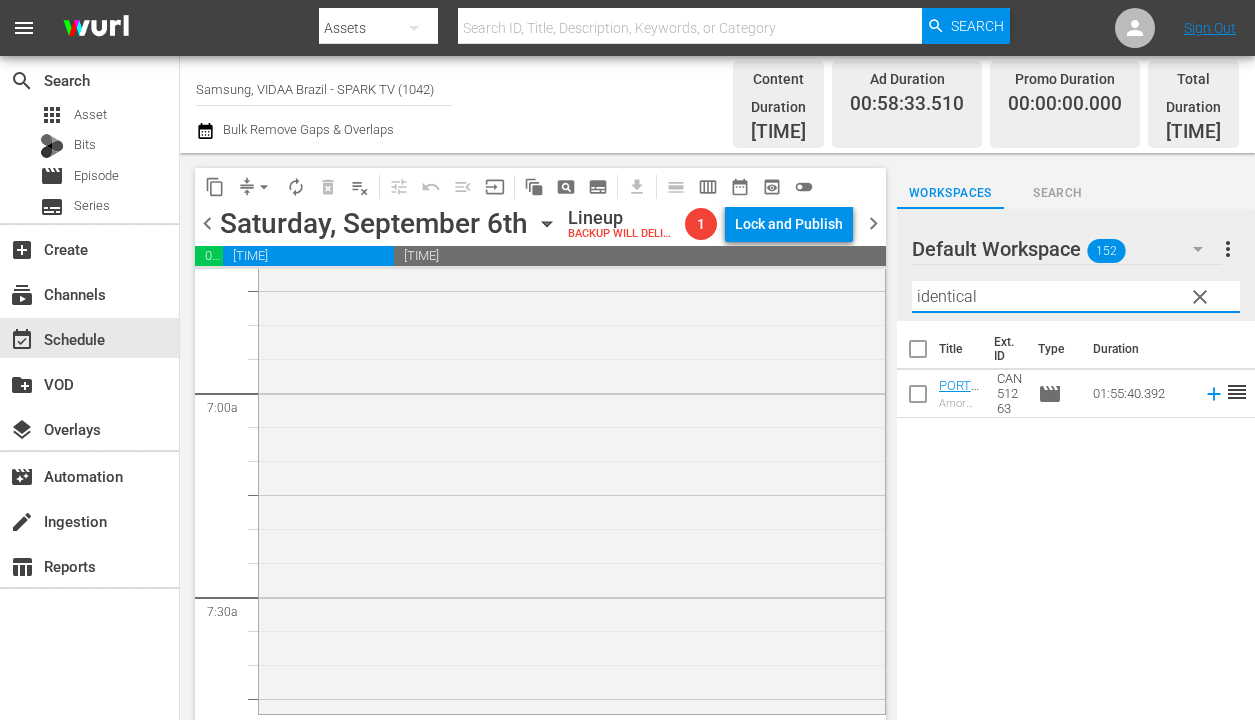 scroll, scrollTop: 2896, scrollLeft: 0, axis: vertical 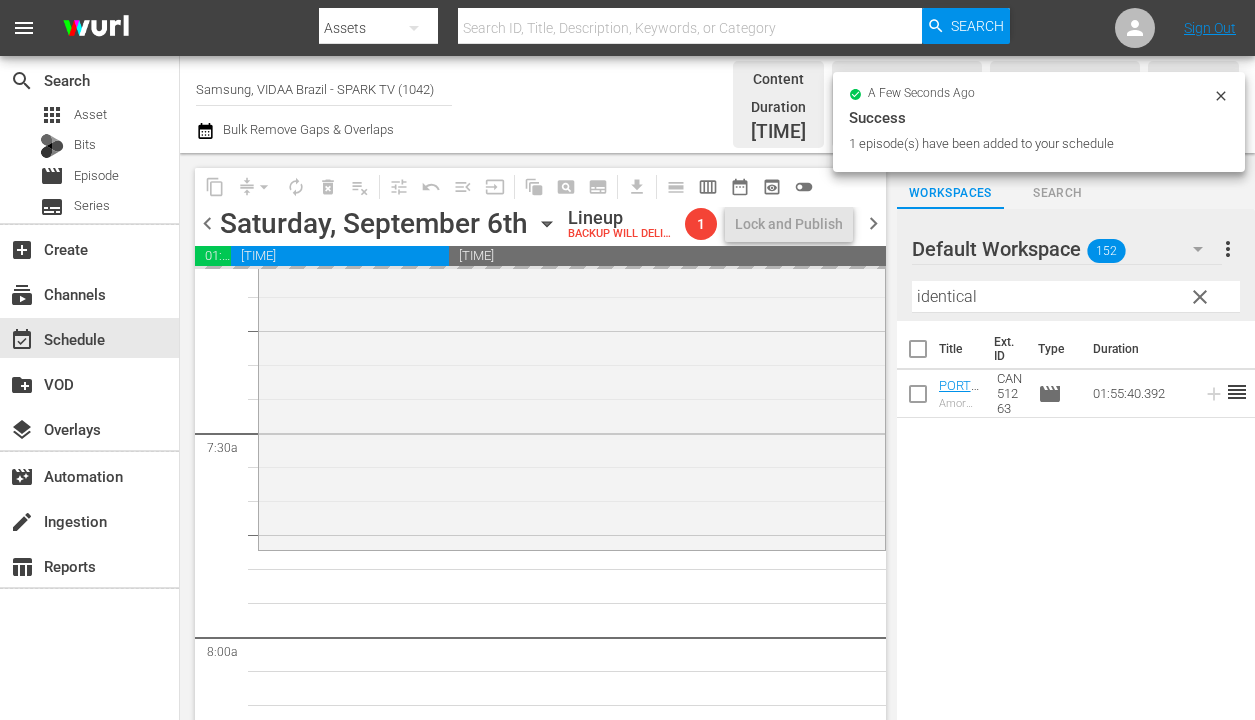 drag, startPoint x: 1089, startPoint y: 380, endPoint x: 635, endPoint y: 15, distance: 582.52985 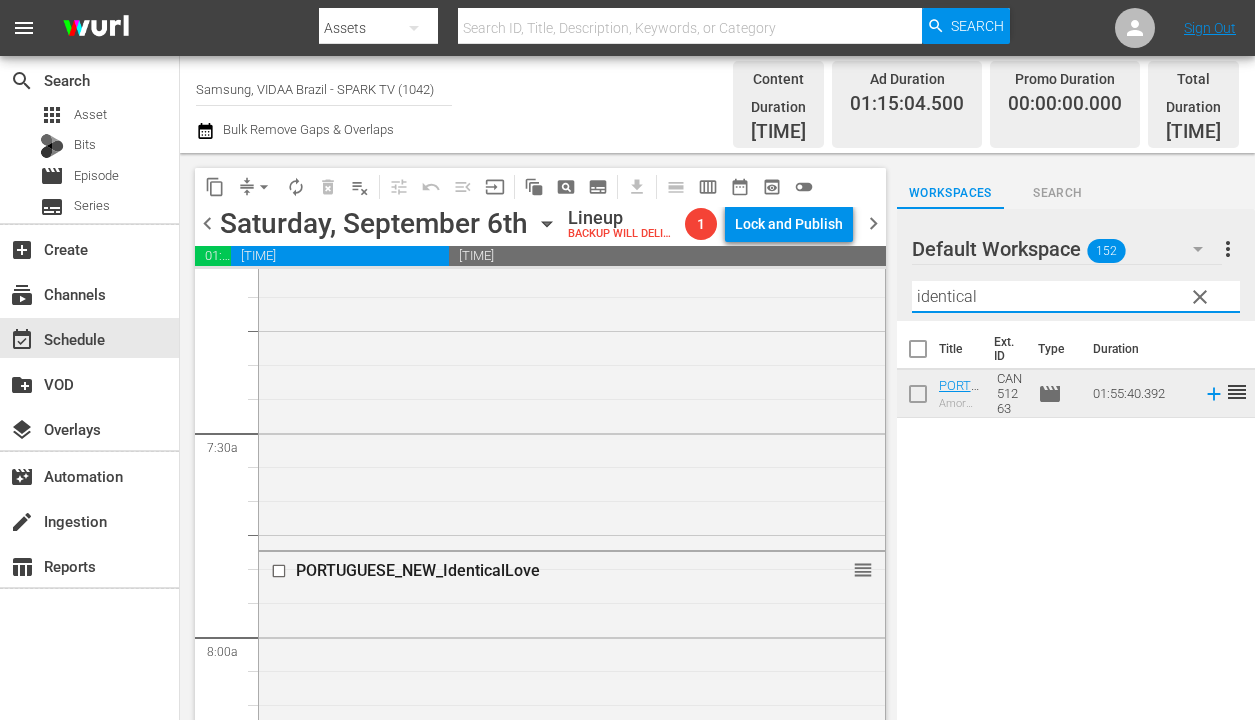 click on "identical" at bounding box center [1076, 297] 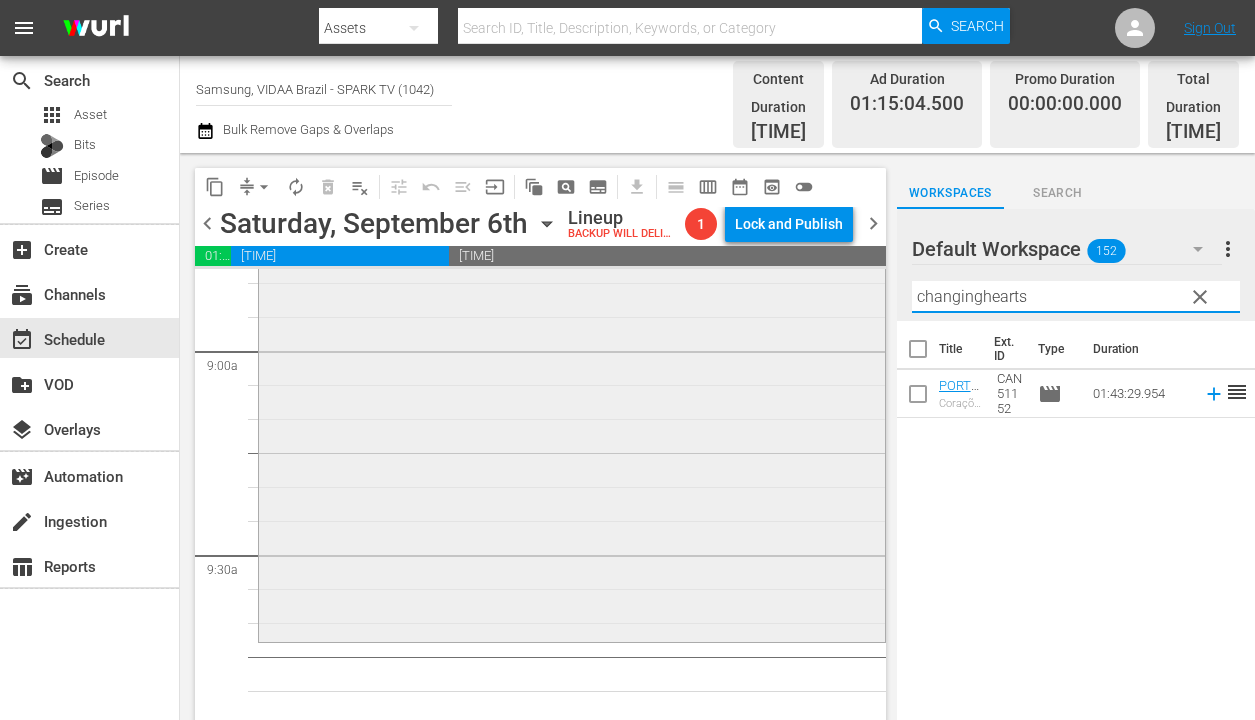 scroll, scrollTop: 3625, scrollLeft: 0, axis: vertical 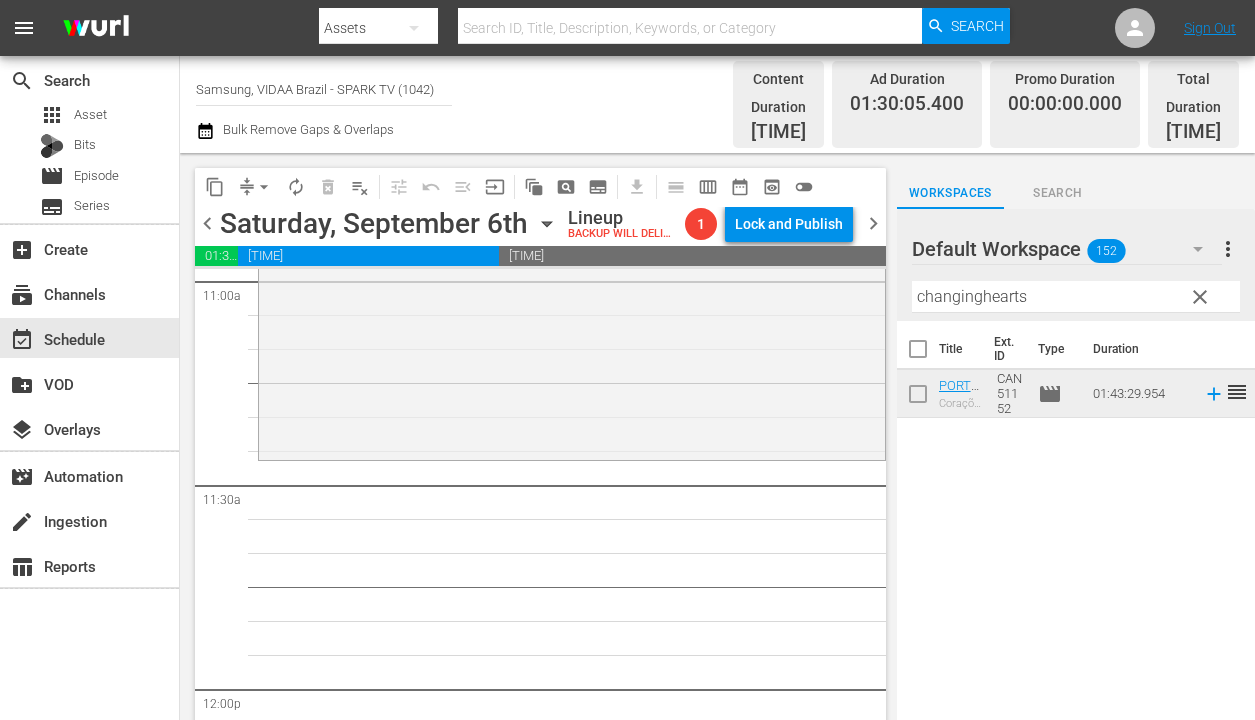 drag, startPoint x: 1108, startPoint y: 377, endPoint x: 523, endPoint y: 16, distance: 687.4198 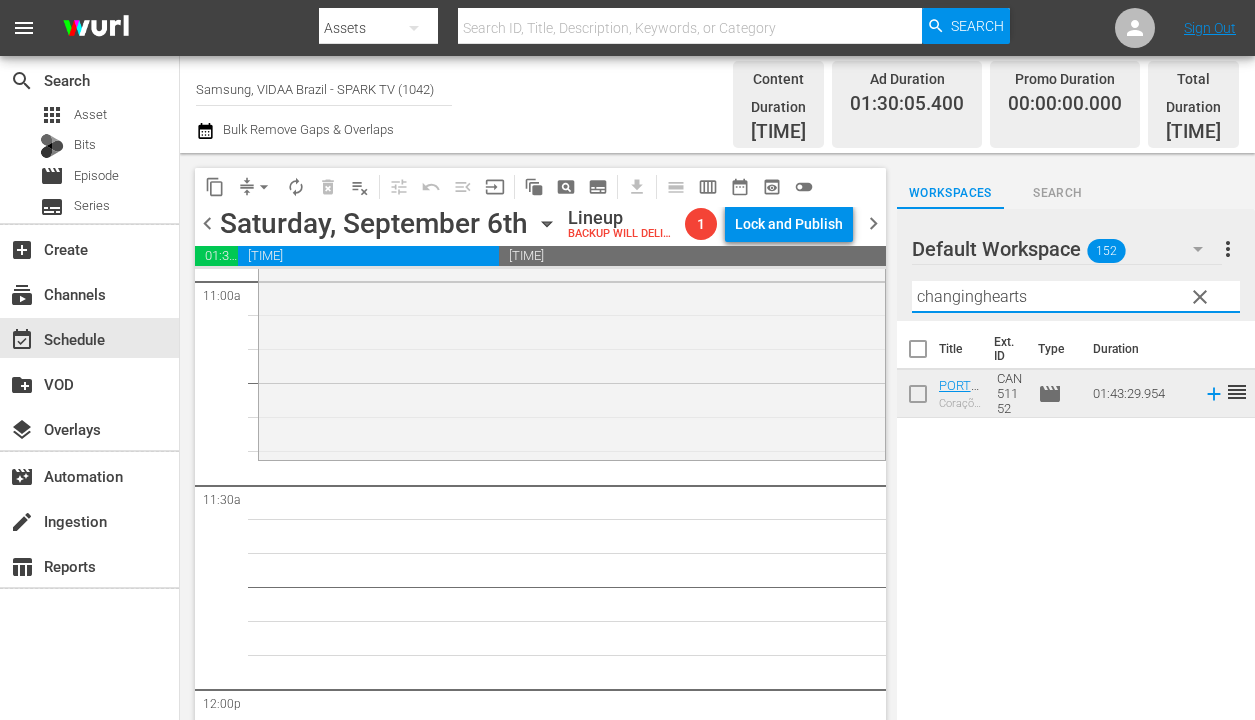 click on "changinghearts" at bounding box center [1076, 297] 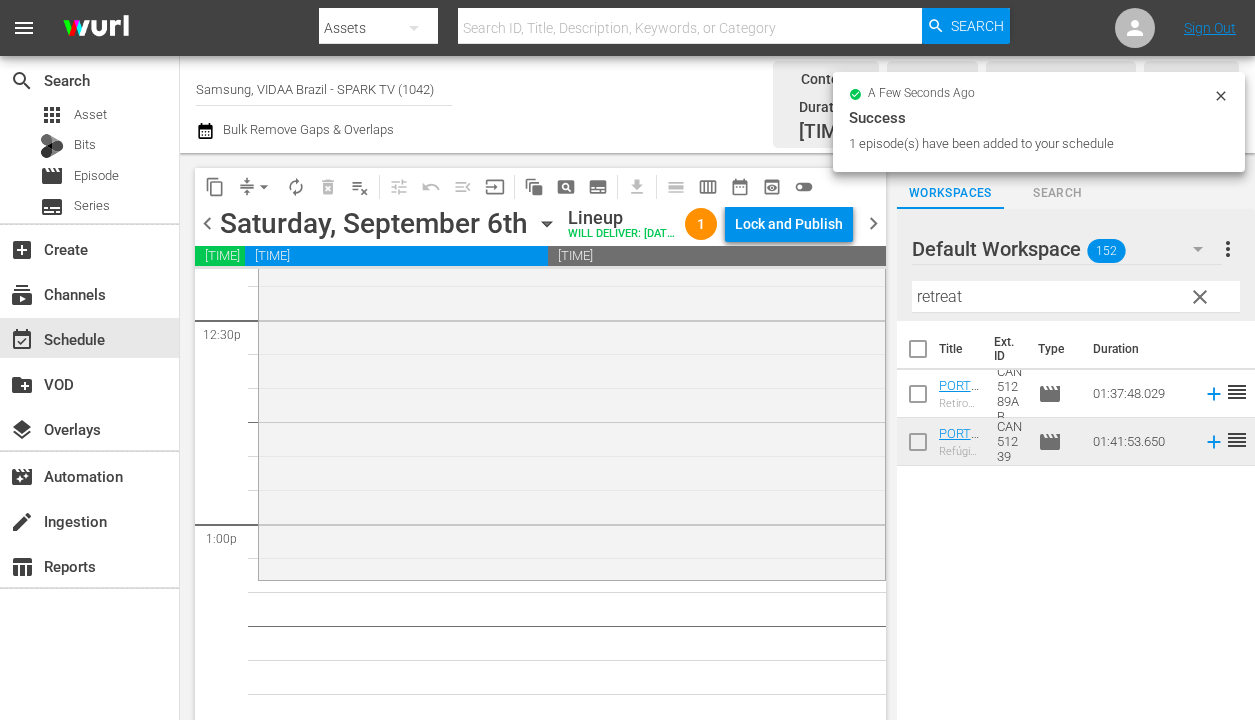 scroll, scrollTop: 5105, scrollLeft: 0, axis: vertical 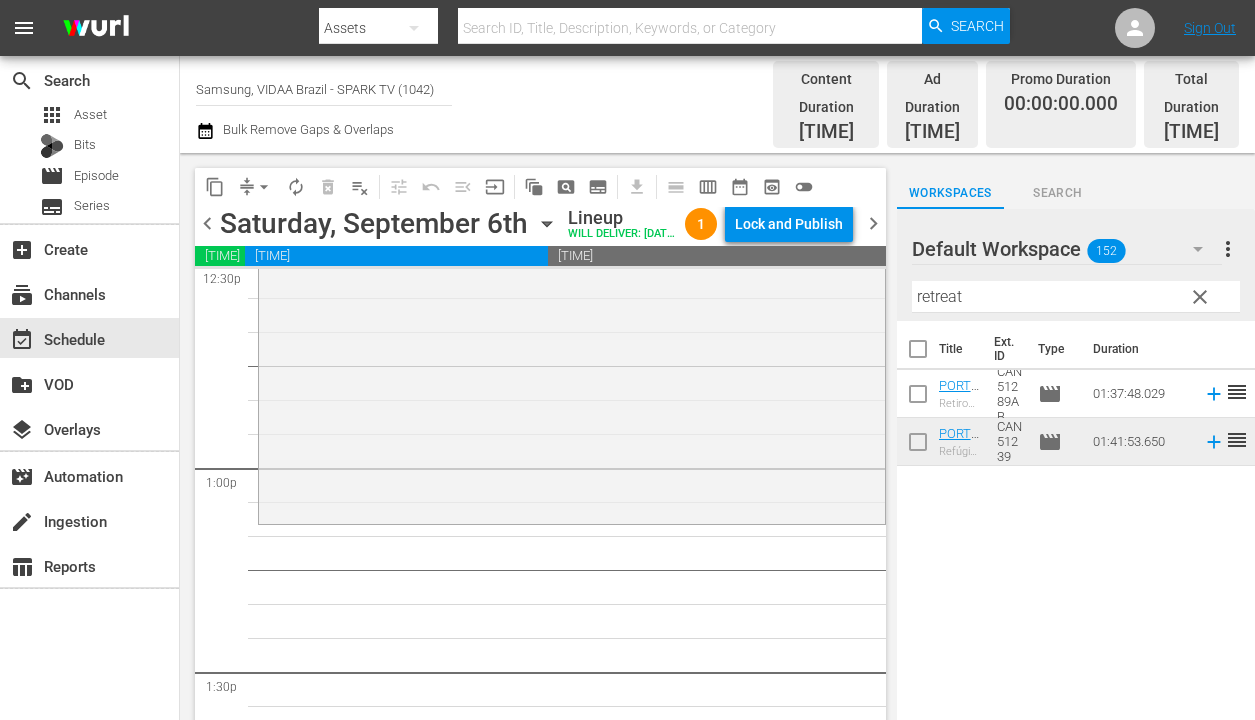 drag, startPoint x: 992, startPoint y: 425, endPoint x: 410, endPoint y: 9, distance: 715.388 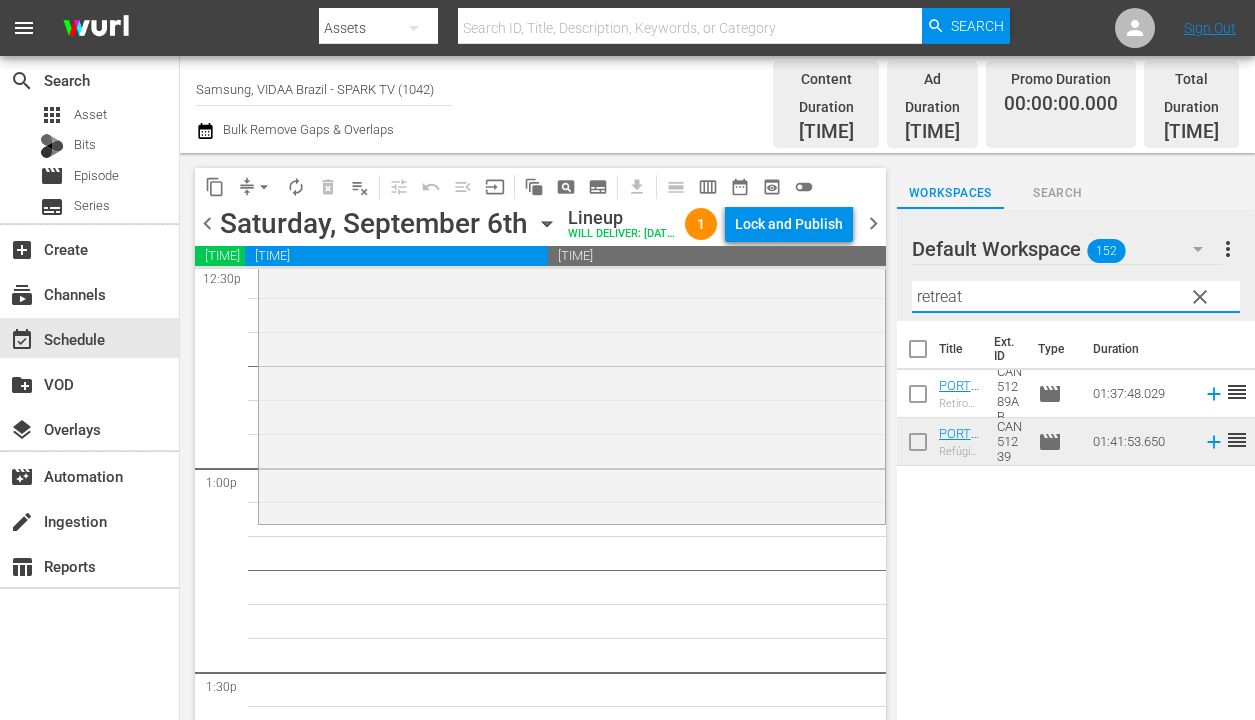 click on "retreat" at bounding box center (1076, 297) 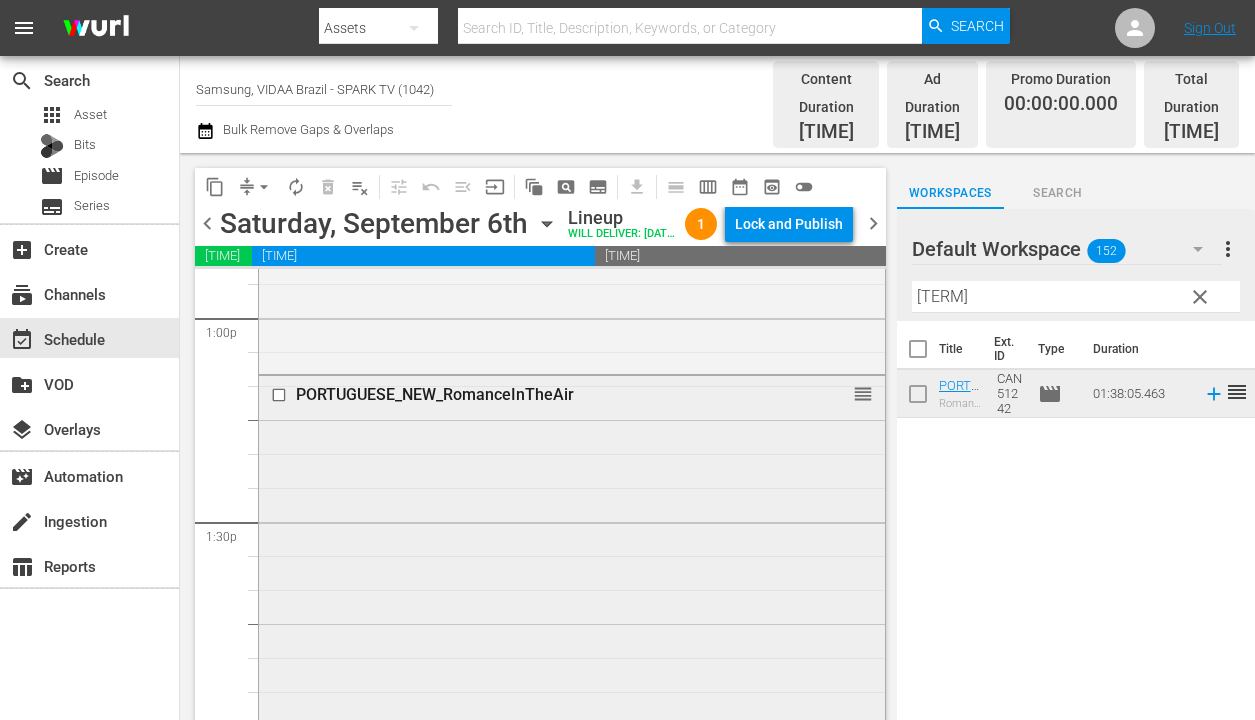 scroll, scrollTop: 5254, scrollLeft: 0, axis: vertical 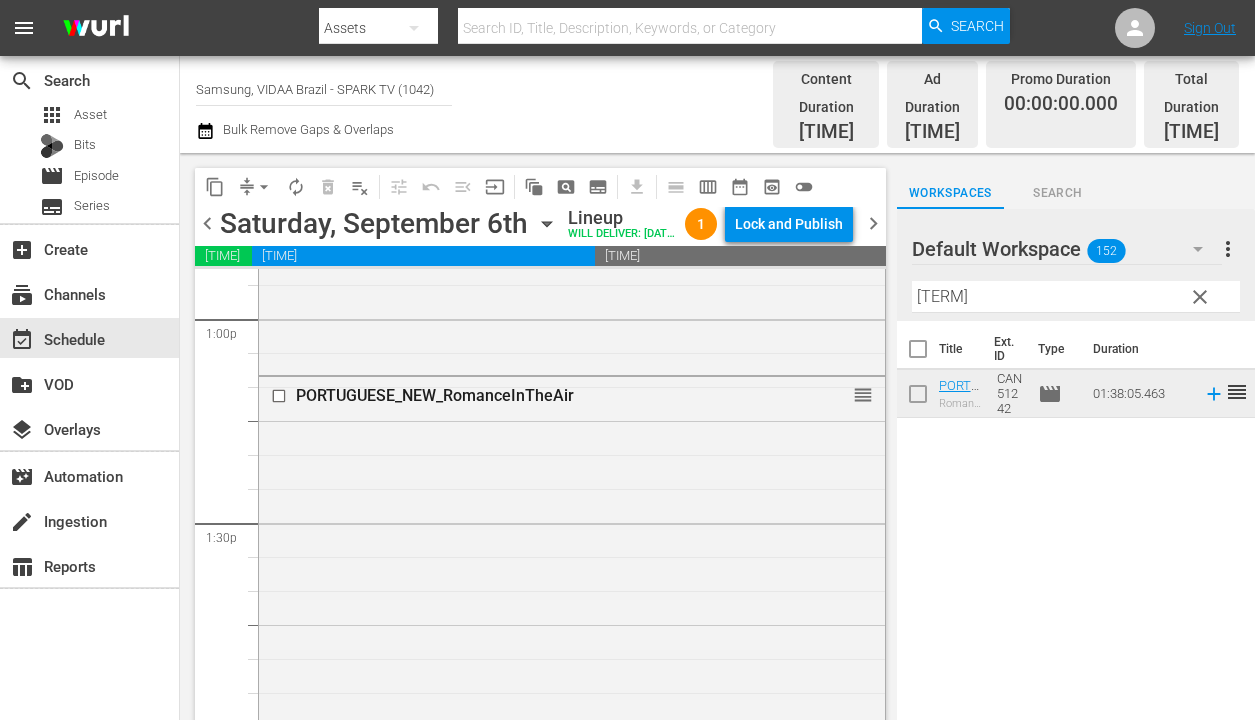drag, startPoint x: 1126, startPoint y: 374, endPoint x: 387, endPoint y: 33, distance: 813.8808 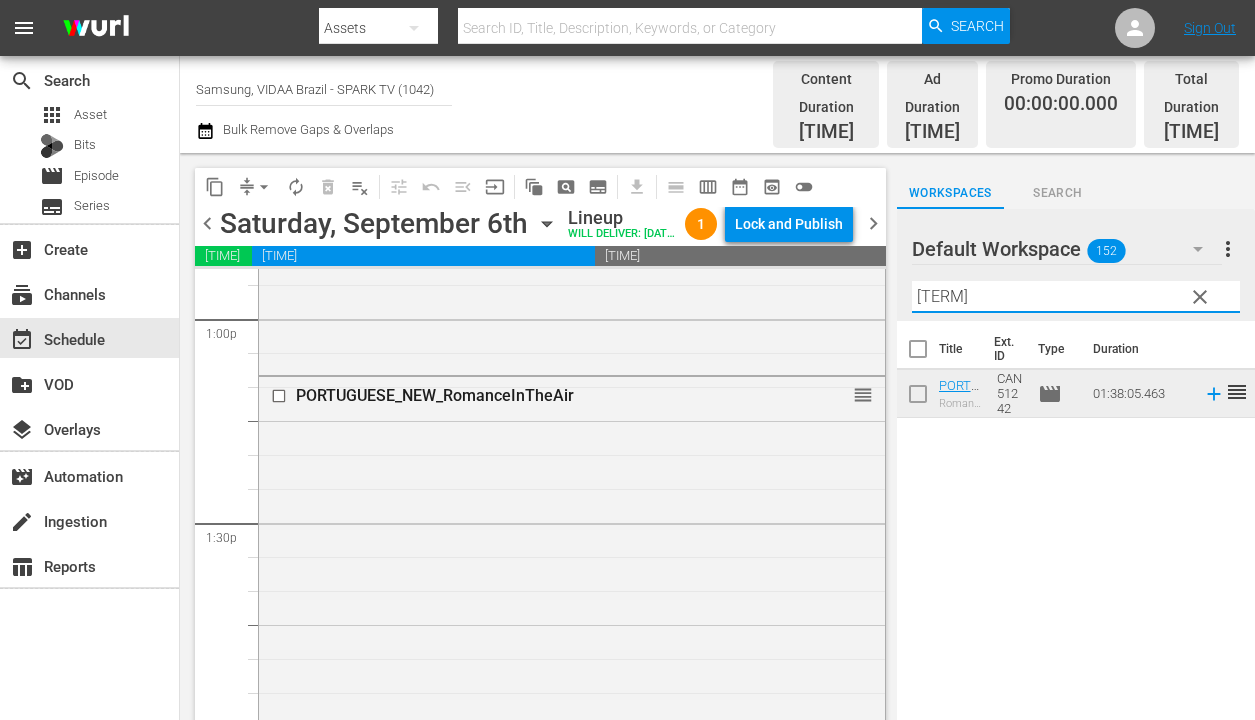 click on "[TERM]" at bounding box center (1076, 297) 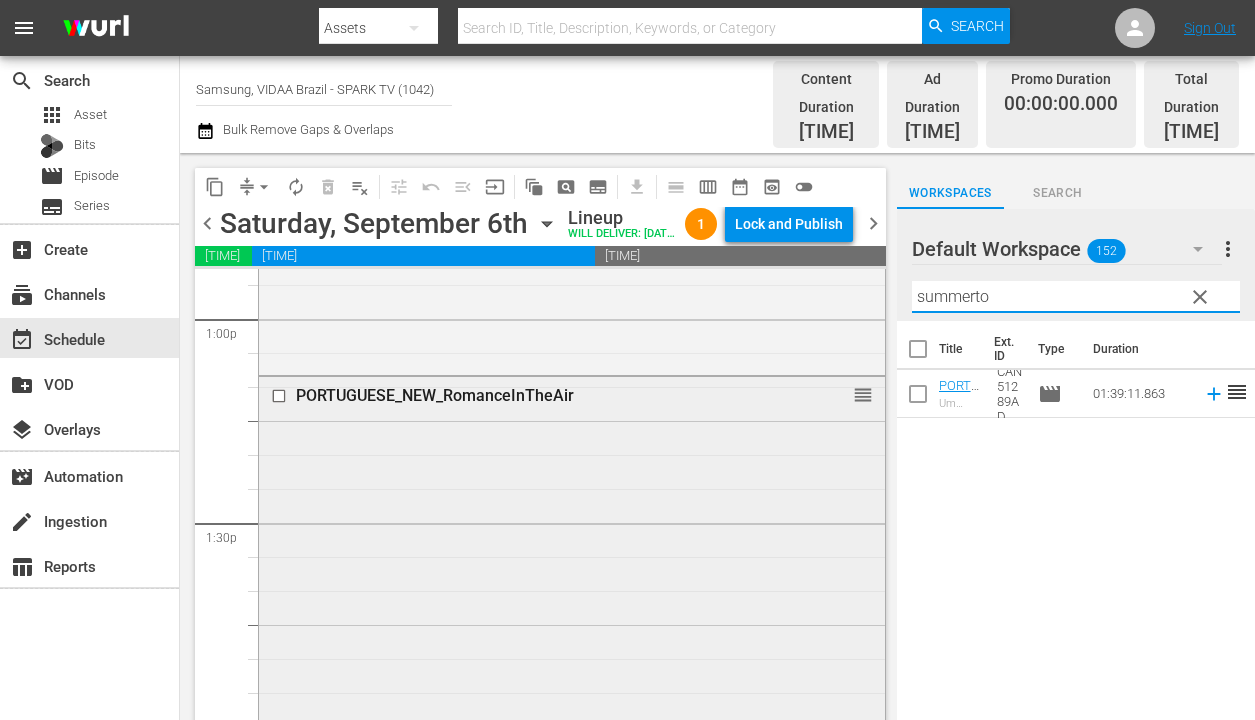 scroll, scrollTop: 5848, scrollLeft: 0, axis: vertical 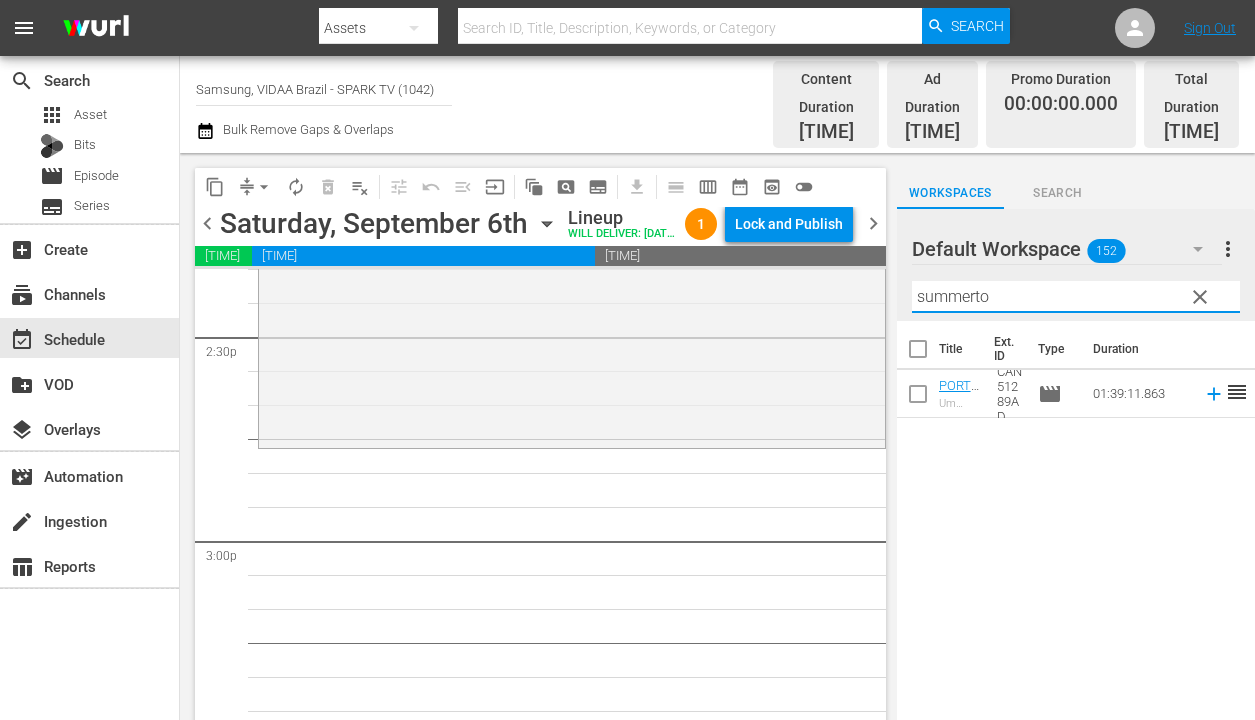 type on "summerto" 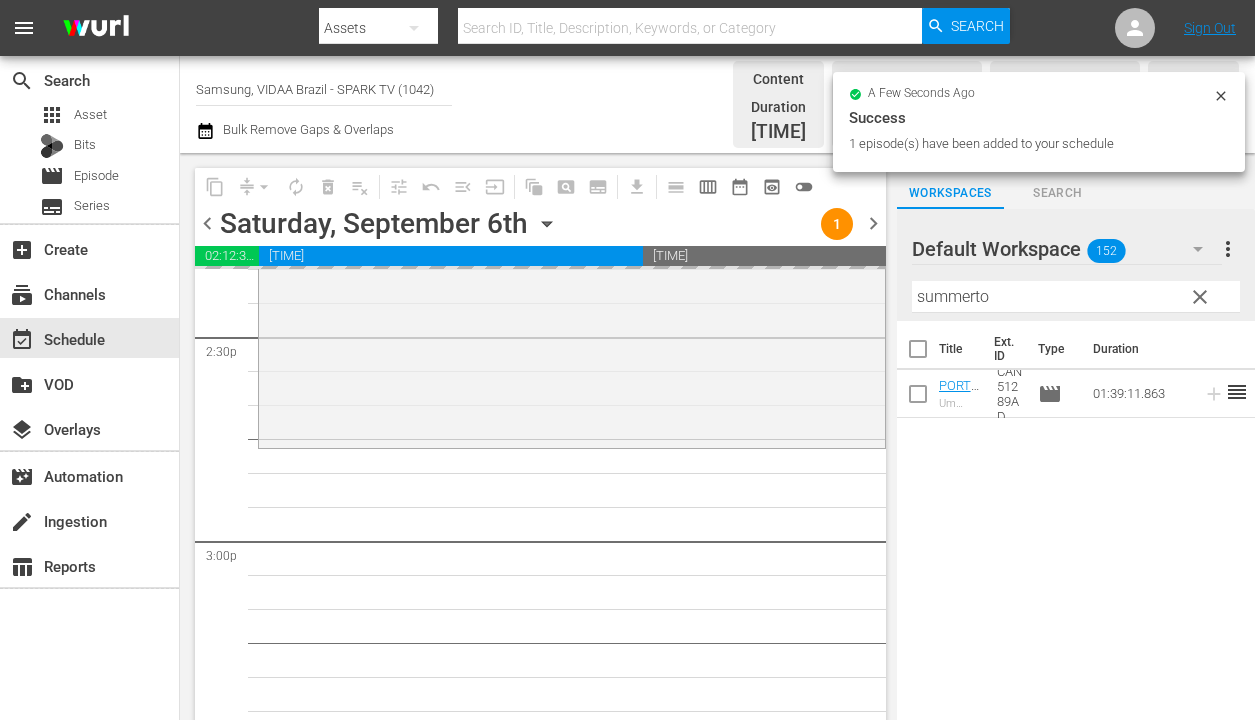 drag, startPoint x: 1093, startPoint y: 379, endPoint x: 476, endPoint y: 3, distance: 722.54065 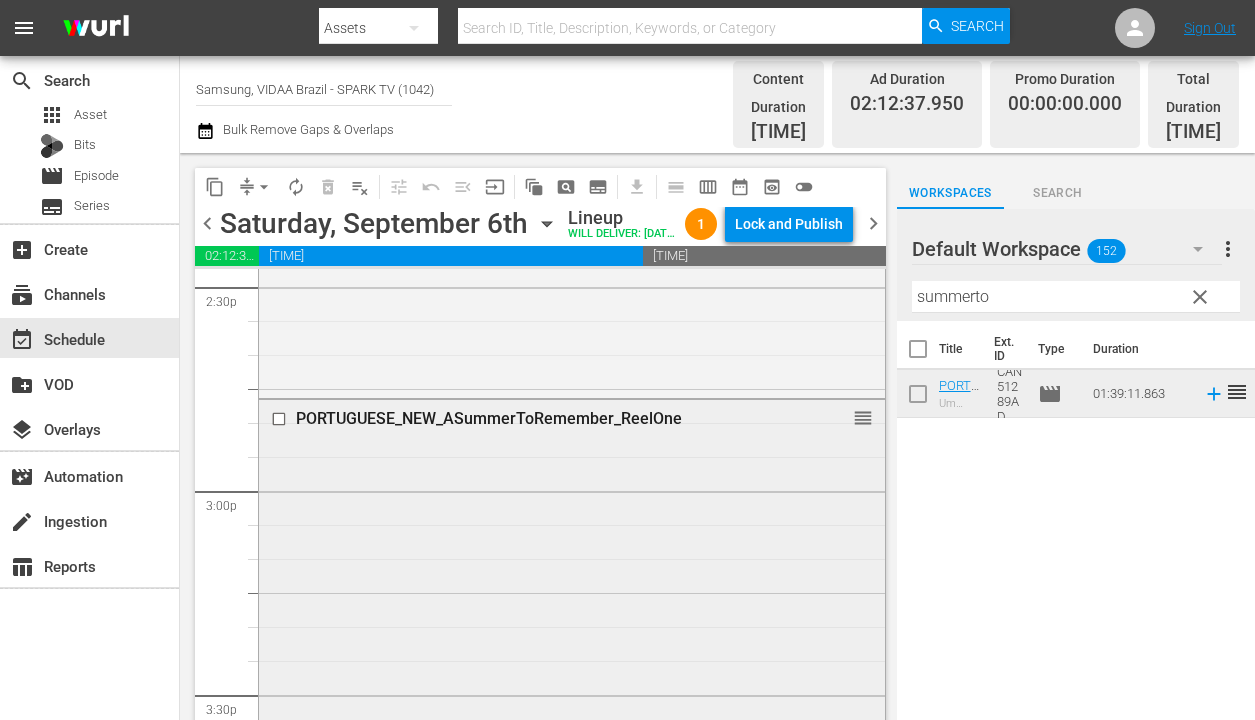 scroll, scrollTop: 6003, scrollLeft: 0, axis: vertical 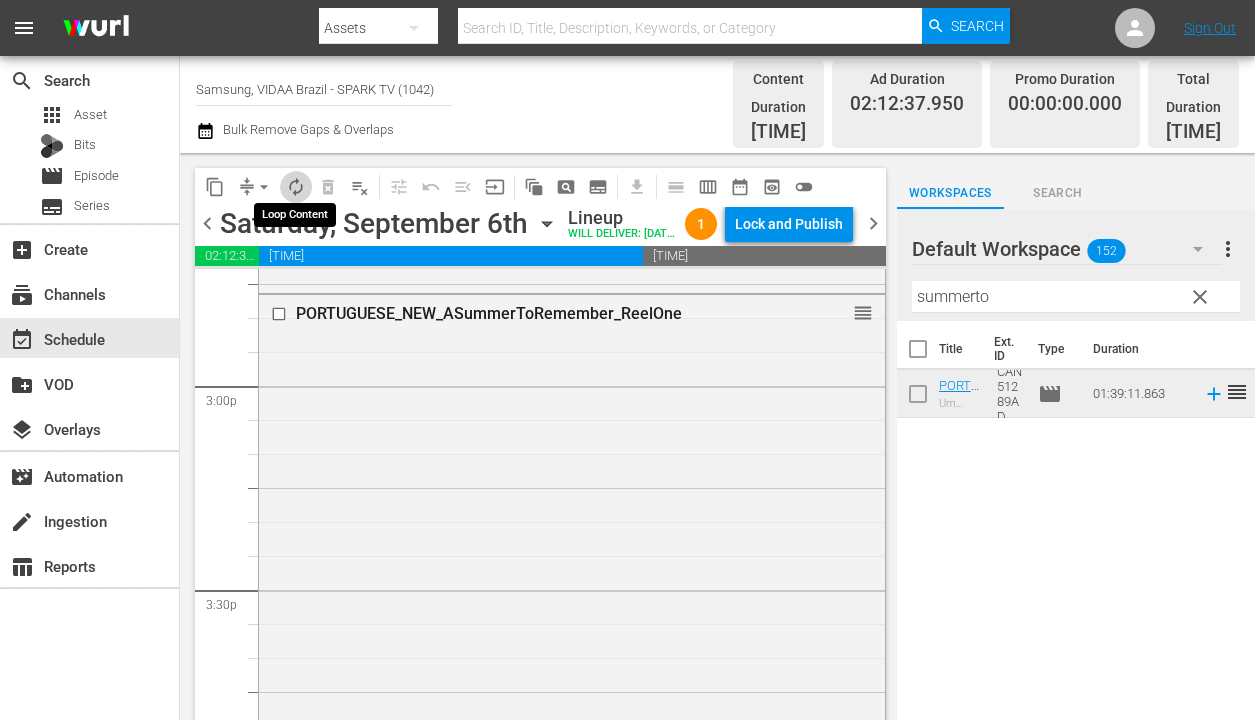 click on "autorenew_outlined" at bounding box center [296, 187] 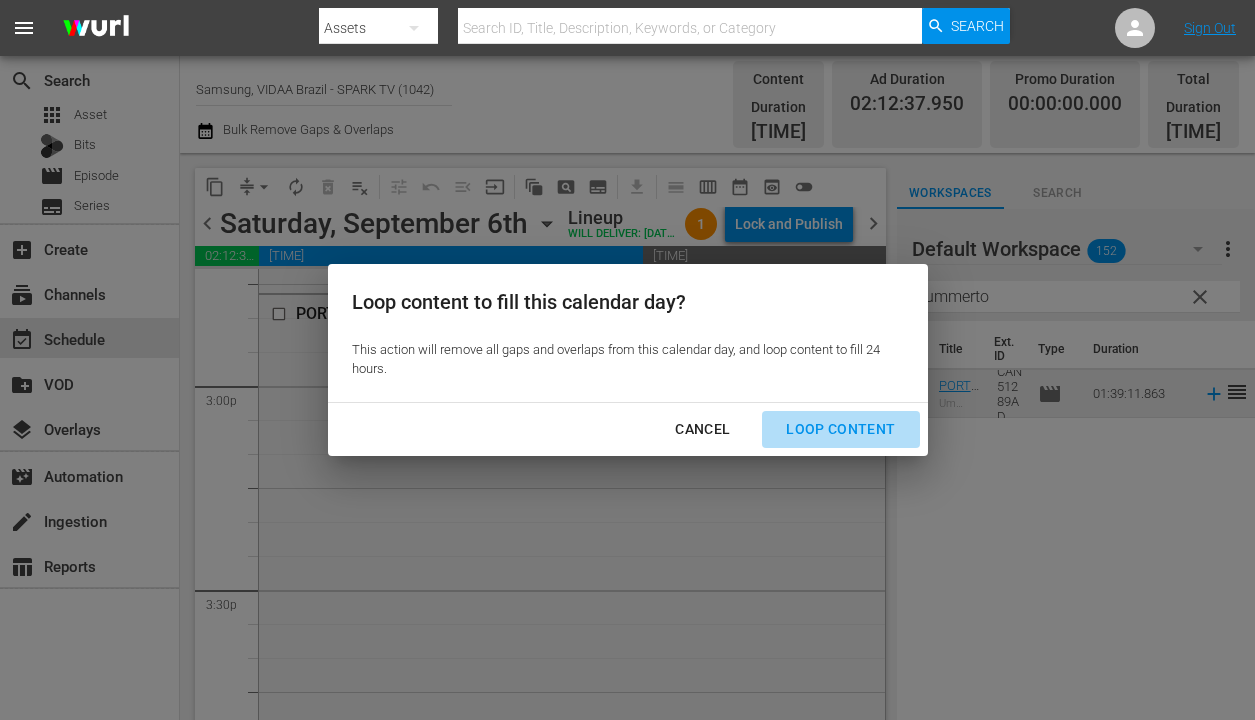 click on "Loop Content" at bounding box center (840, 429) 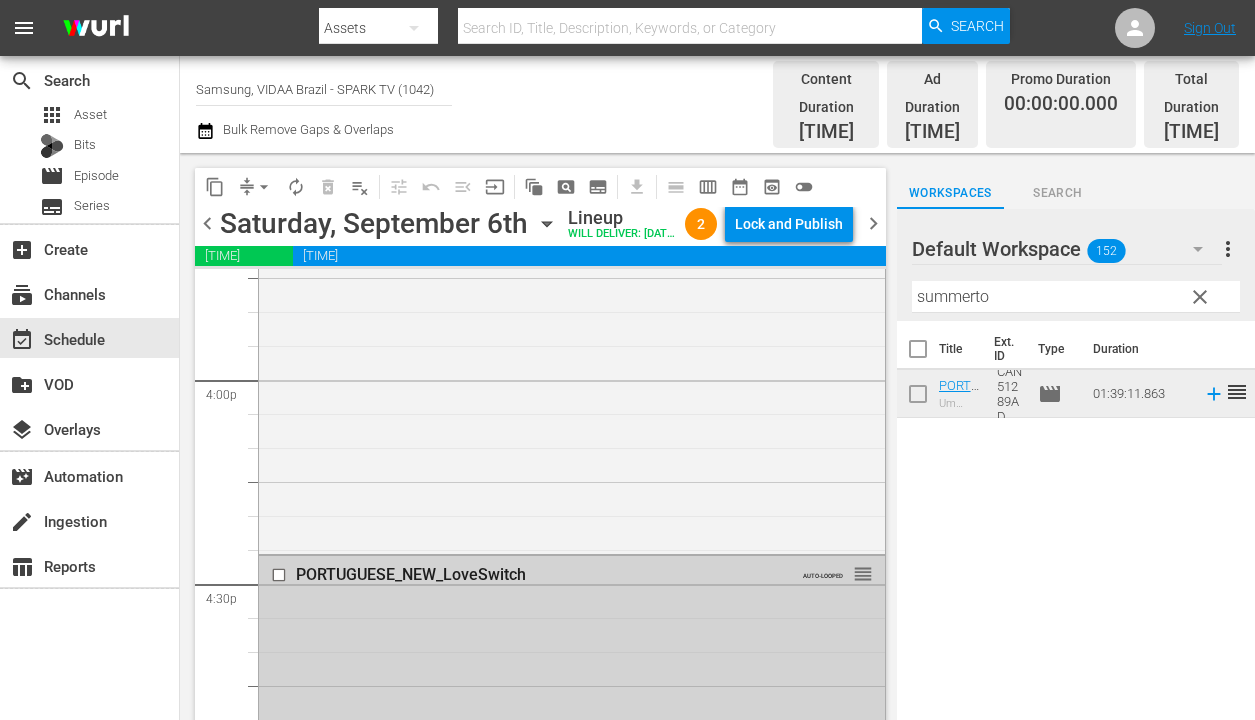 scroll, scrollTop: 6434, scrollLeft: 0, axis: vertical 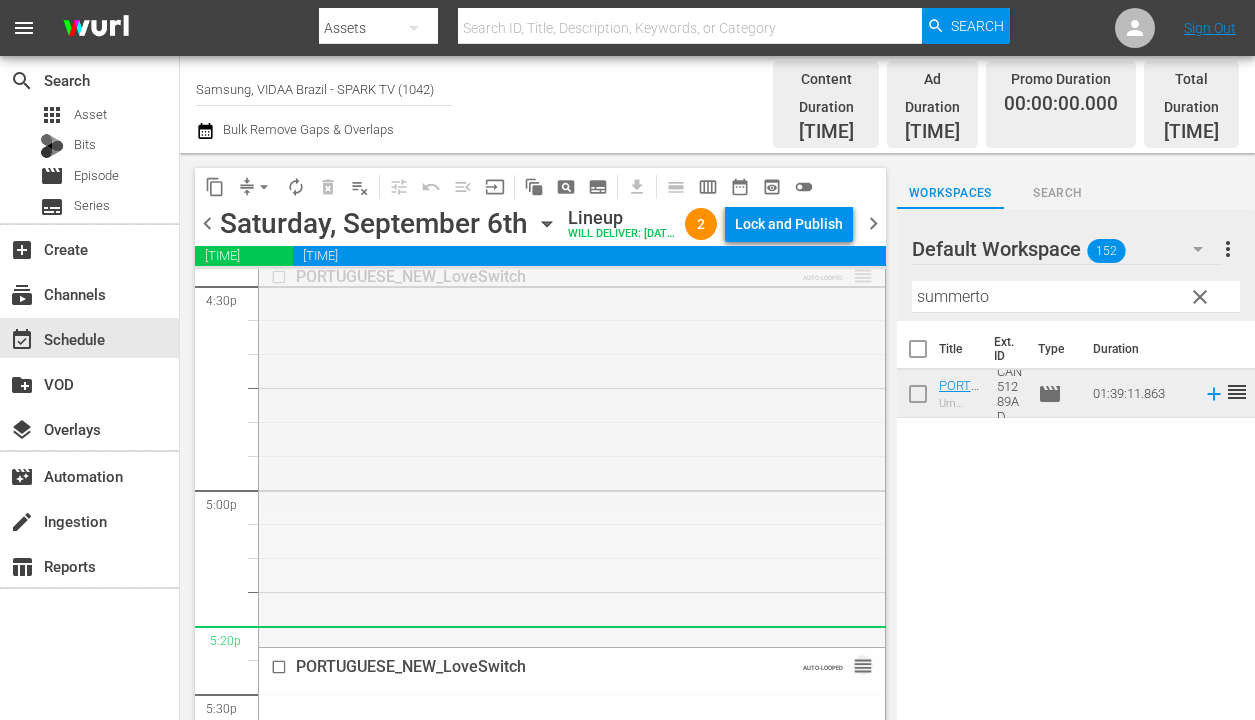 drag, startPoint x: 851, startPoint y: 542, endPoint x: 820, endPoint y: 619, distance: 83.00603 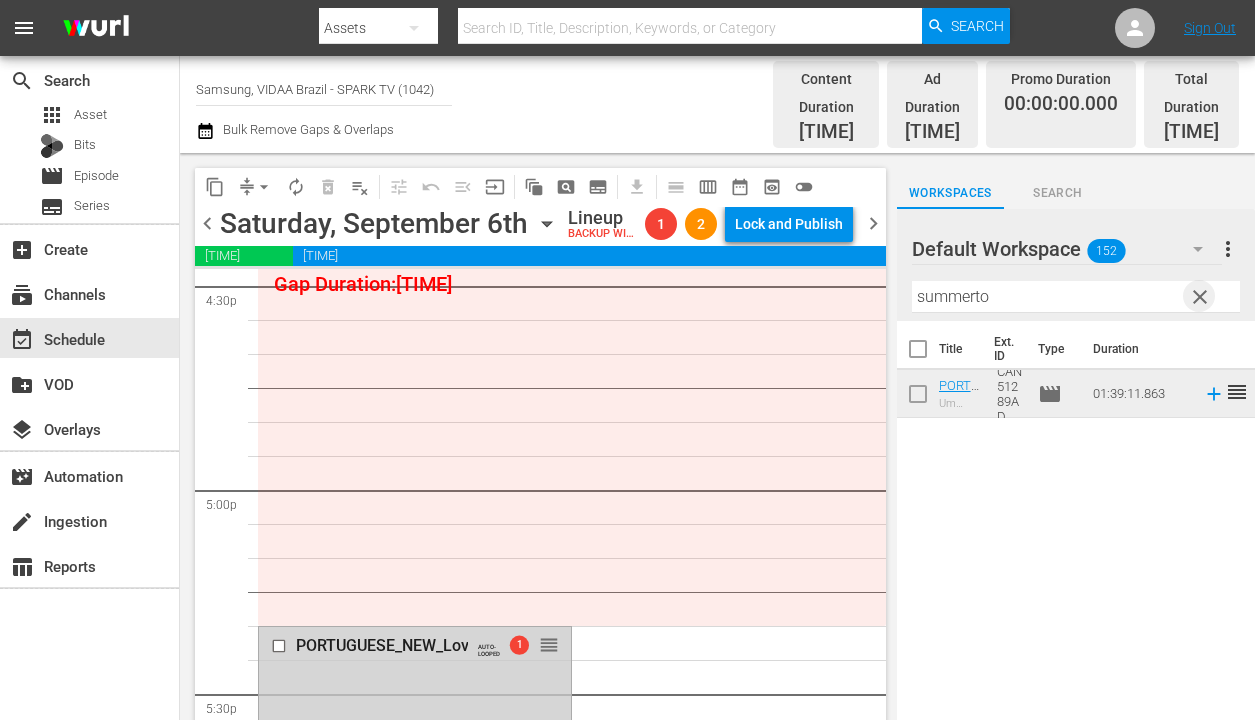 click on "clear" at bounding box center (1200, 297) 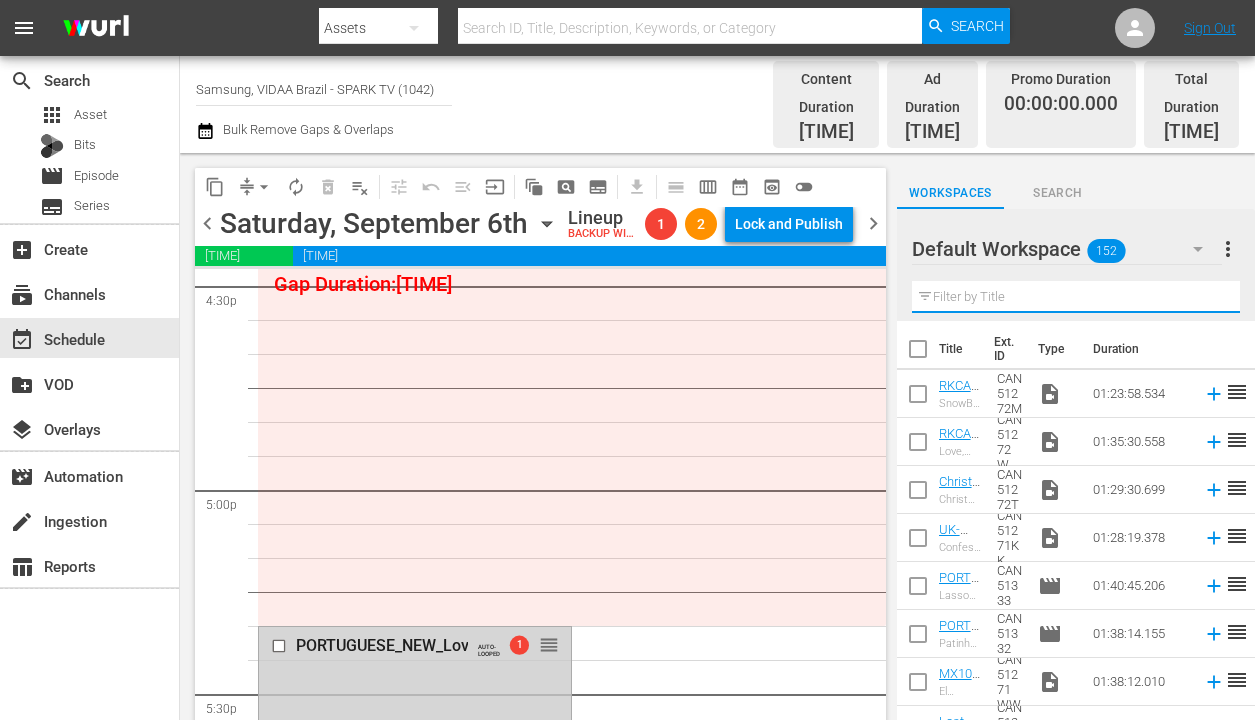 click at bounding box center (1076, 297) 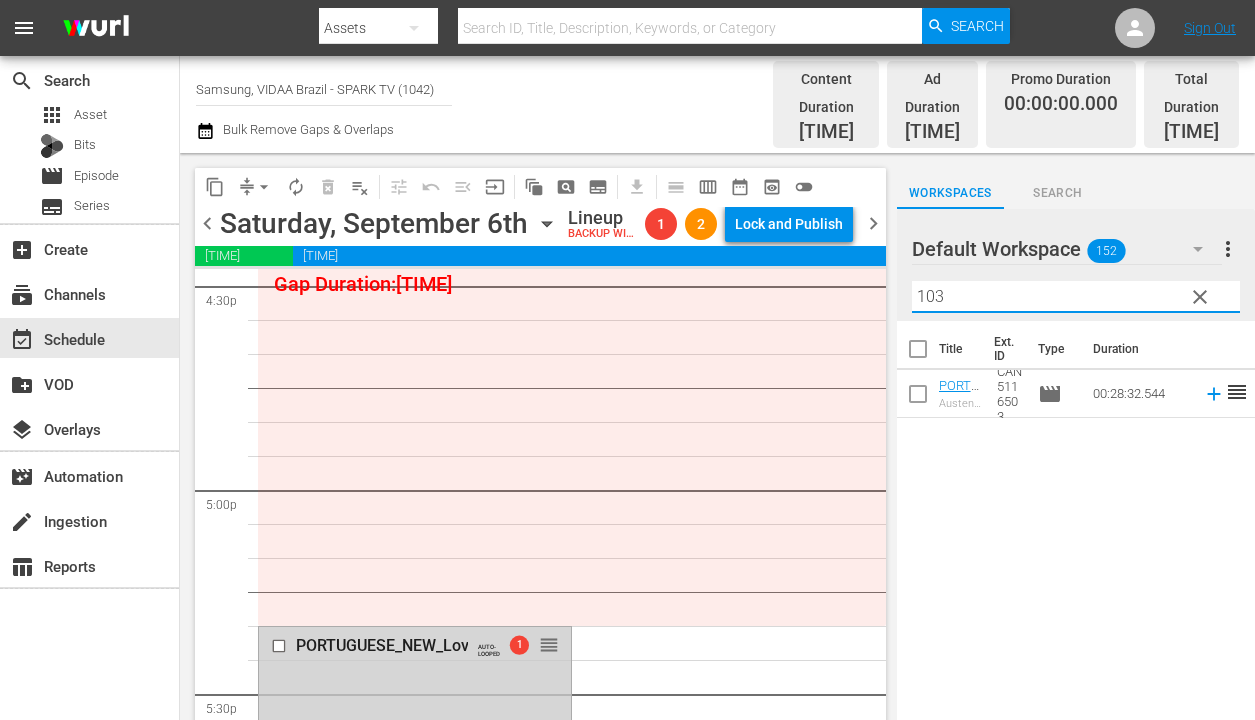 type on "103" 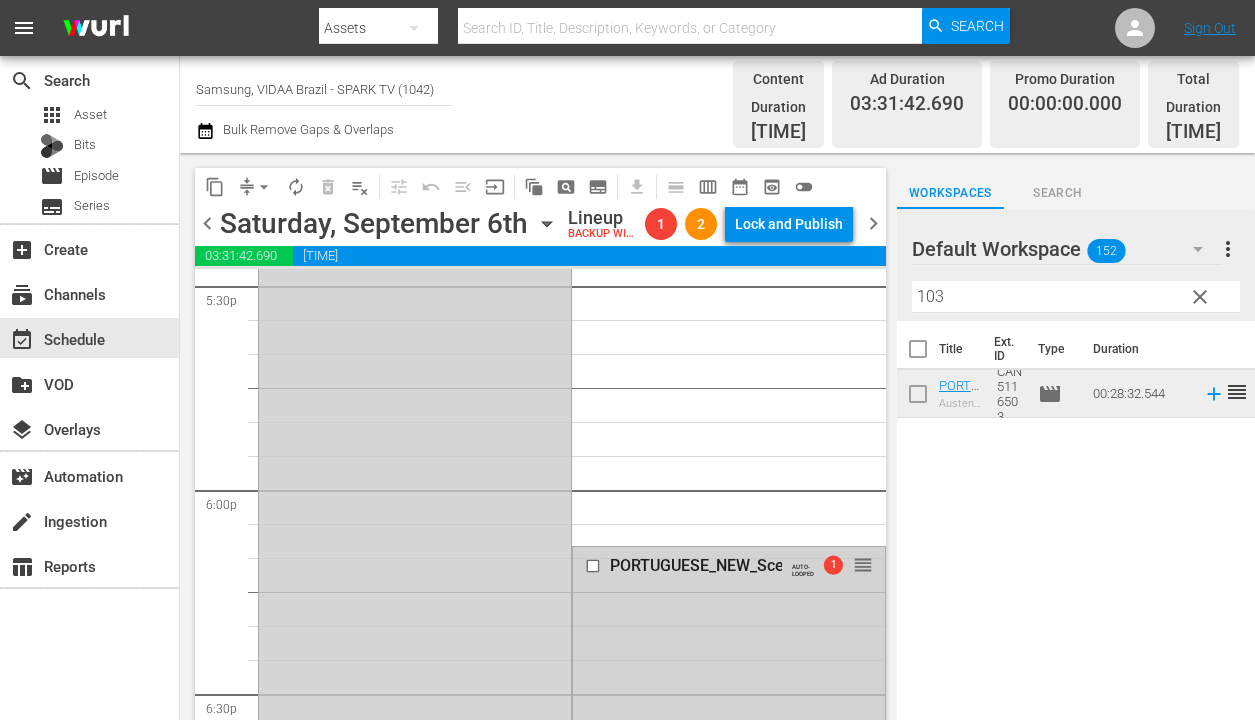 scroll, scrollTop: 7114, scrollLeft: 0, axis: vertical 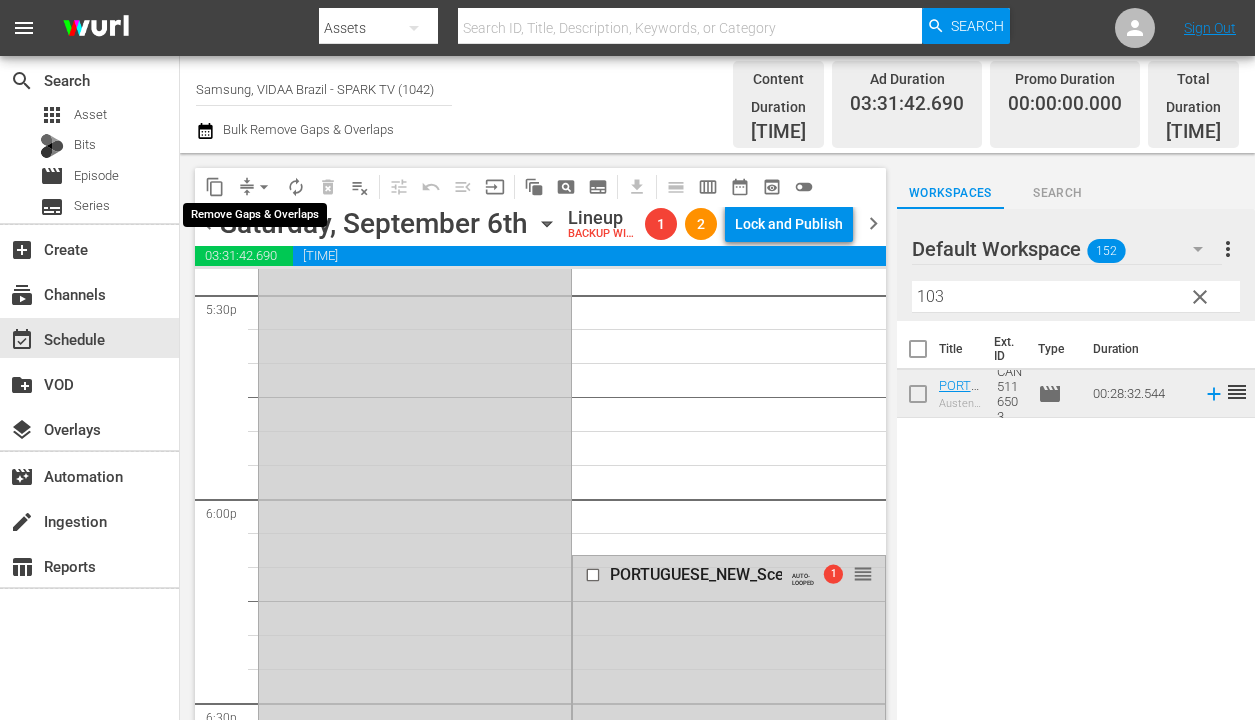 click on "arrow_drop_down" at bounding box center (264, 187) 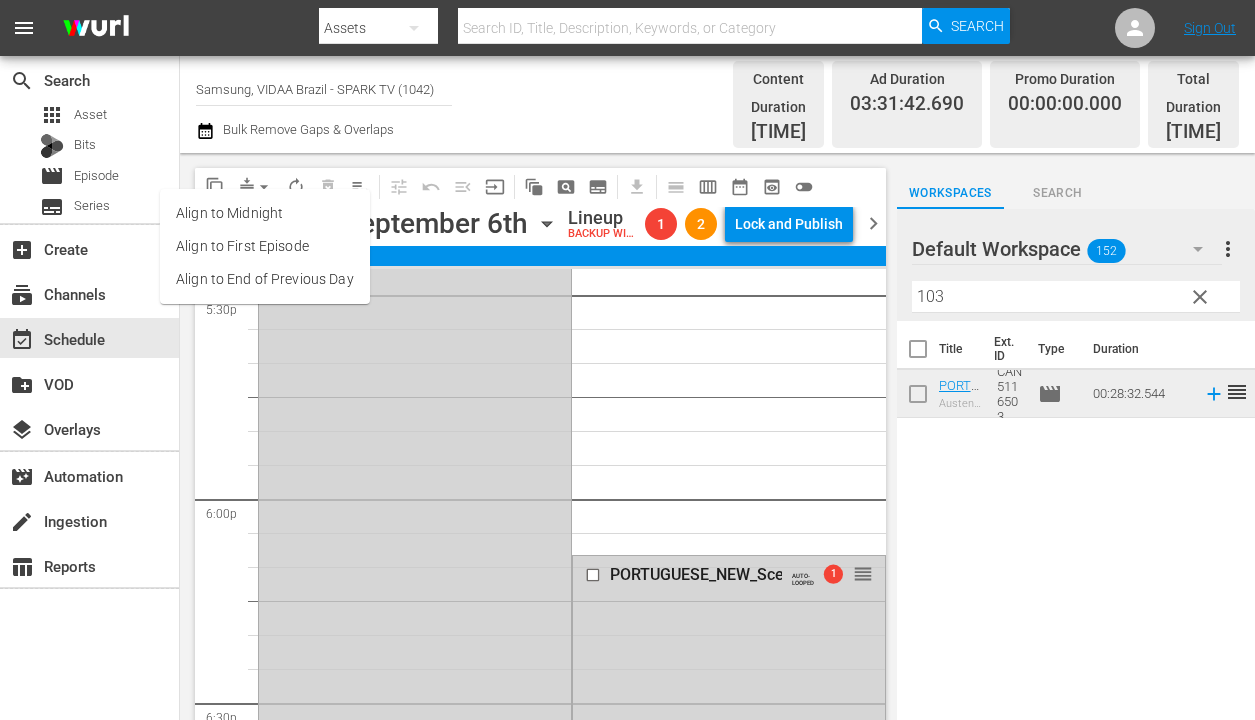click on "Align to End of Previous Day" at bounding box center [265, 279] 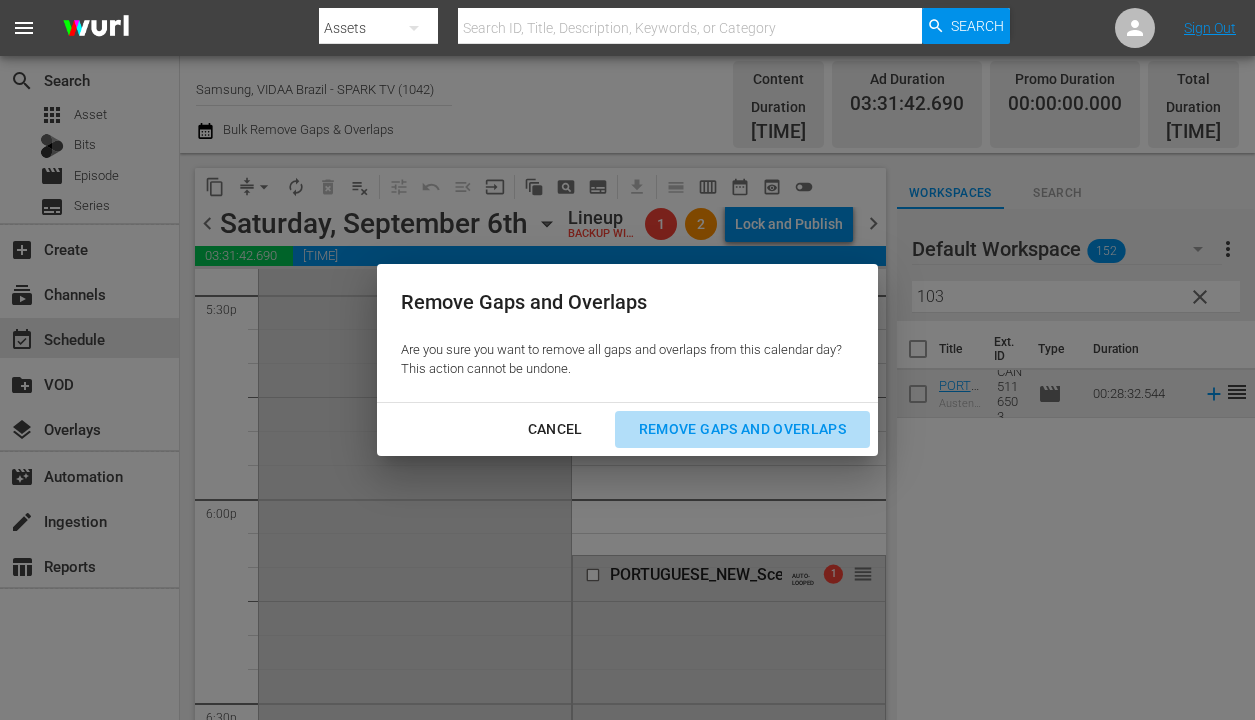 click on "Remove Gaps and Overlaps" at bounding box center (742, 429) 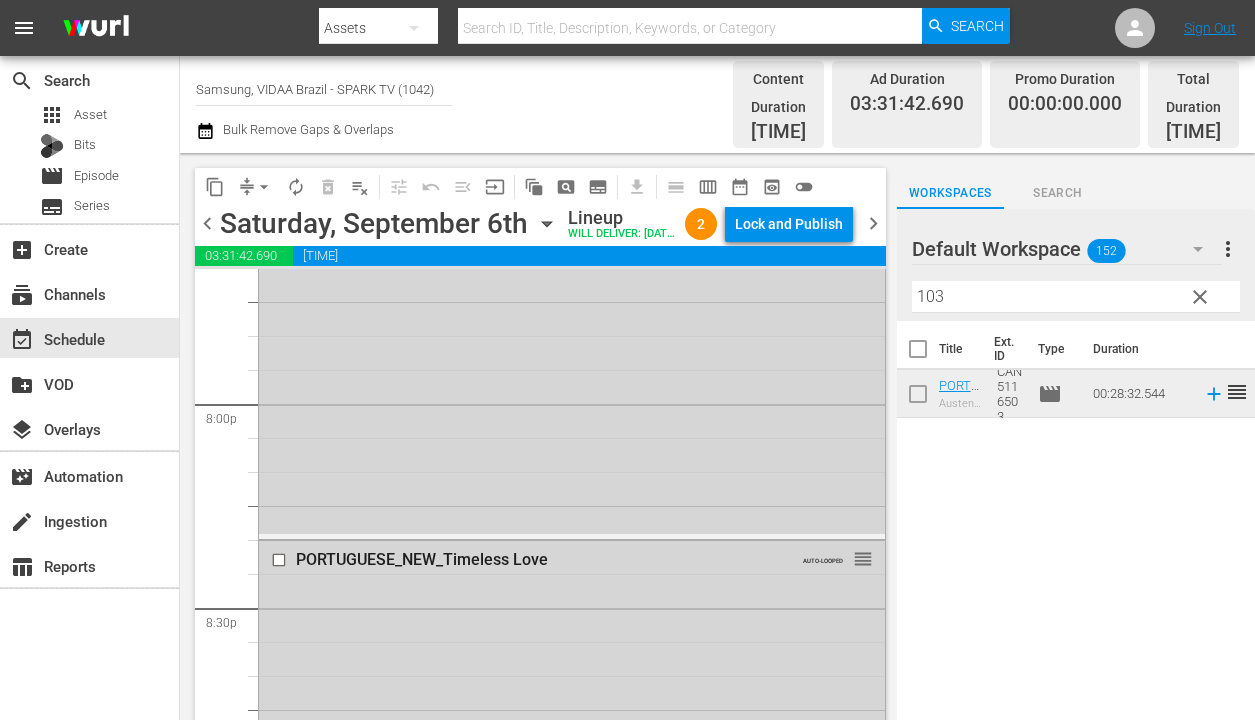 scroll, scrollTop: 8048, scrollLeft: 0, axis: vertical 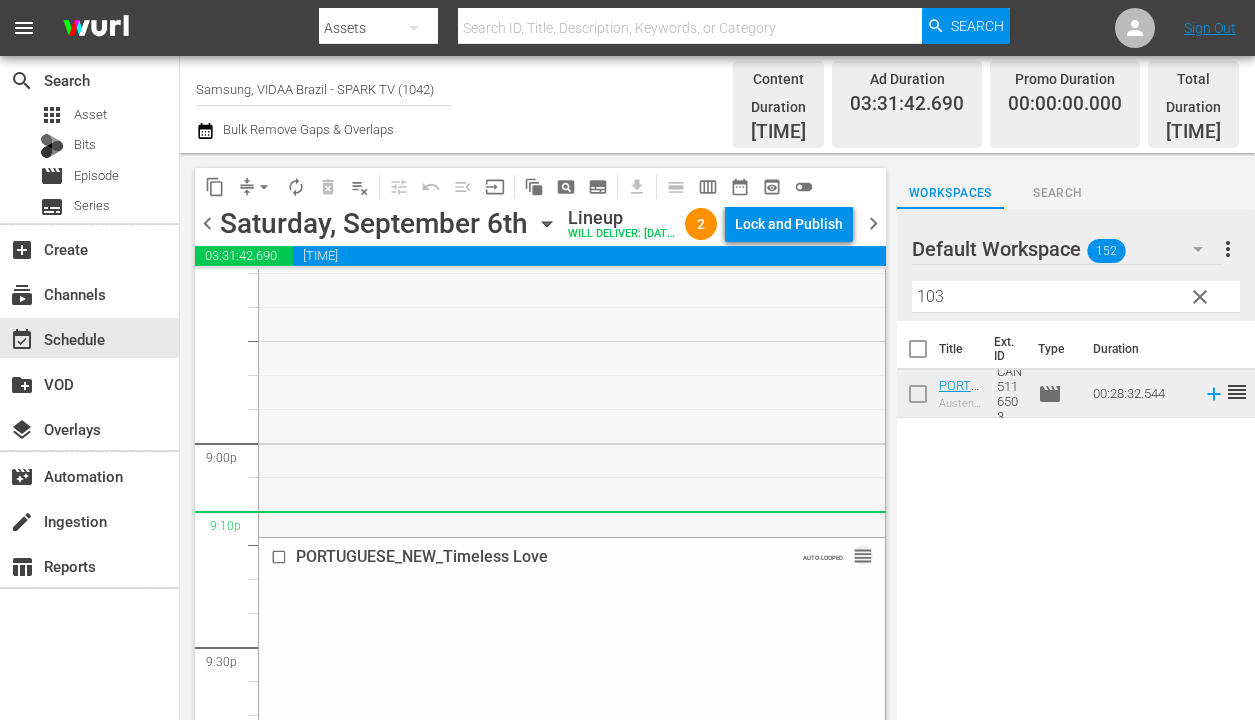 drag, startPoint x: 848, startPoint y: 513, endPoint x: 781, endPoint y: 519, distance: 67.26812 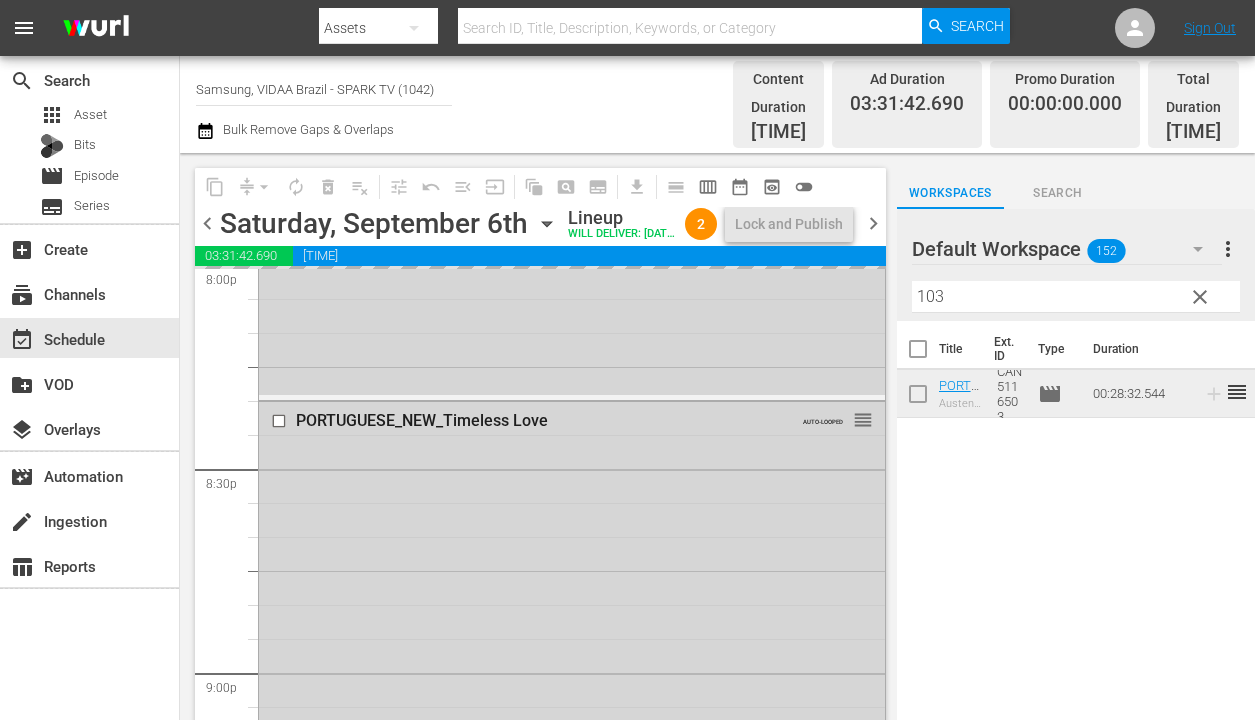 scroll, scrollTop: 8102, scrollLeft: 0, axis: vertical 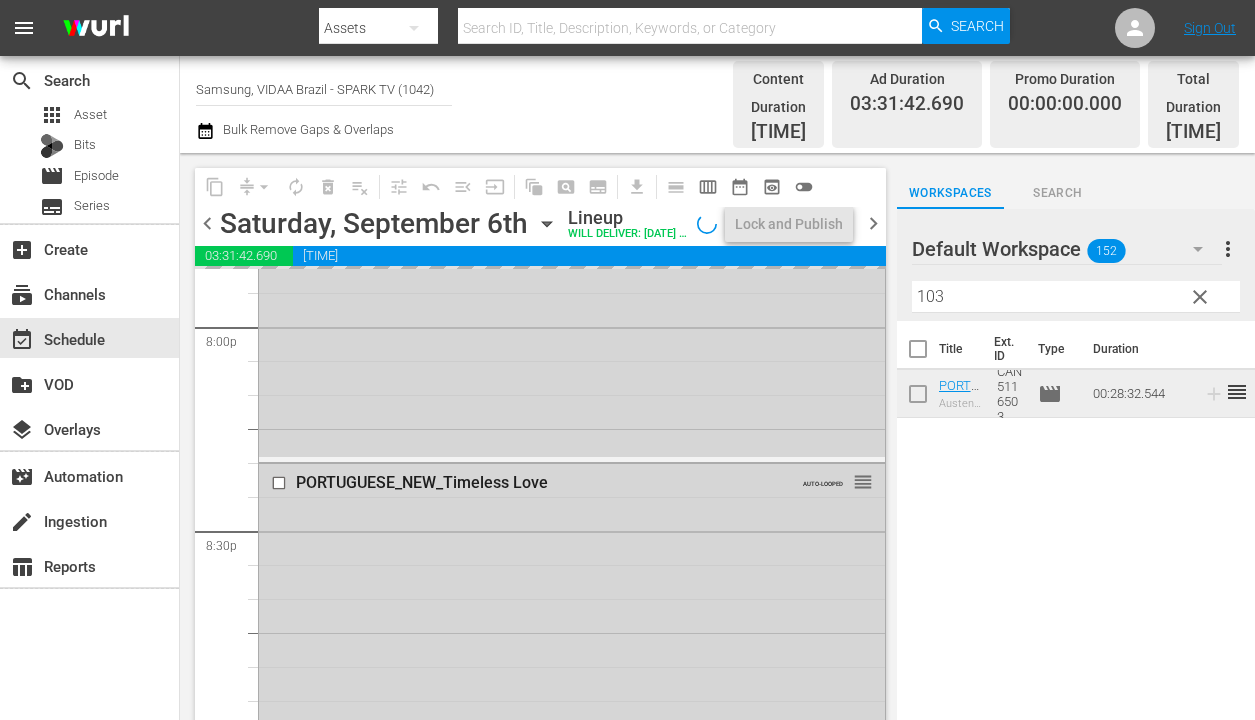 click on "clear" at bounding box center (1200, 297) 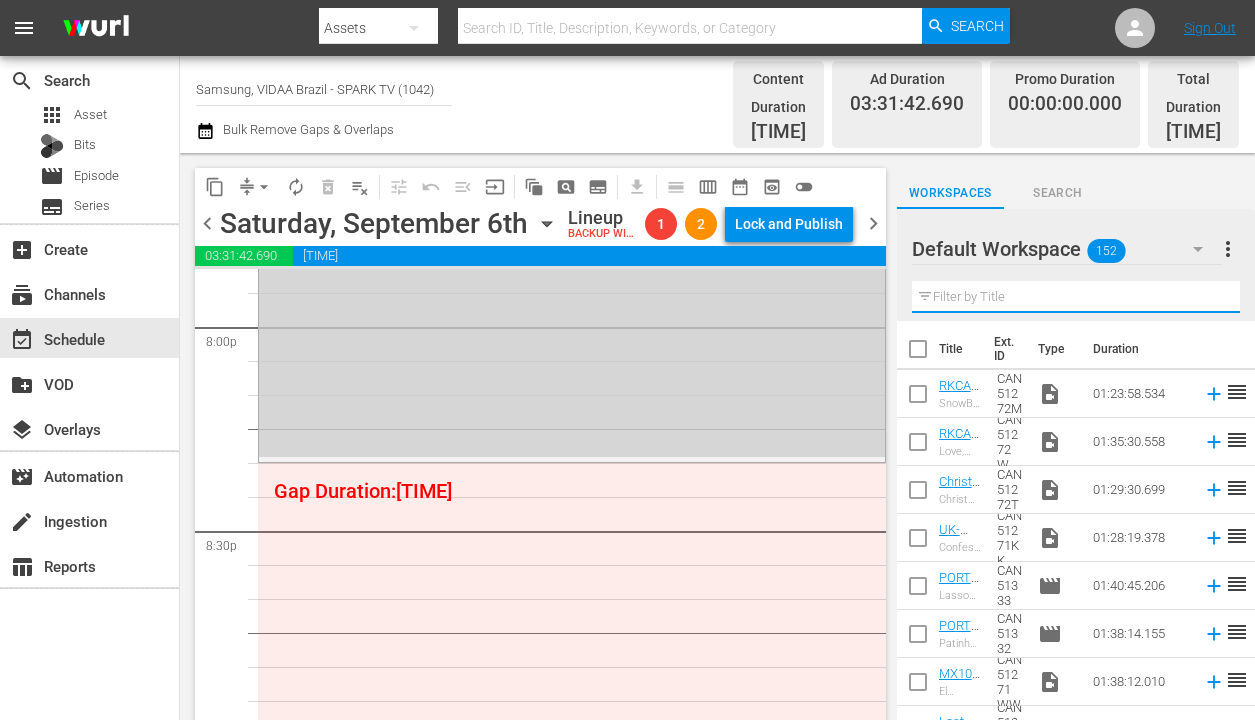 click at bounding box center (1076, 297) 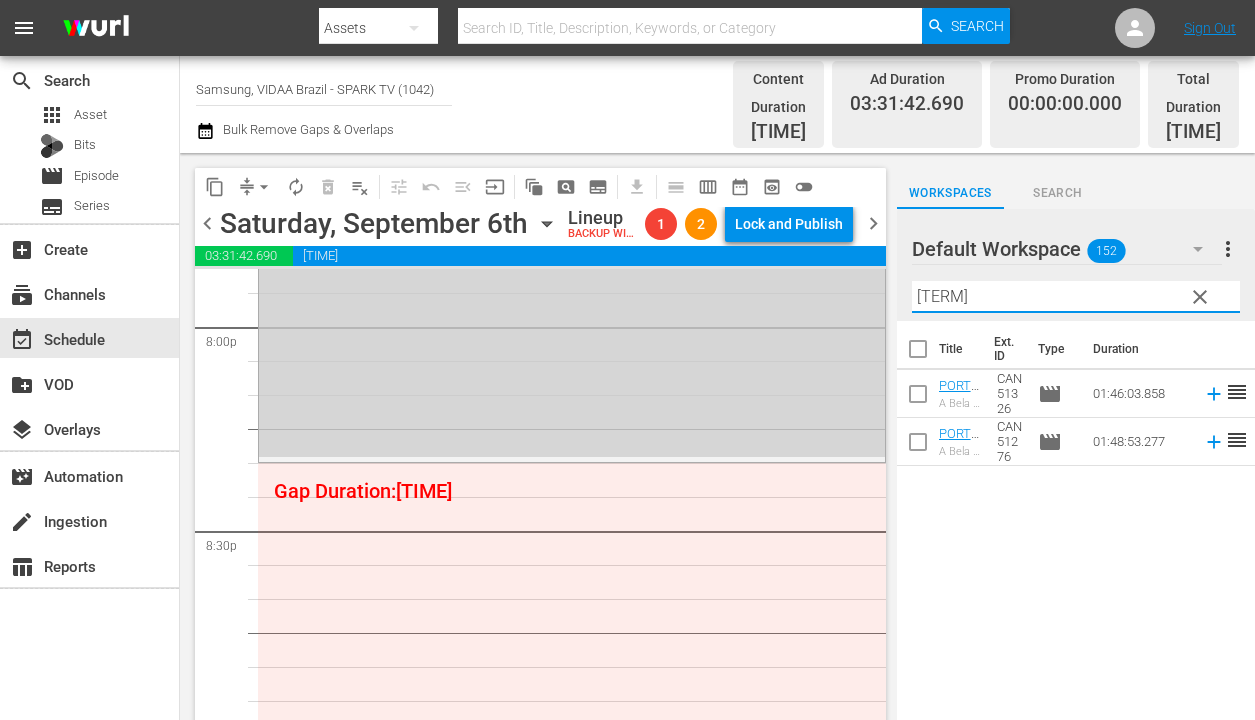 type on "[TERM]" 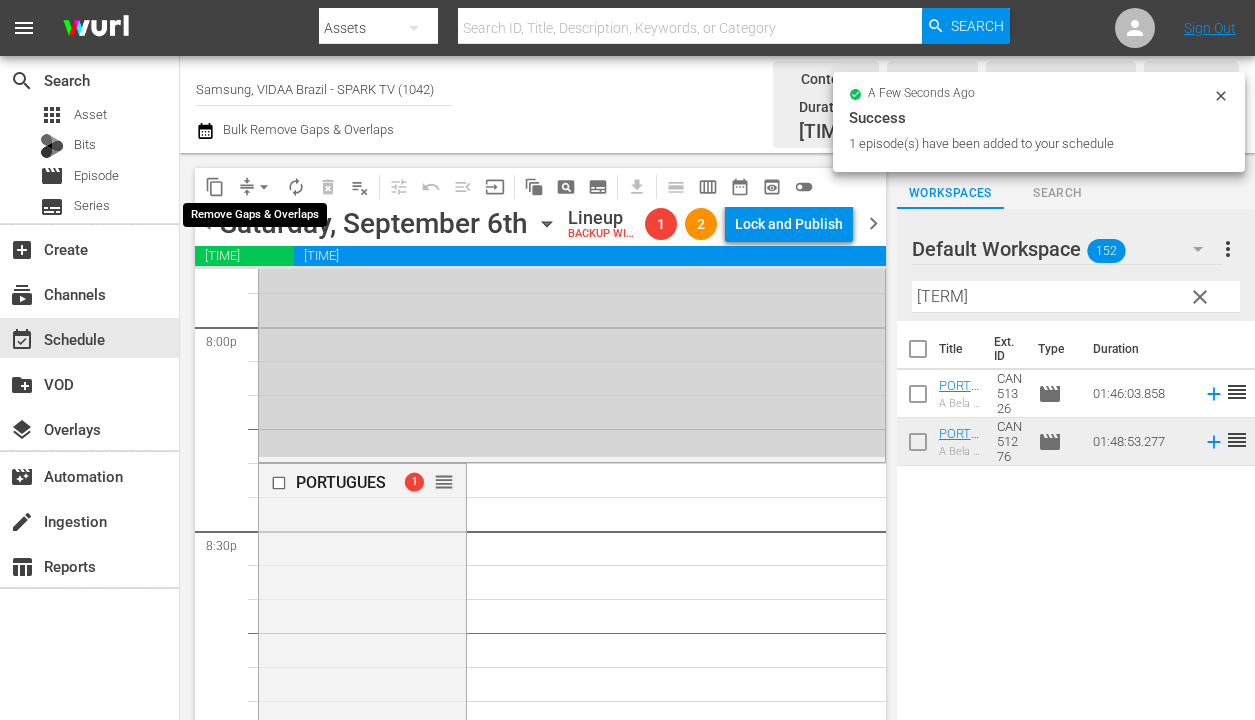 click on "arrow_drop_down" at bounding box center [264, 187] 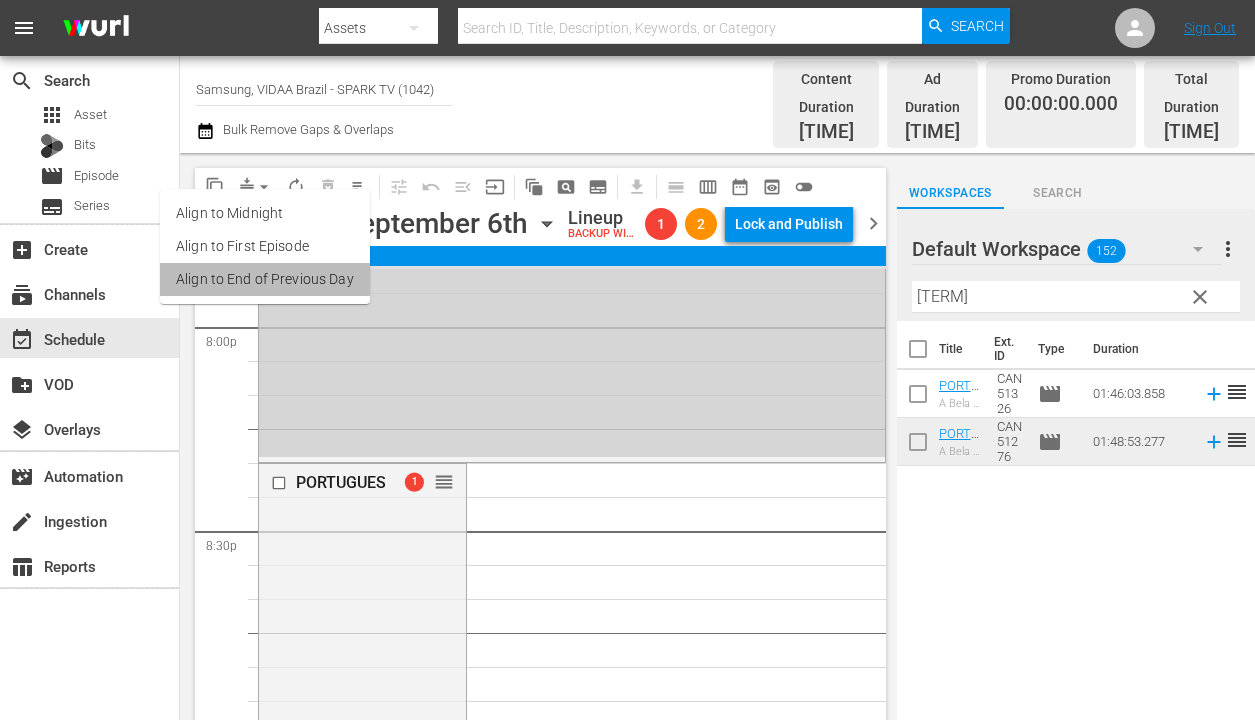 click on "Align to End of Previous Day" at bounding box center (265, 279) 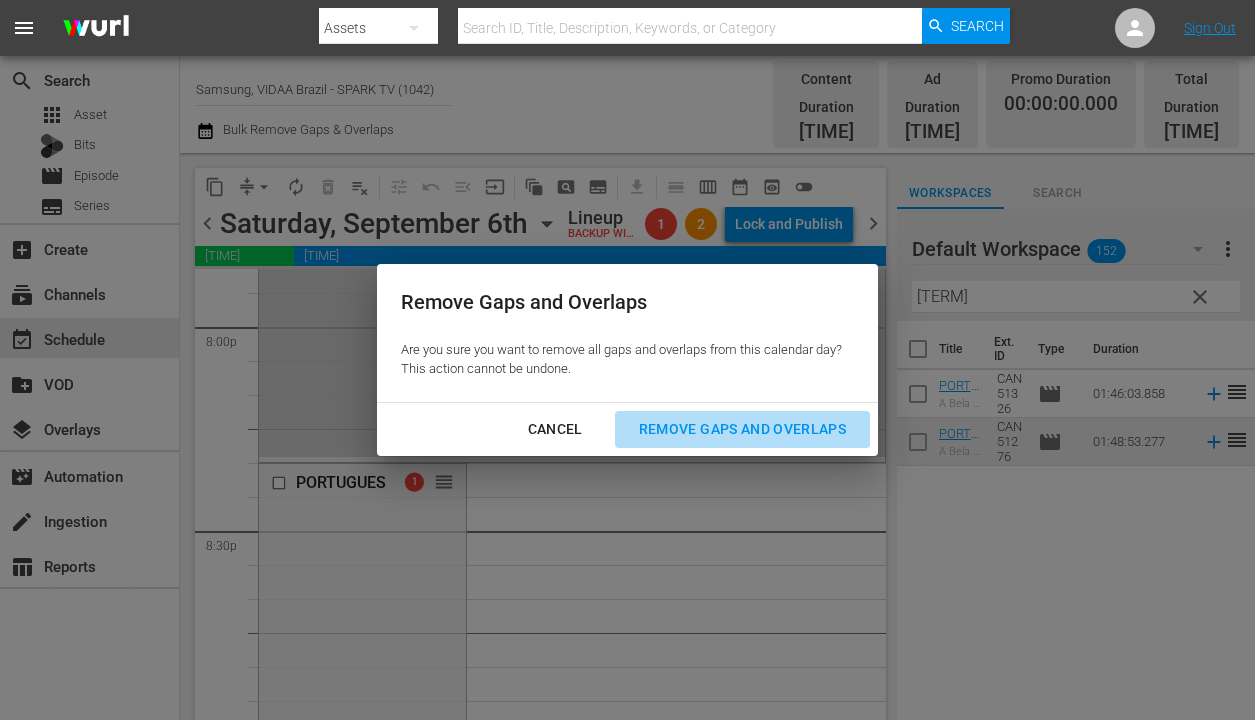 click on "Remove Gaps and Overlaps" at bounding box center (742, 429) 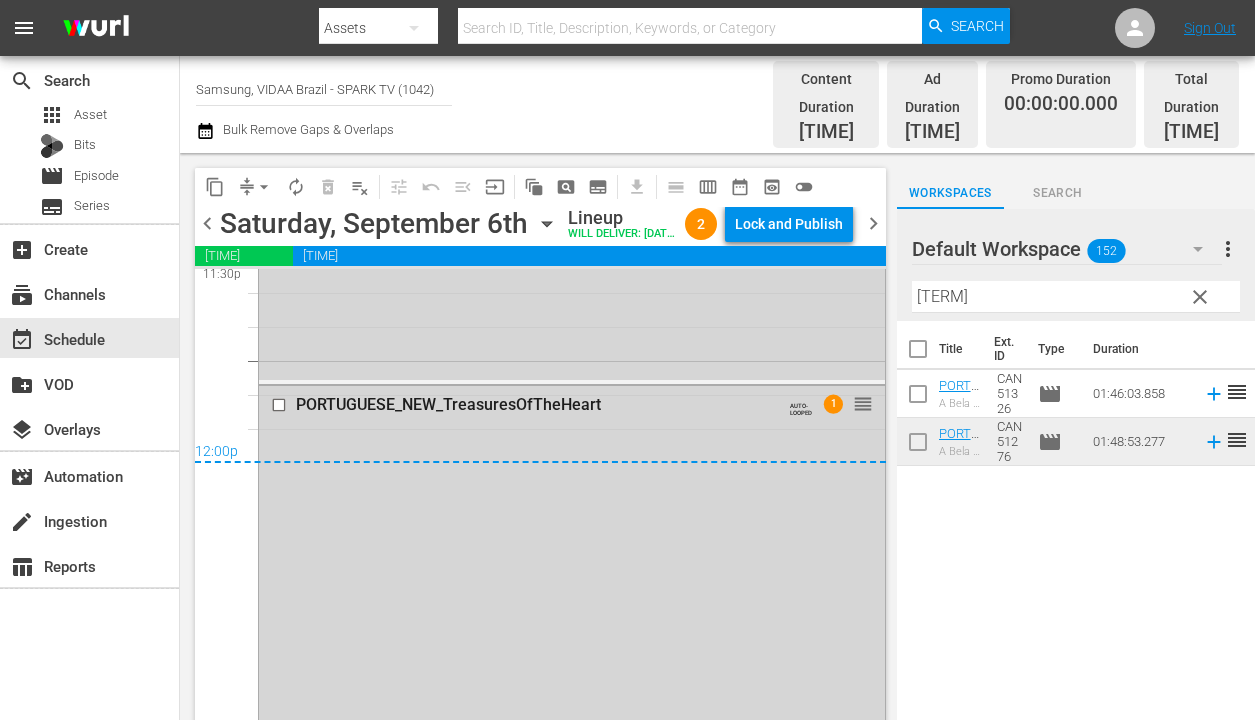 scroll, scrollTop: 9600, scrollLeft: 0, axis: vertical 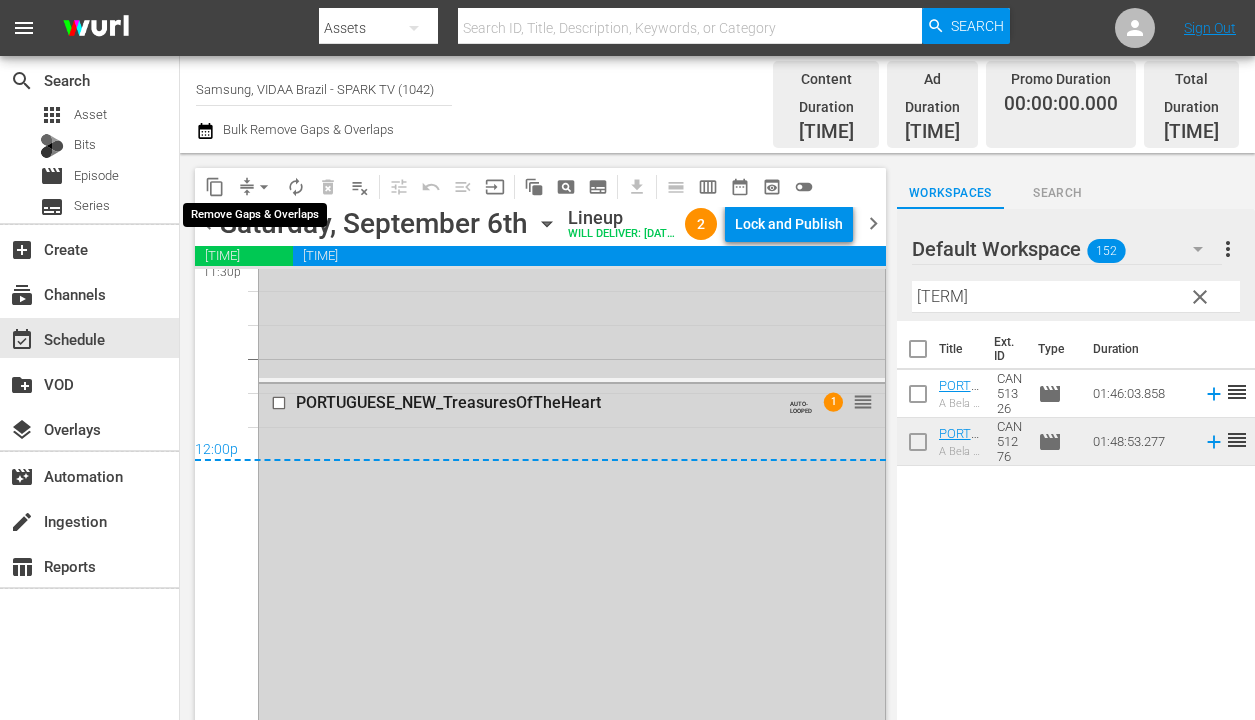 click on "arrow_drop_down" at bounding box center [264, 187] 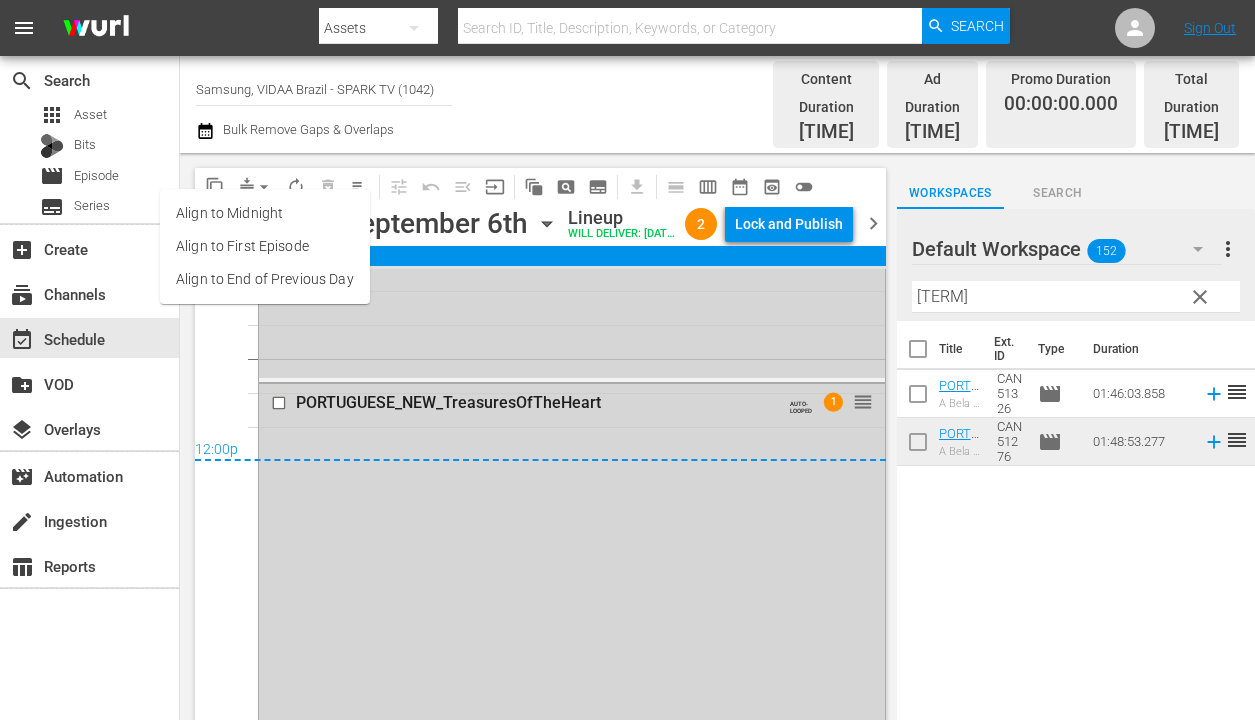 click on "Align to End of Previous Day" at bounding box center [265, 279] 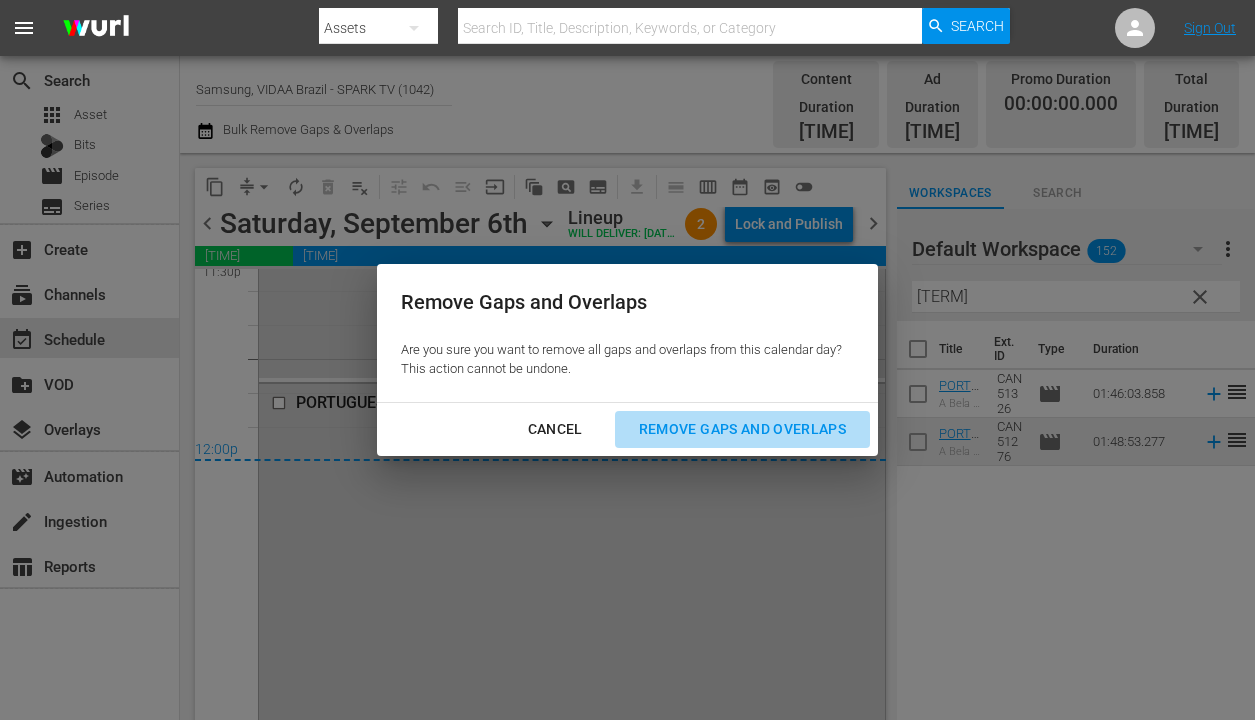 click on "Remove Gaps and Overlaps" at bounding box center [742, 429] 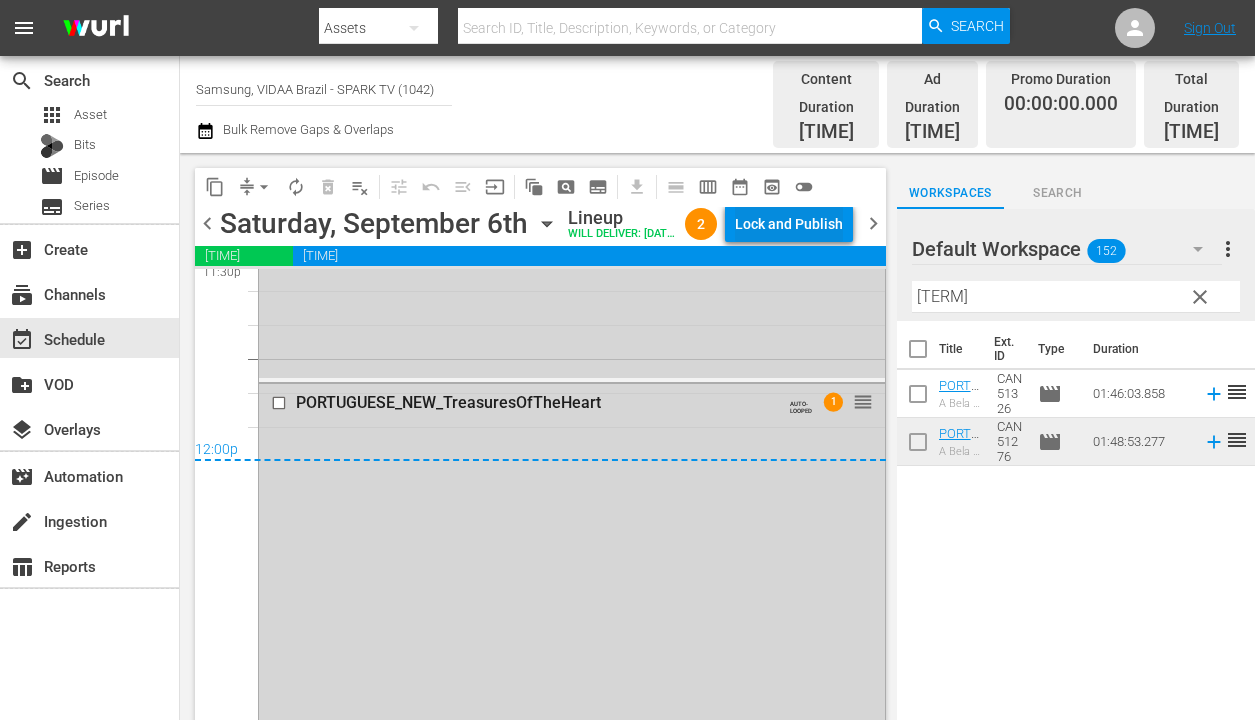click on "Lock and Publish" at bounding box center (789, 224) 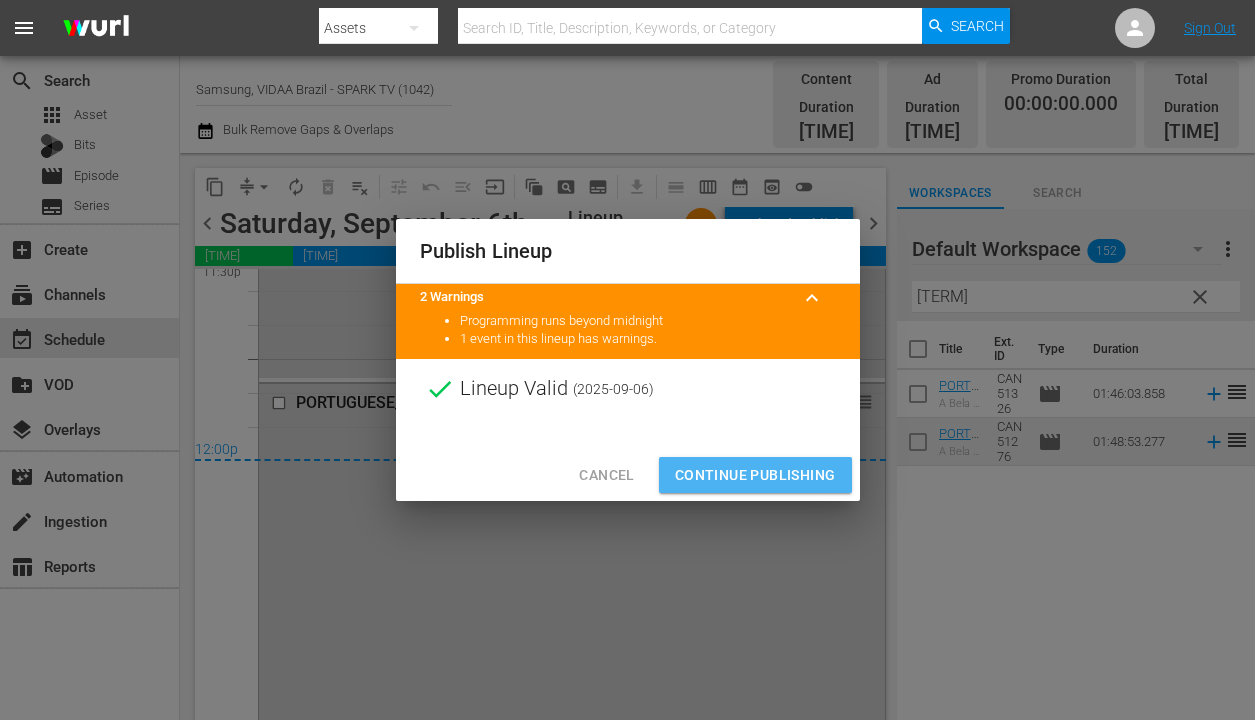 click on "Continue Publishing" at bounding box center [755, 475] 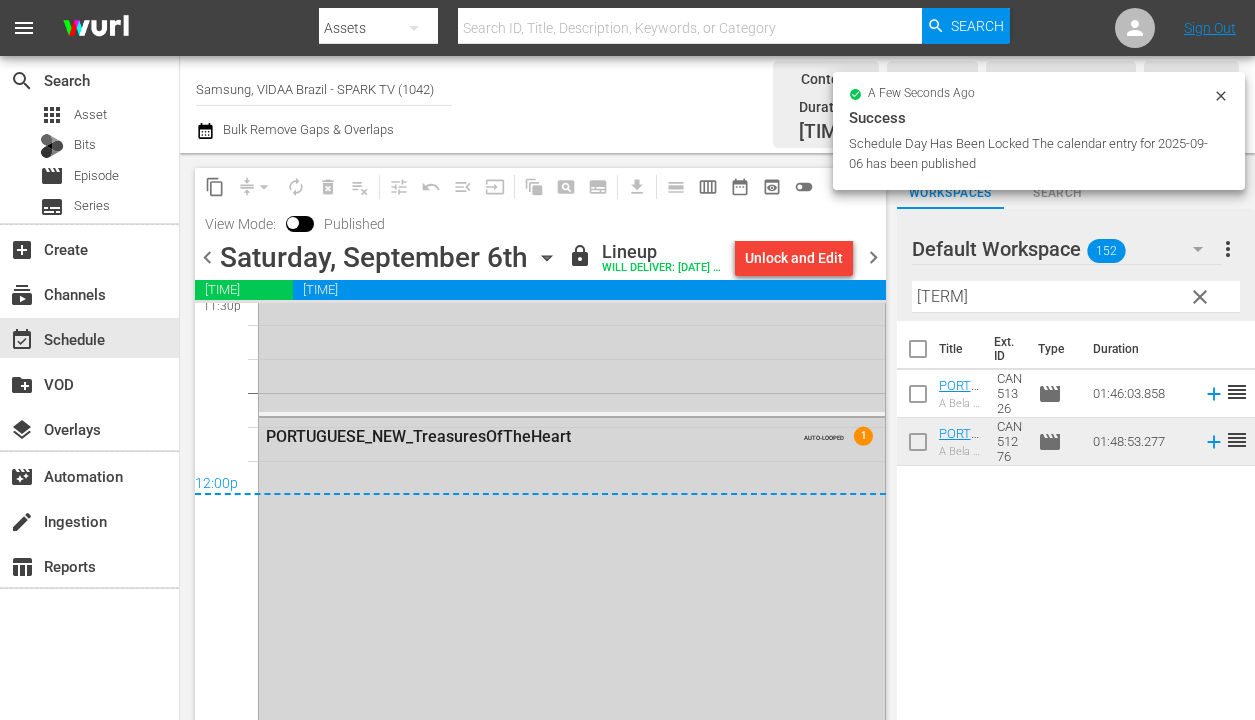 click on "chevron_right" at bounding box center (873, 257) 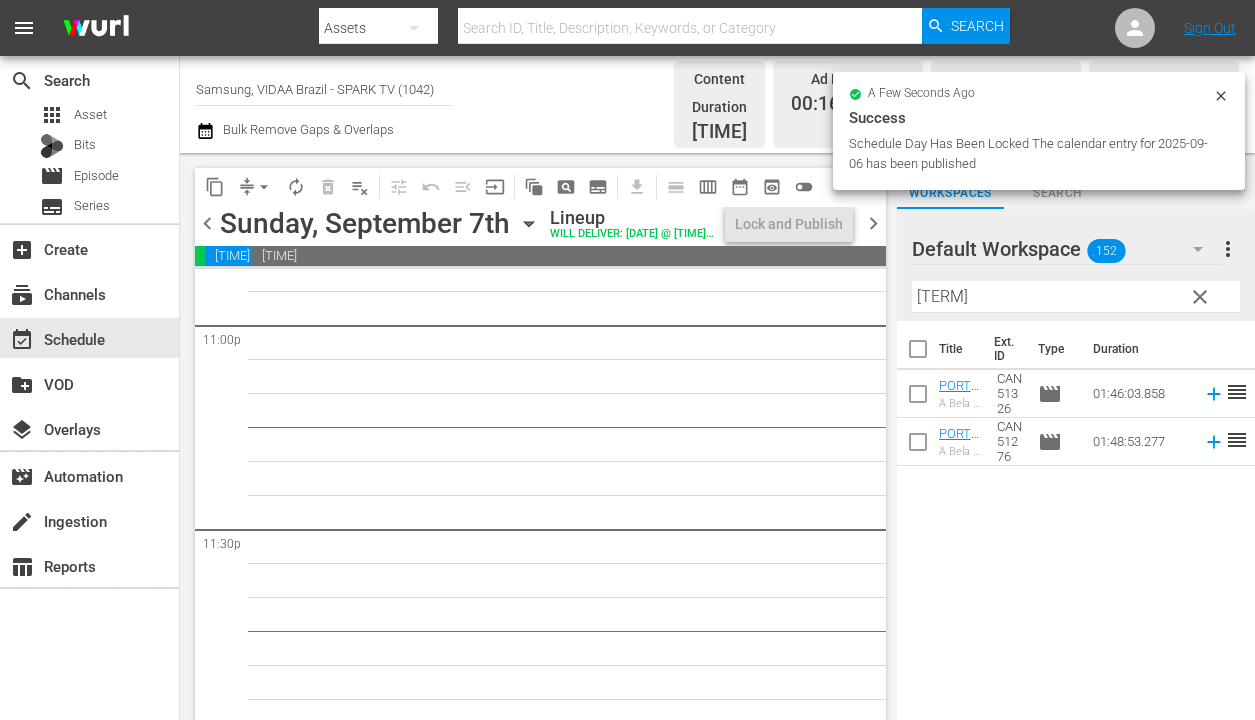 scroll, scrollTop: 9331, scrollLeft: 0, axis: vertical 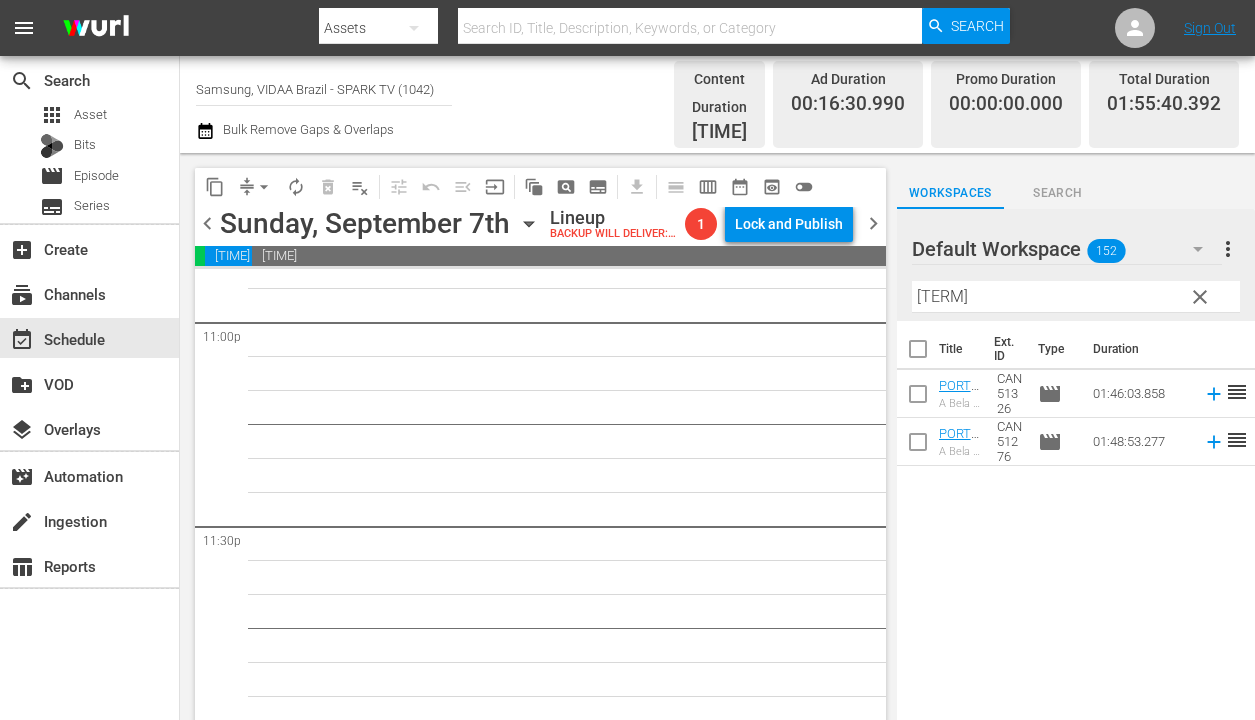 click on "clear" at bounding box center (1200, 297) 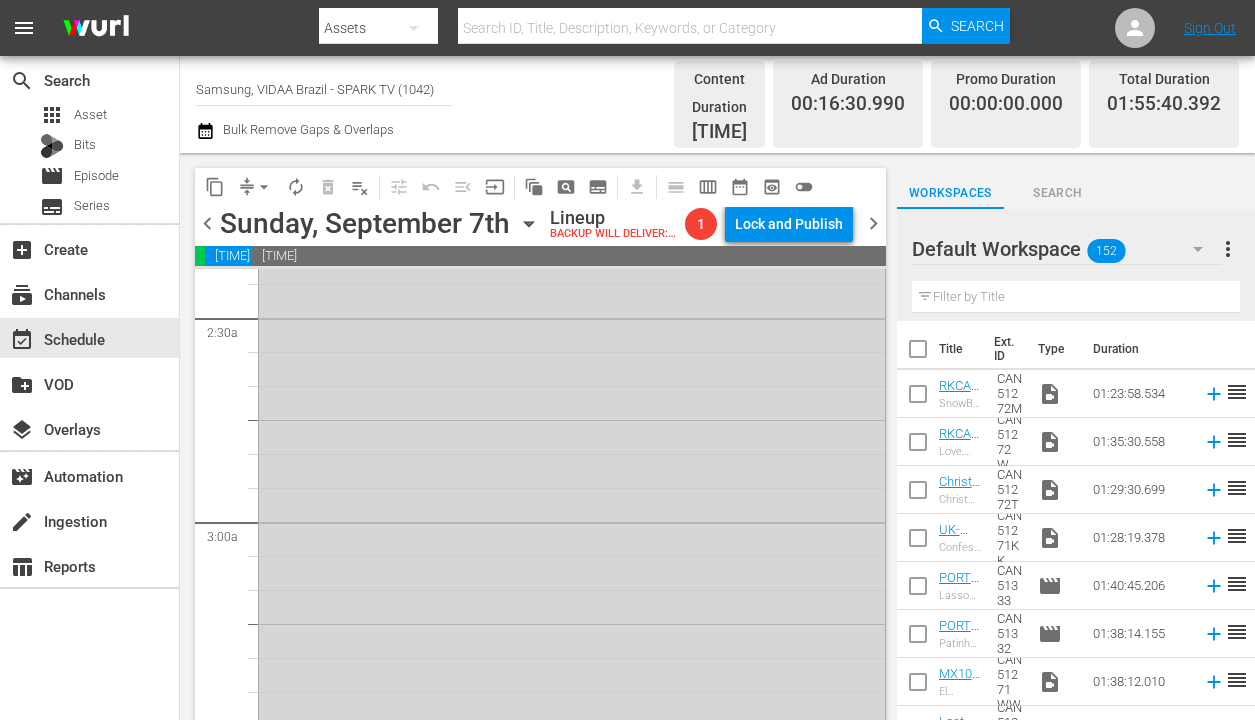 scroll, scrollTop: 992, scrollLeft: 0, axis: vertical 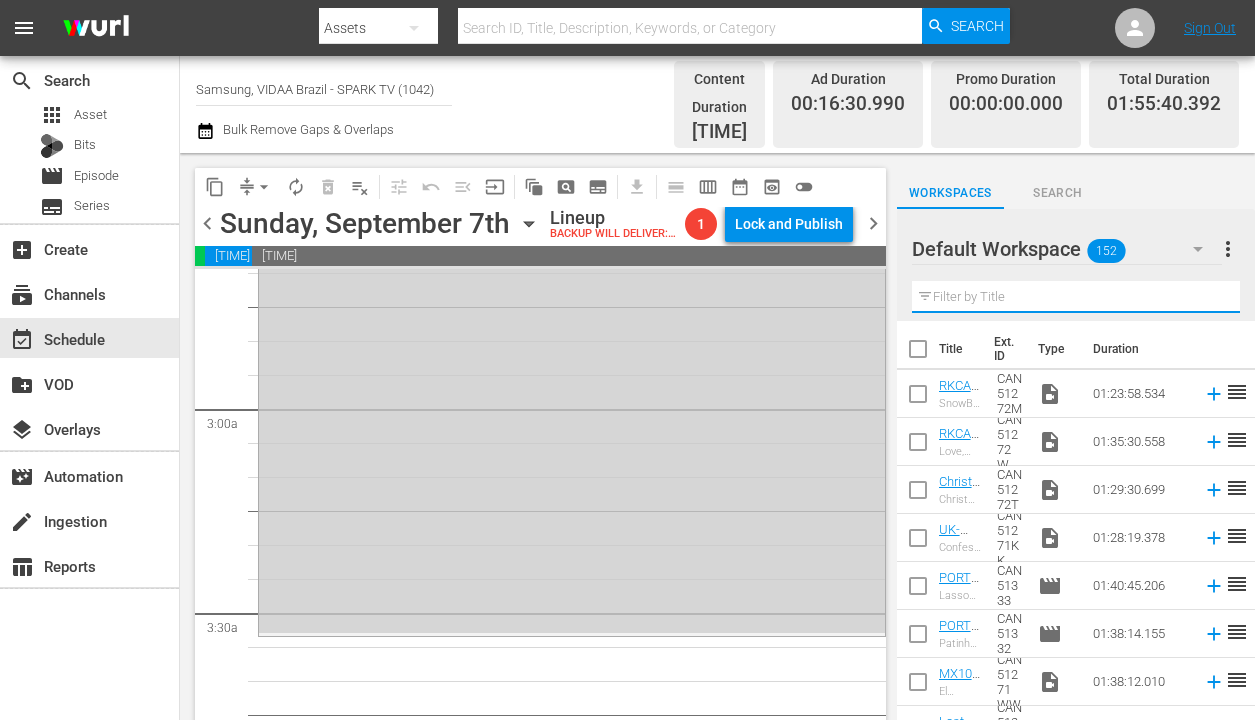 click at bounding box center [1076, 297] 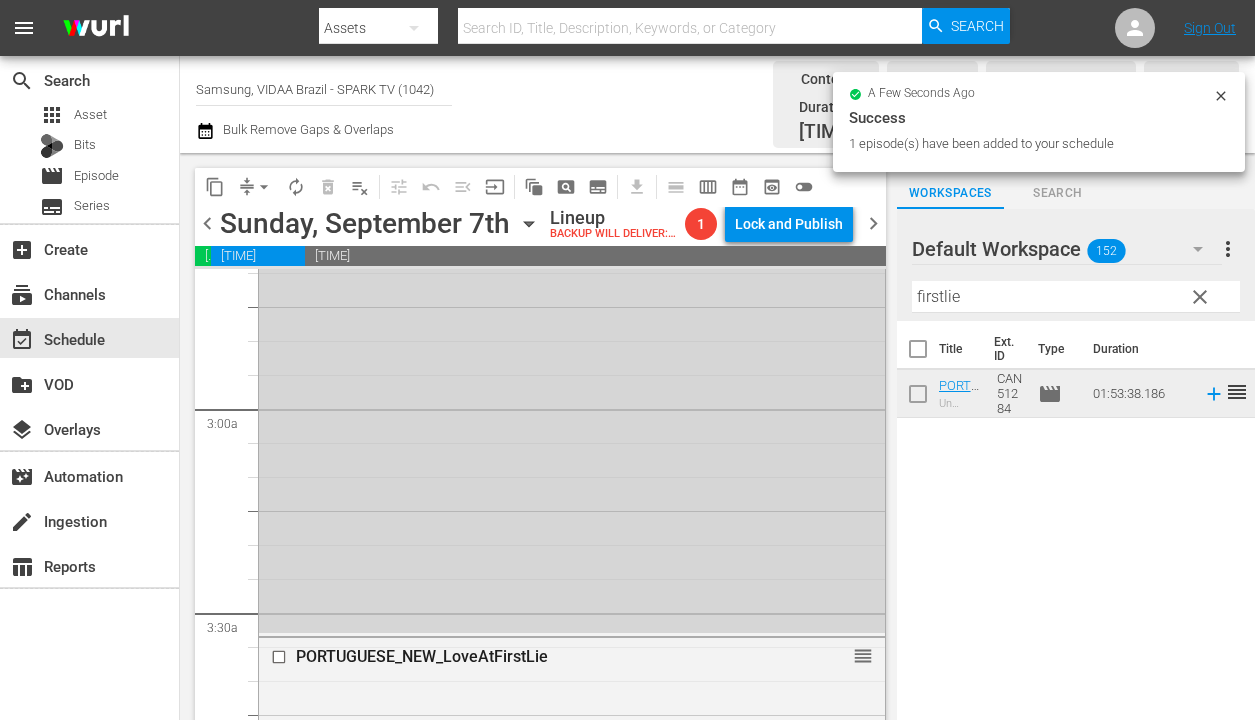 drag, startPoint x: 1092, startPoint y: 381, endPoint x: 585, endPoint y: 31, distance: 616.0755 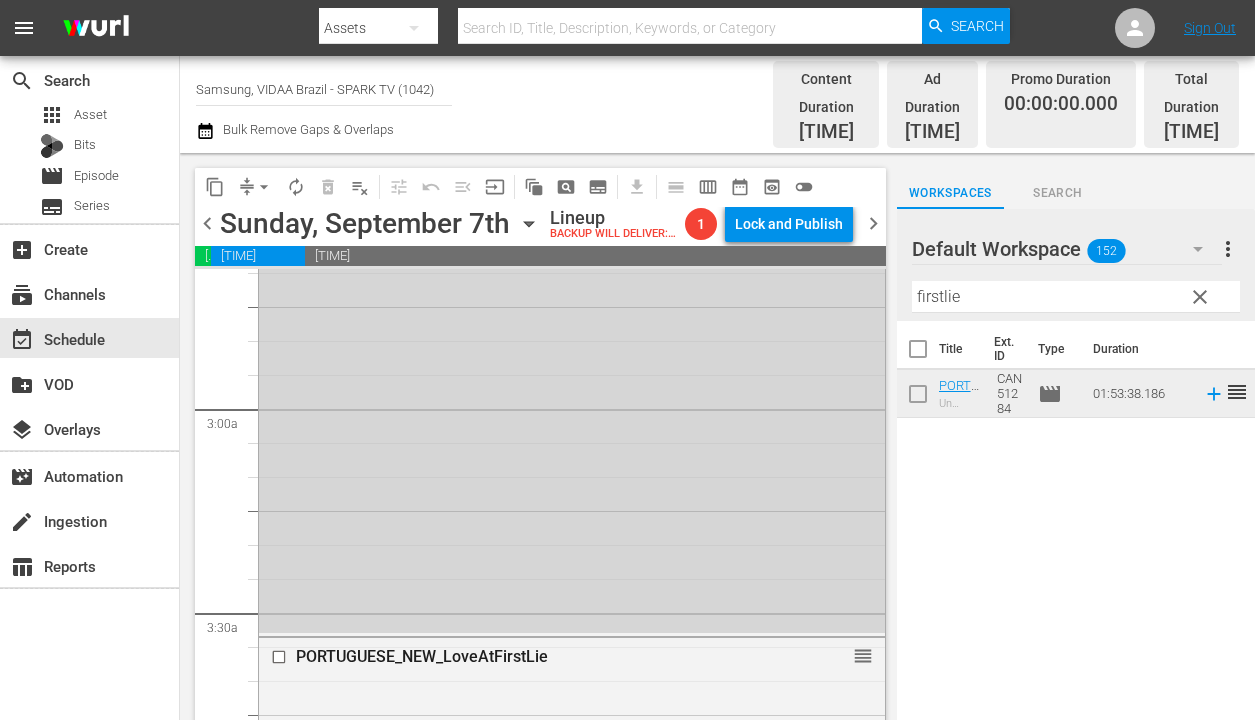 click on "firstlie" at bounding box center [1076, 297] 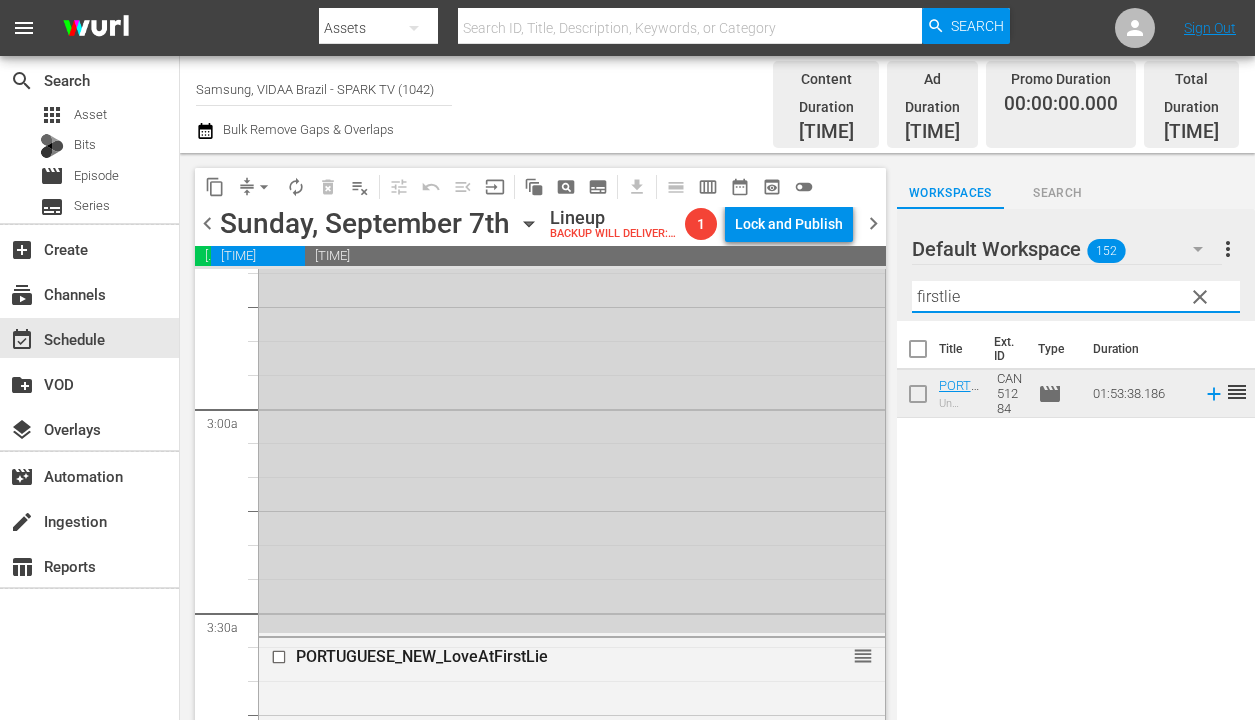 click on "firstlie" at bounding box center [1076, 297] 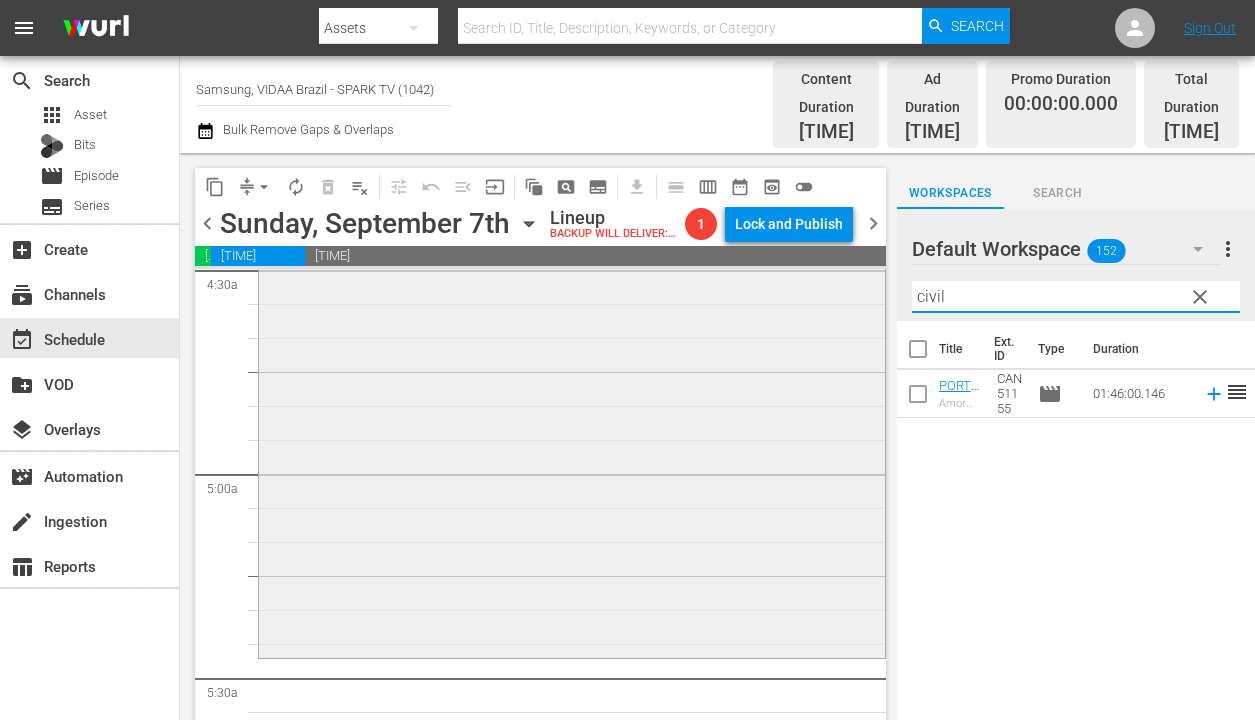 scroll, scrollTop: 1856, scrollLeft: 0, axis: vertical 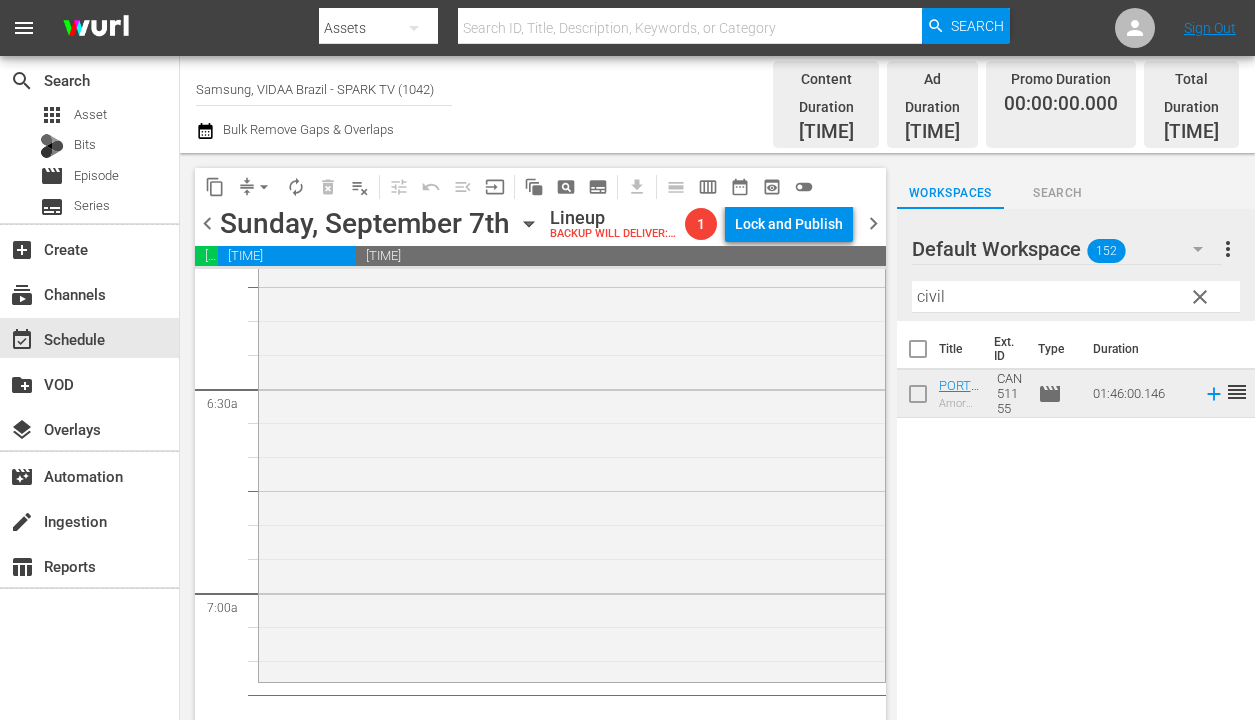 drag, startPoint x: 1109, startPoint y: 387, endPoint x: 440, endPoint y: 3, distance: 771.3735 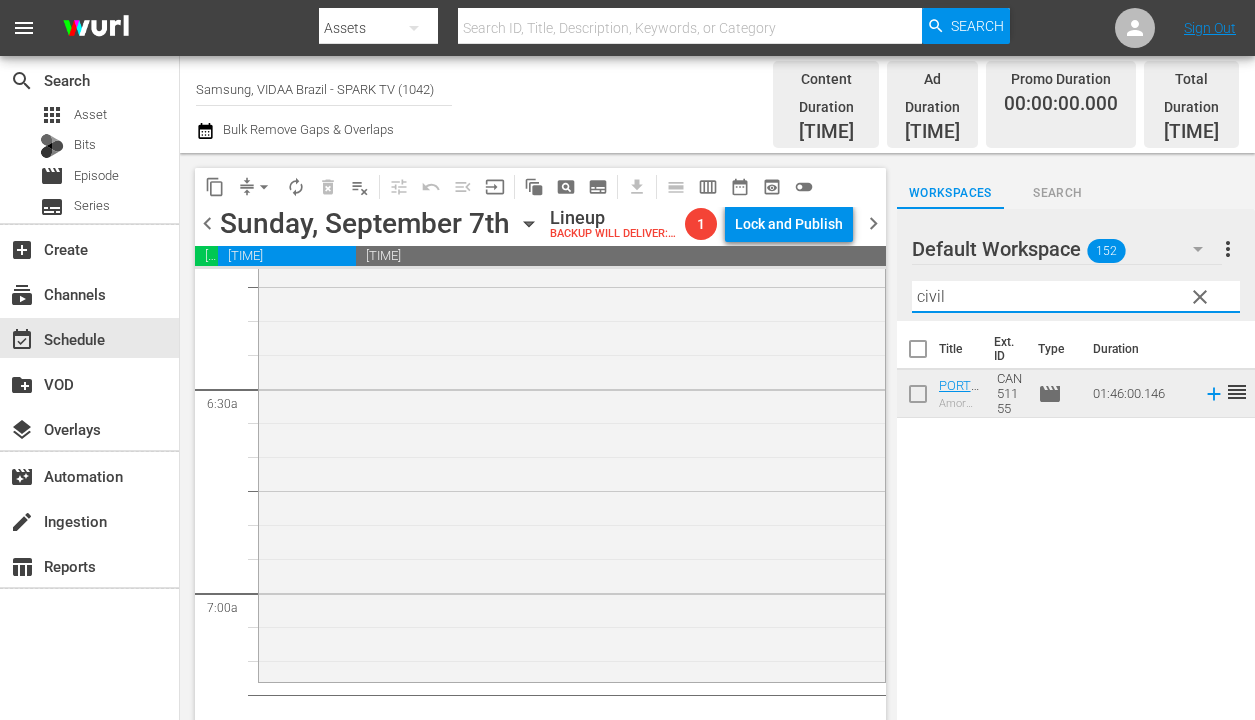 click on "civil" at bounding box center (1076, 297) 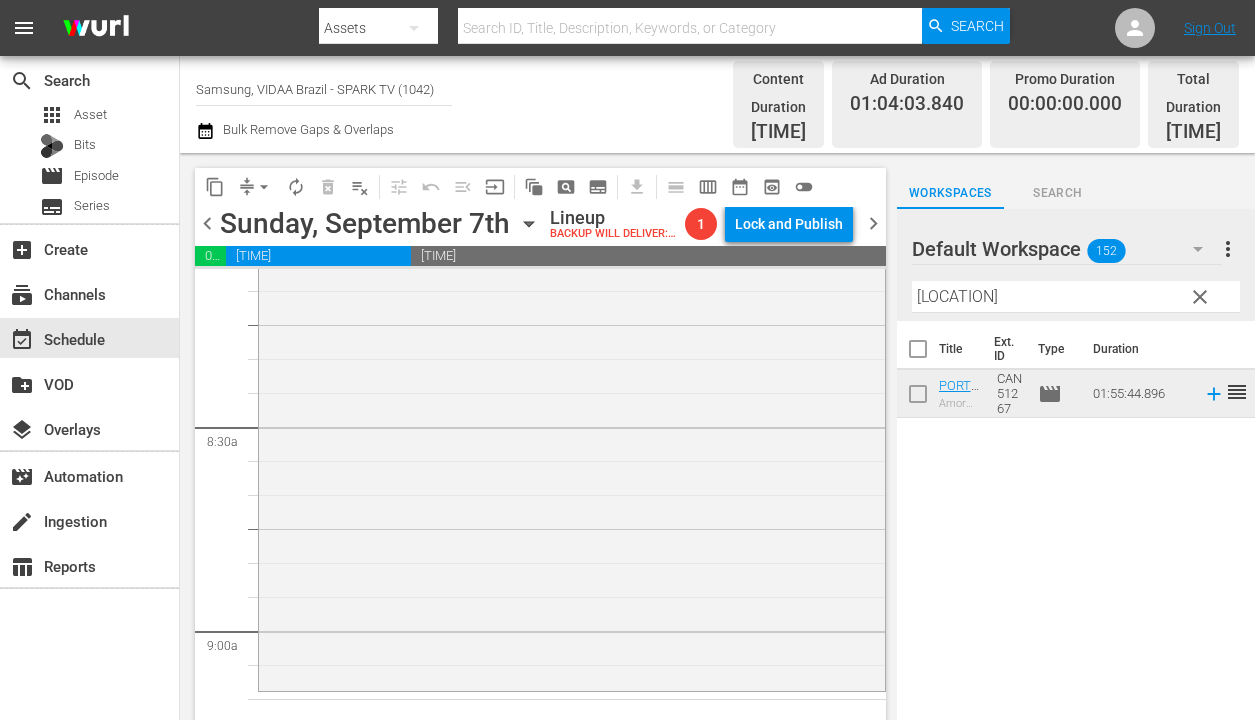 scroll, scrollTop: 3532, scrollLeft: 0, axis: vertical 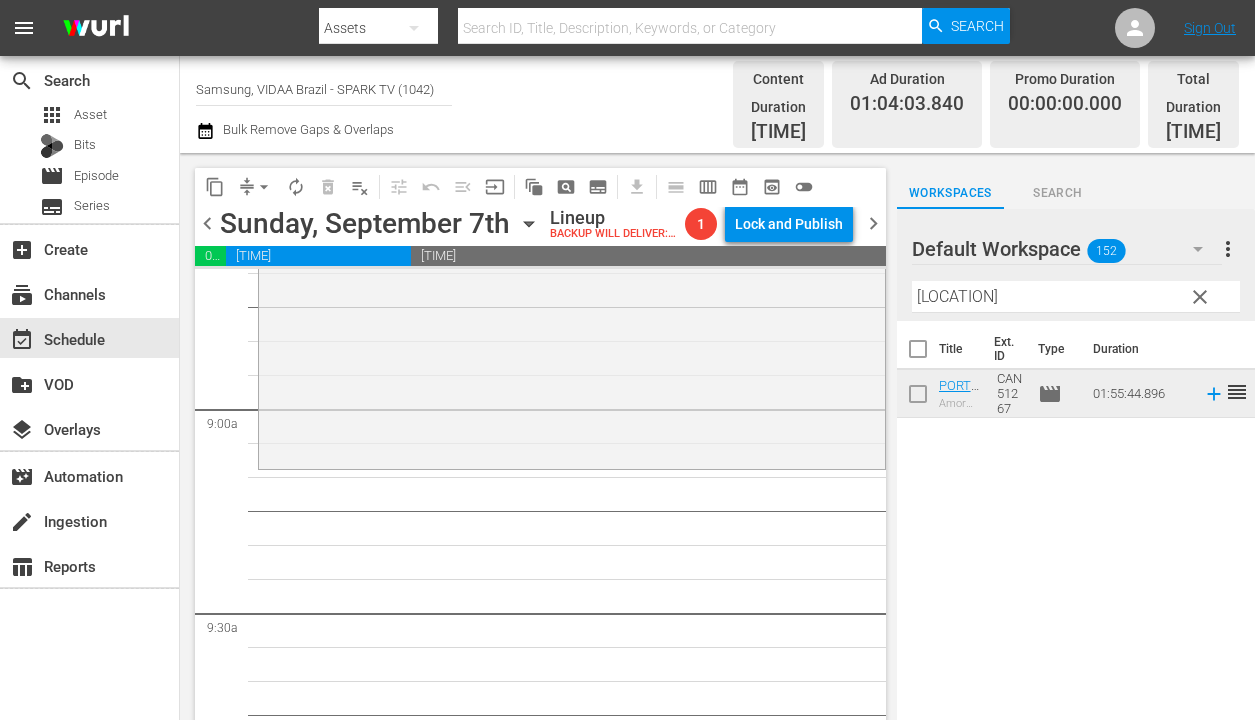 drag, startPoint x: 1134, startPoint y: 372, endPoint x: 443, endPoint y: 76, distance: 751.7293 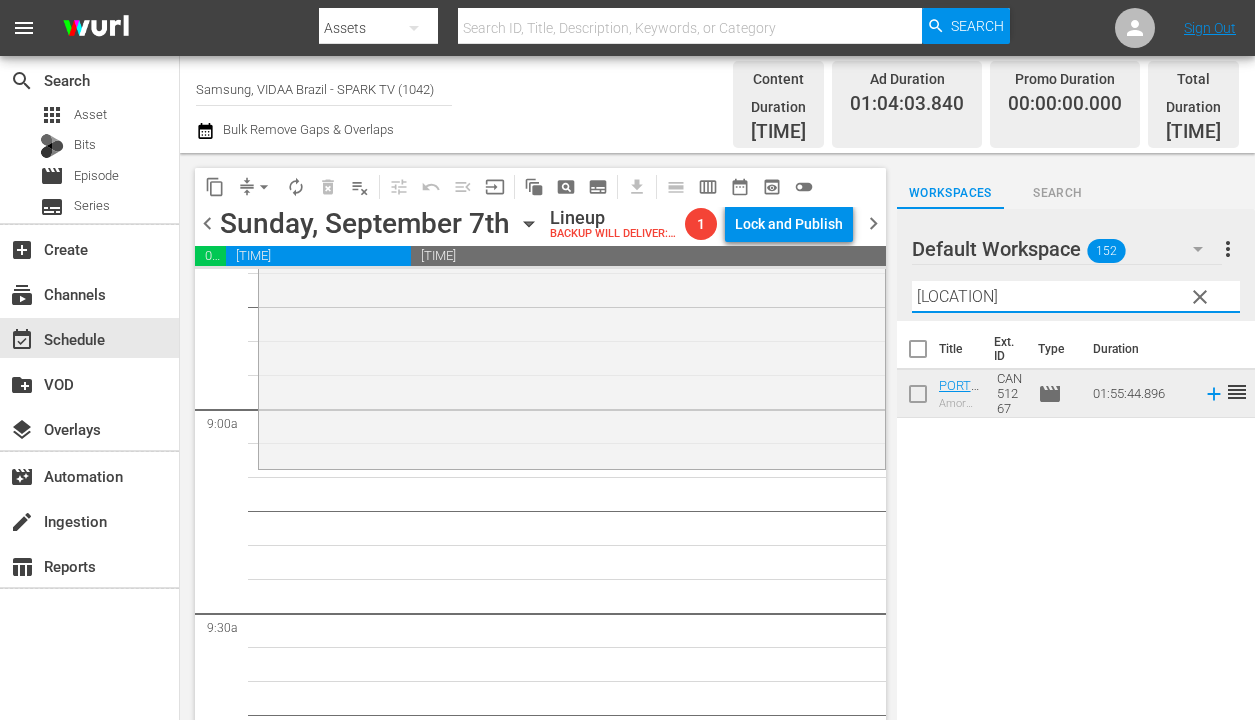 click on "[LOCATION]" at bounding box center (1076, 297) 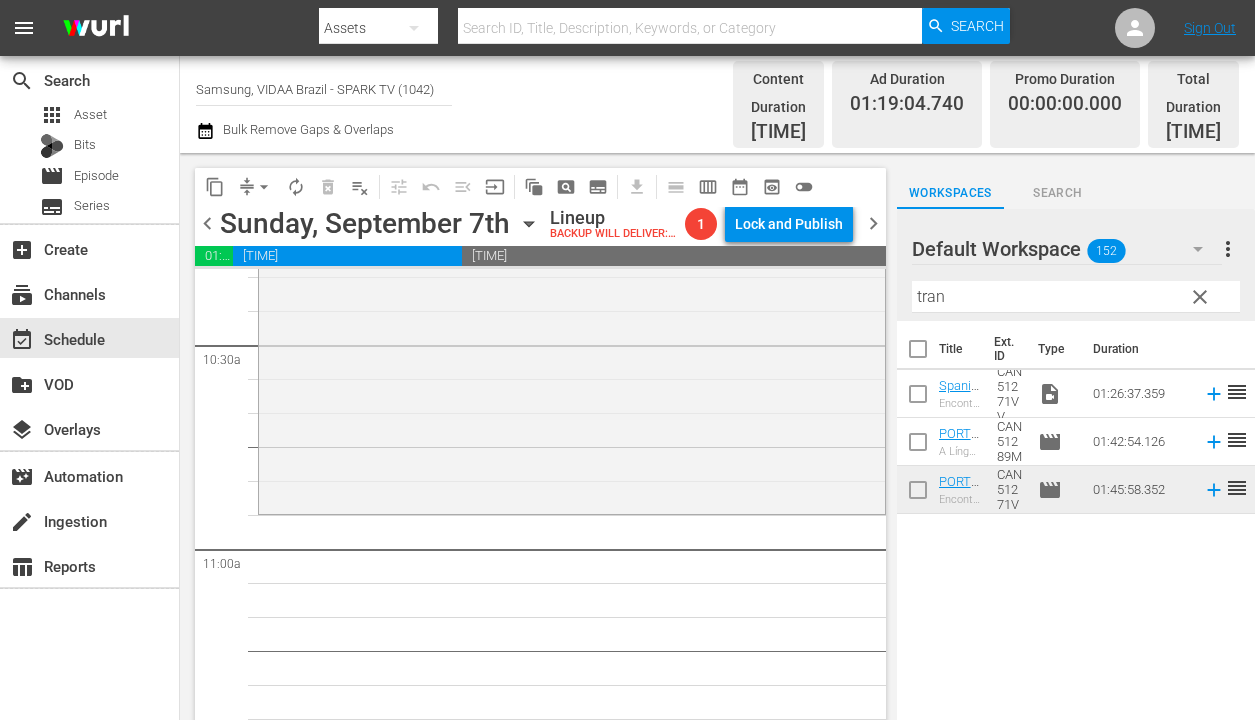 scroll, scrollTop: 4250, scrollLeft: 0, axis: vertical 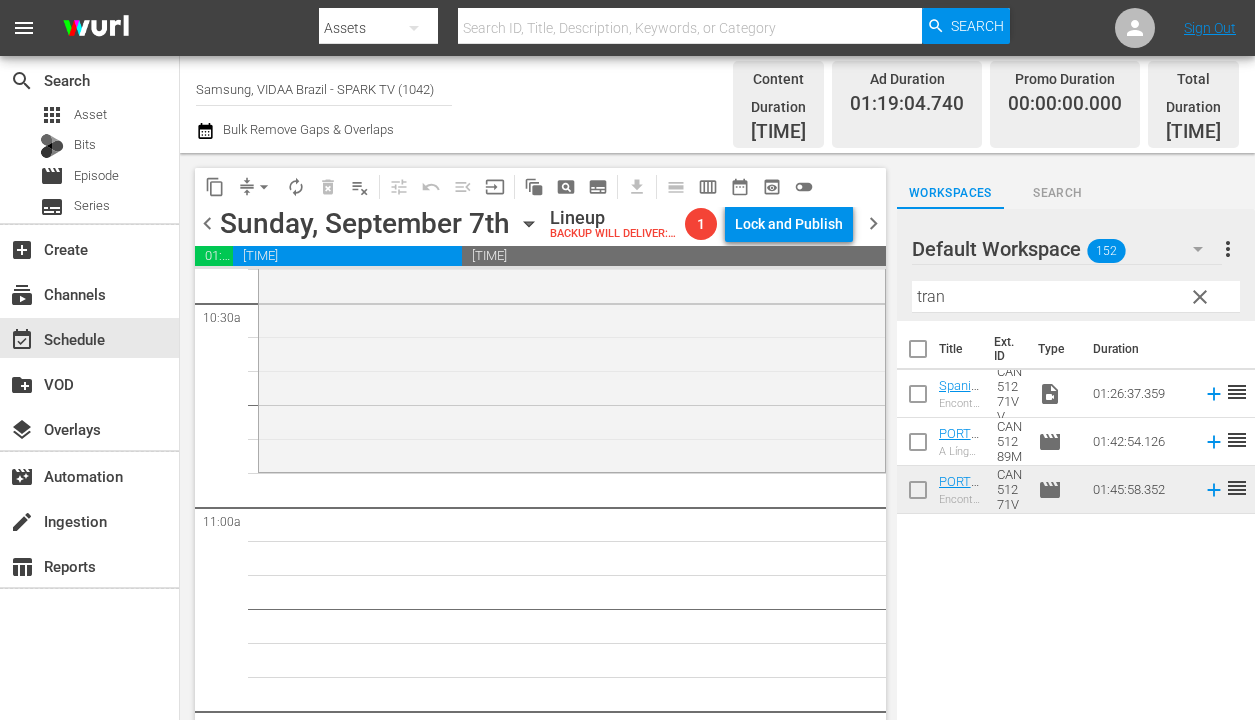drag, startPoint x: 1116, startPoint y: 480, endPoint x: 313, endPoint y: 12, distance: 929.42615 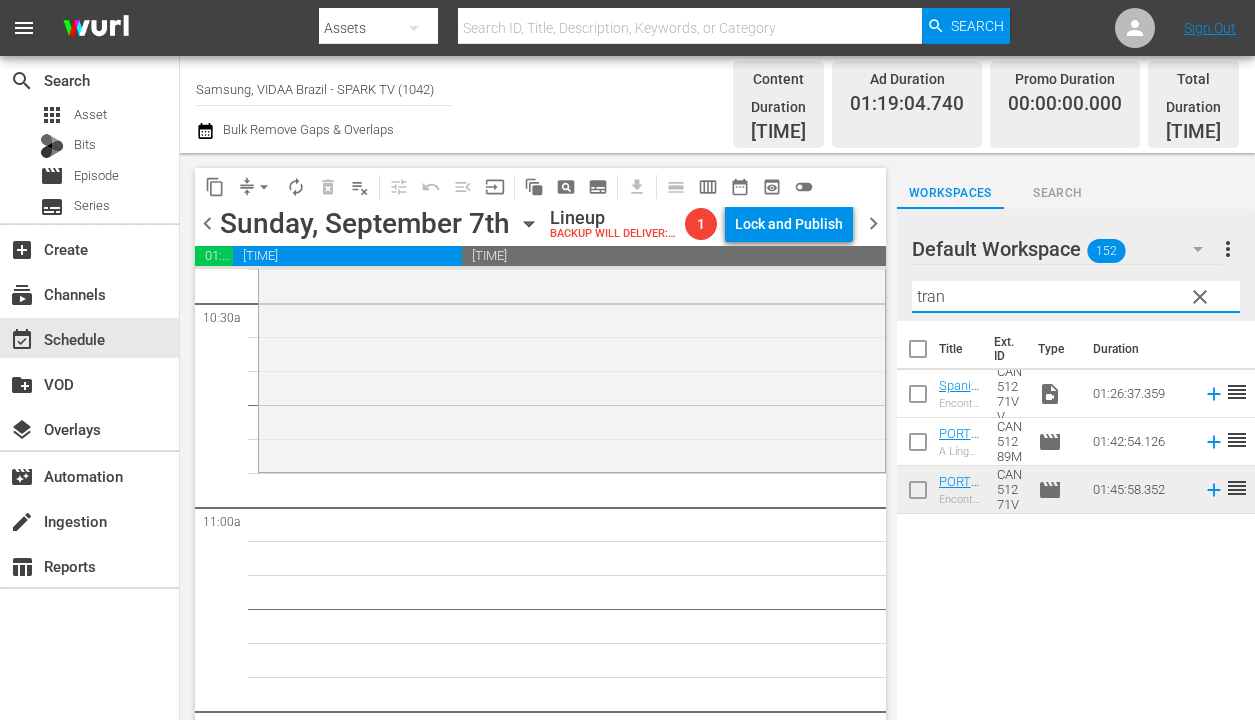 click on "tran" at bounding box center [1076, 297] 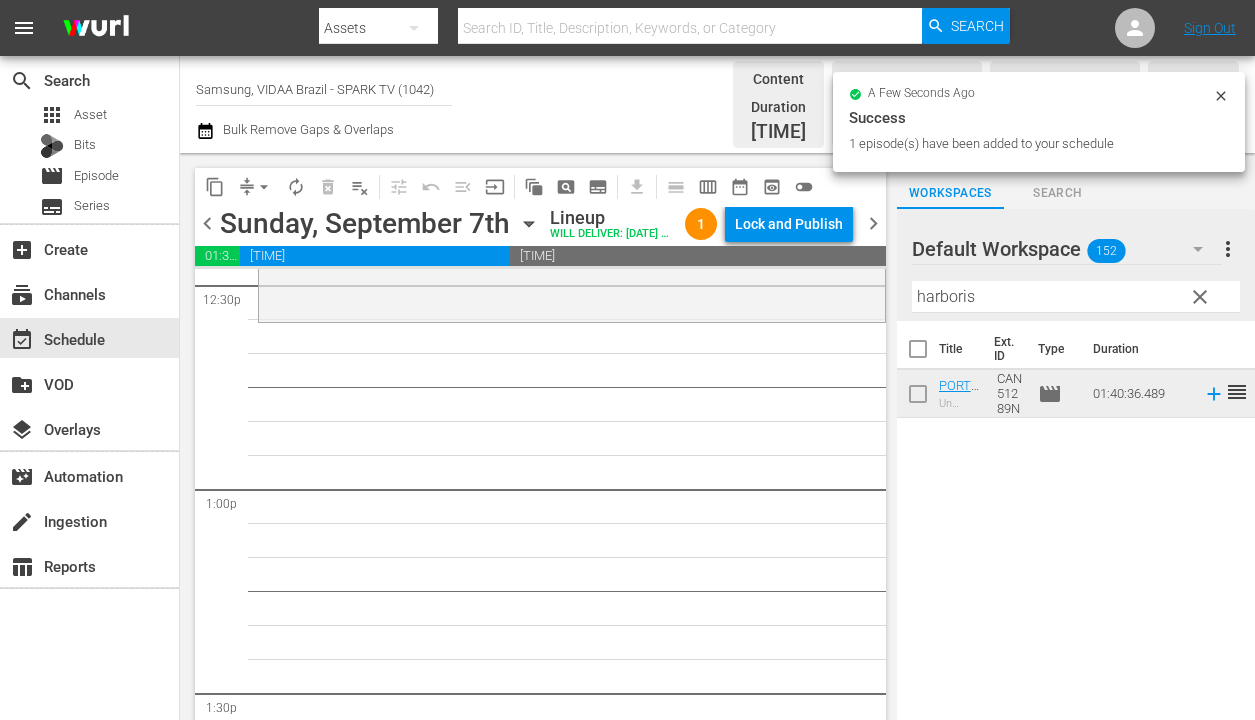 scroll, scrollTop: 5094, scrollLeft: 0, axis: vertical 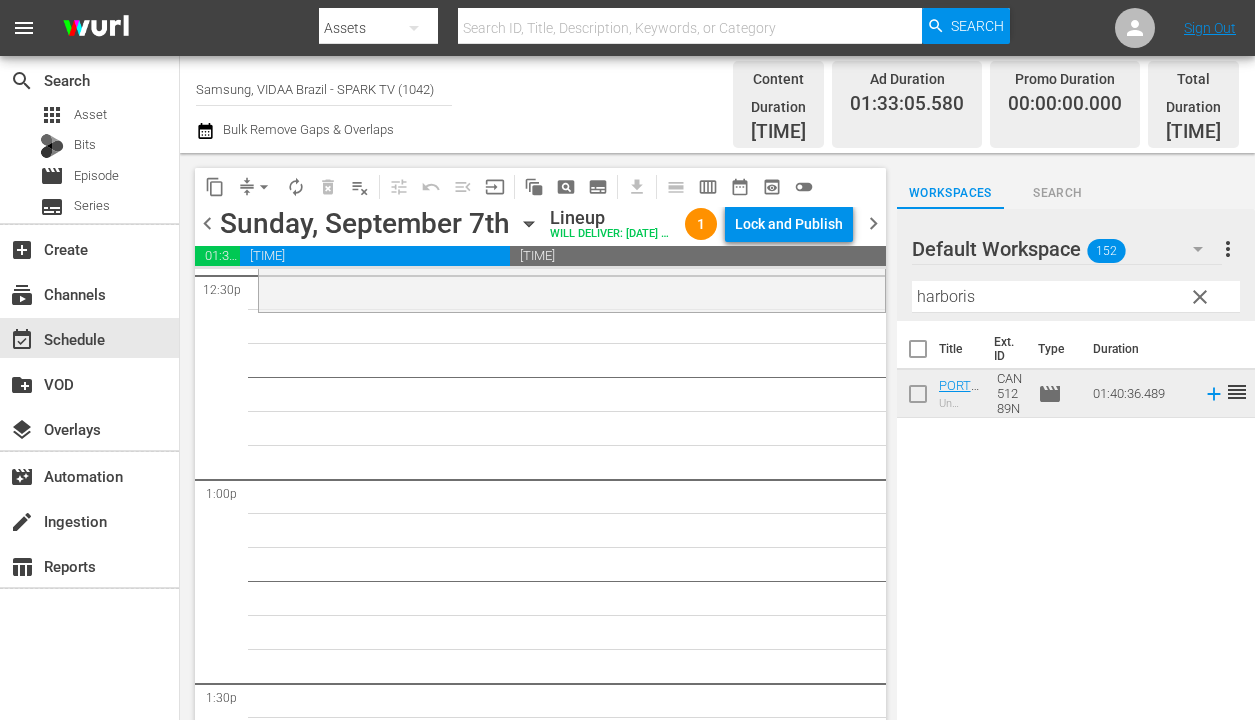 drag, startPoint x: 1114, startPoint y: 378, endPoint x: 495, endPoint y: 12, distance: 719.10846 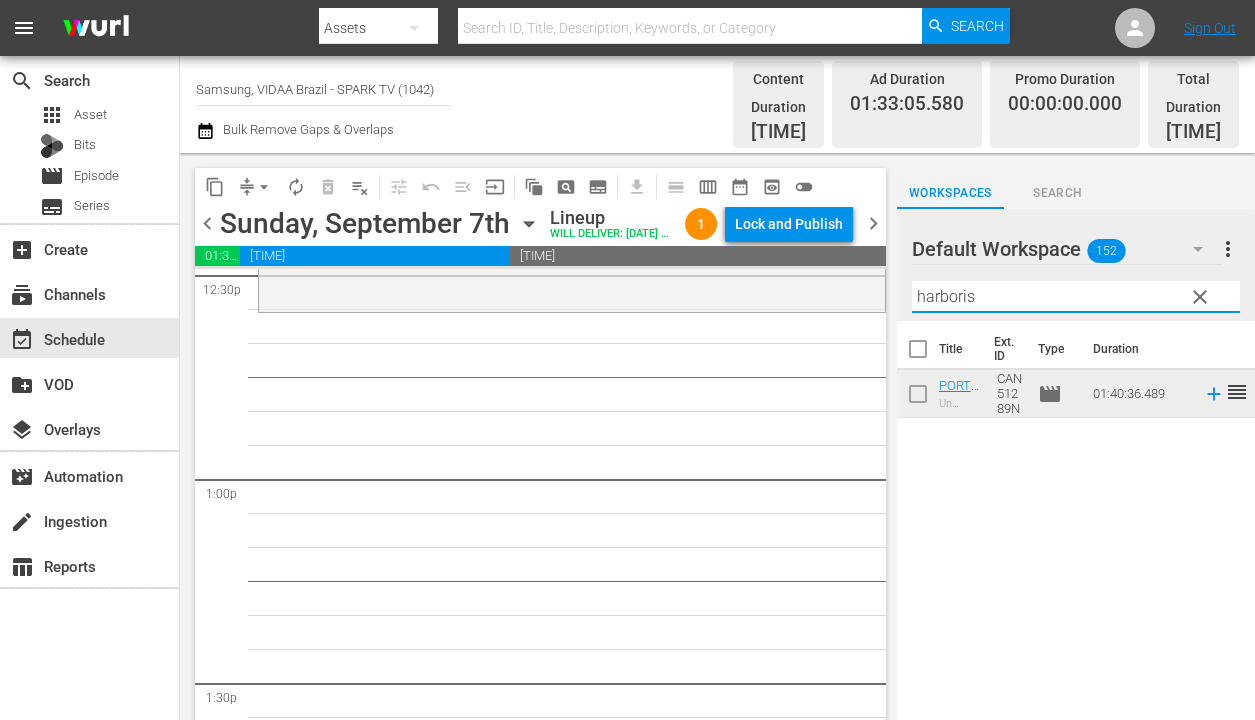 click on "harboris" at bounding box center (1076, 297) 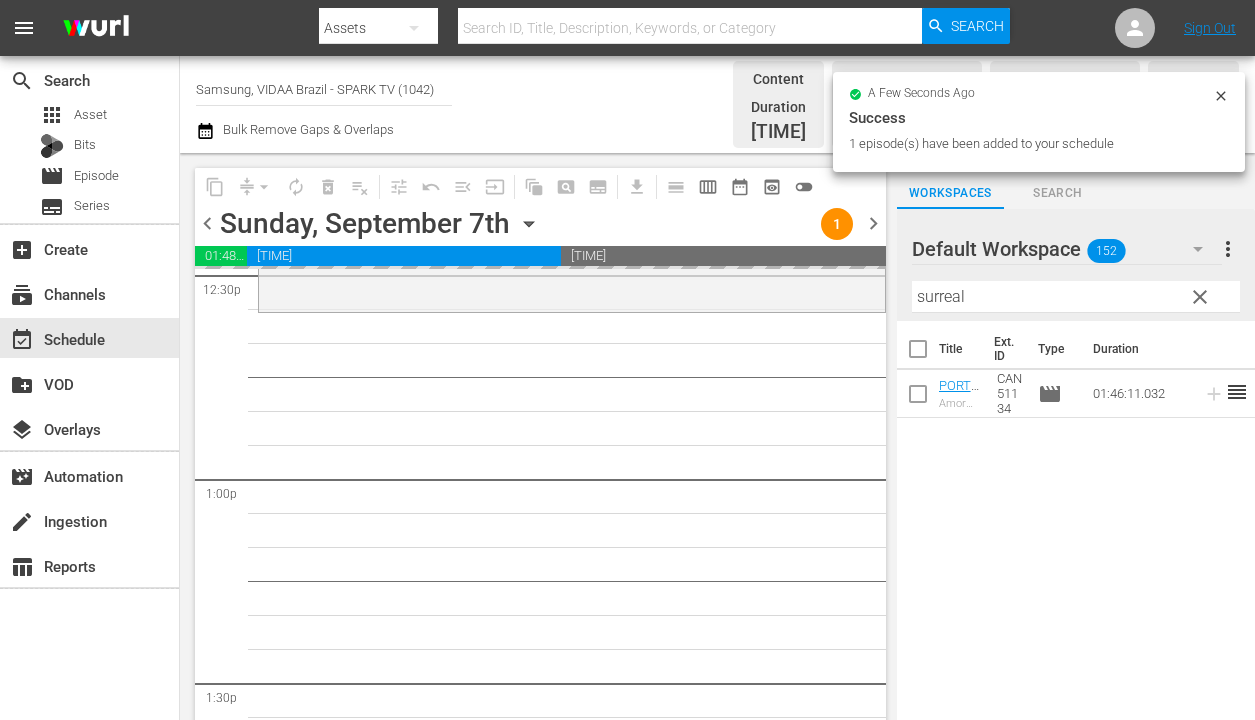drag, startPoint x: 1085, startPoint y: 372, endPoint x: 490, endPoint y: 71, distance: 666.8028 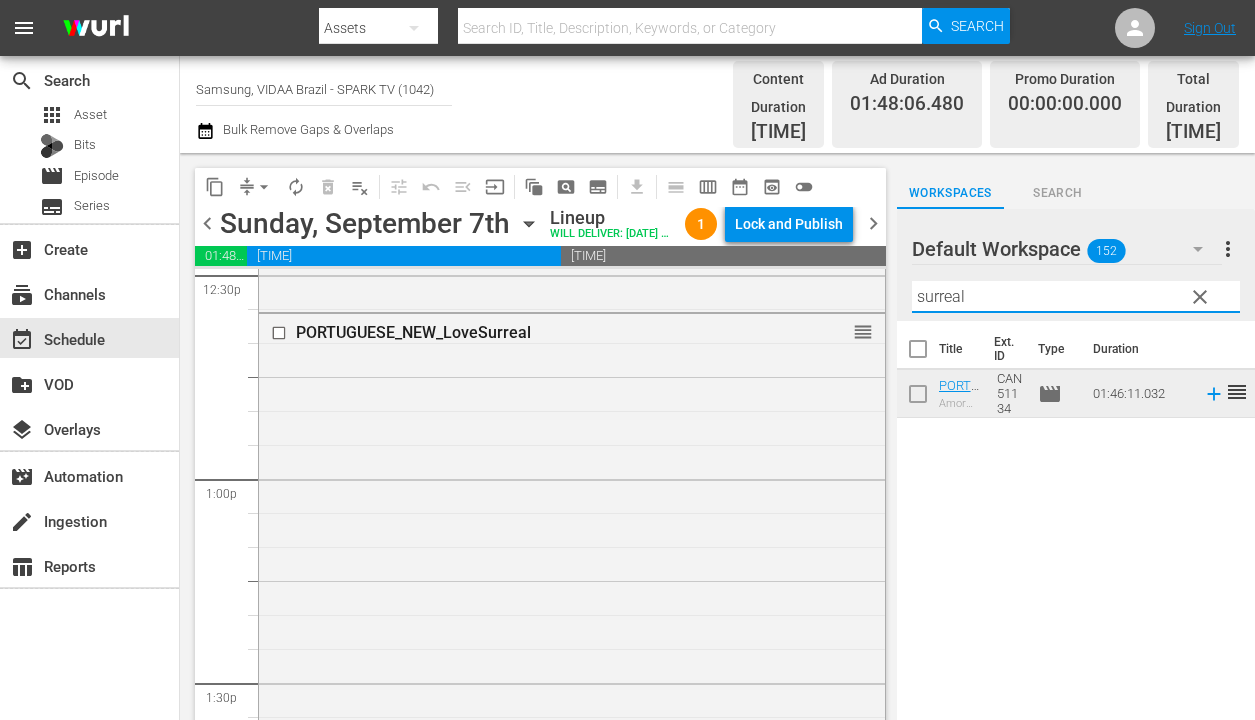 click on "surreal" at bounding box center (1076, 297) 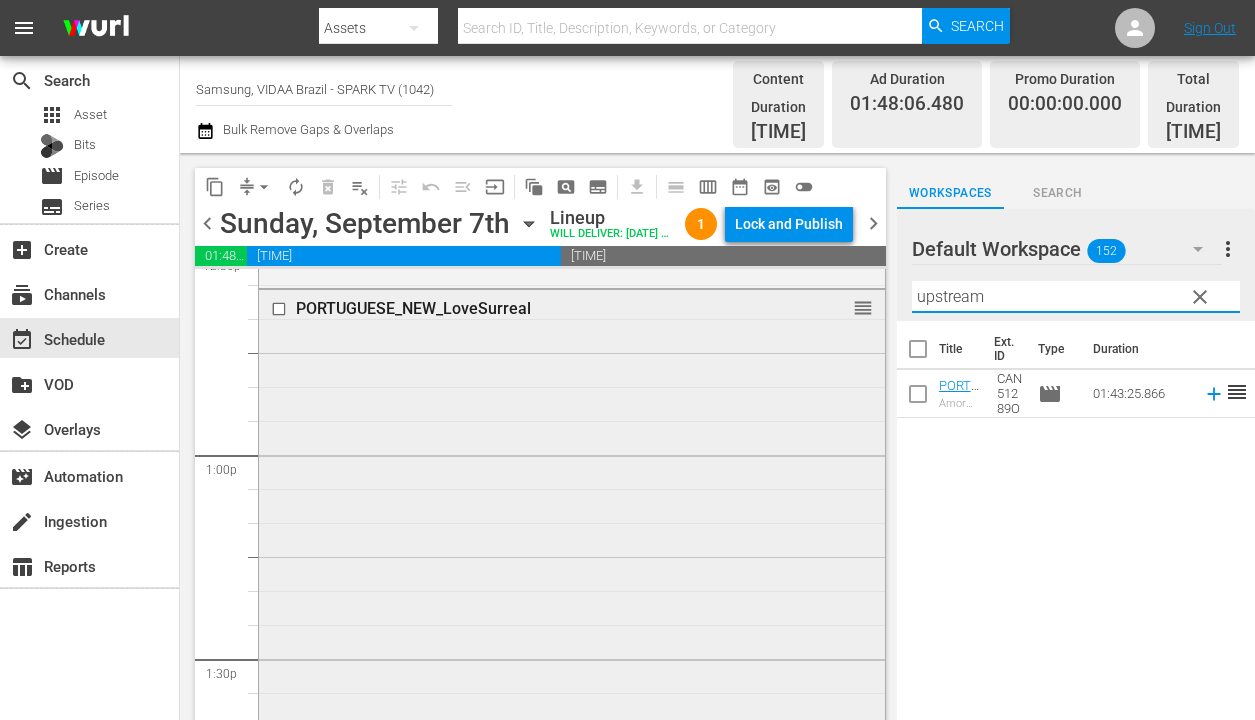 scroll, scrollTop: 5614, scrollLeft: 0, axis: vertical 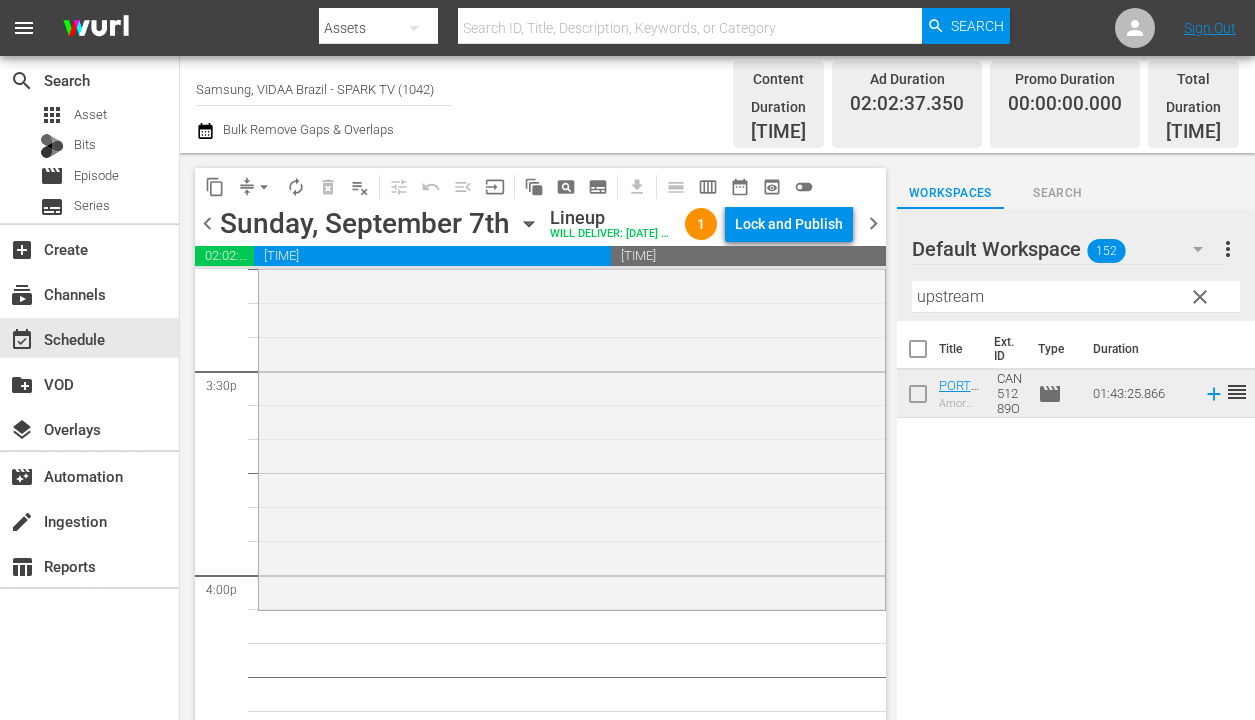 drag, startPoint x: 1117, startPoint y: 385, endPoint x: 512, endPoint y: 1, distance: 716.57587 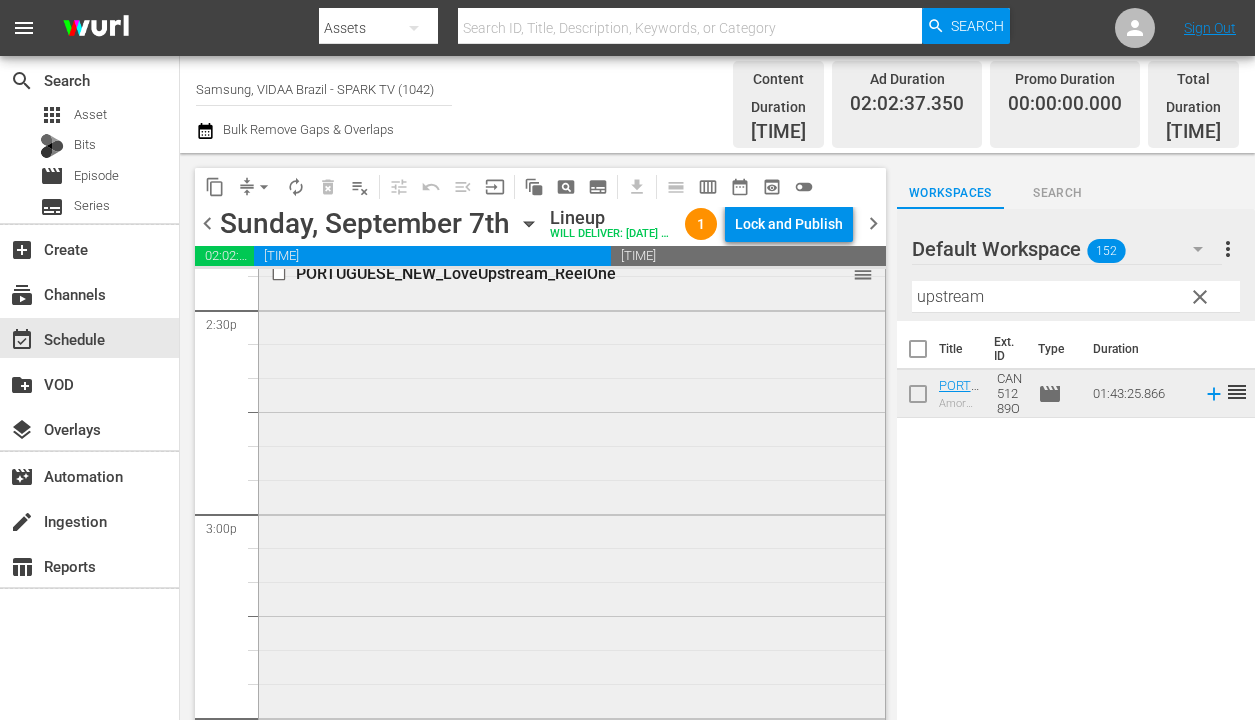 scroll, scrollTop: 5863, scrollLeft: 0, axis: vertical 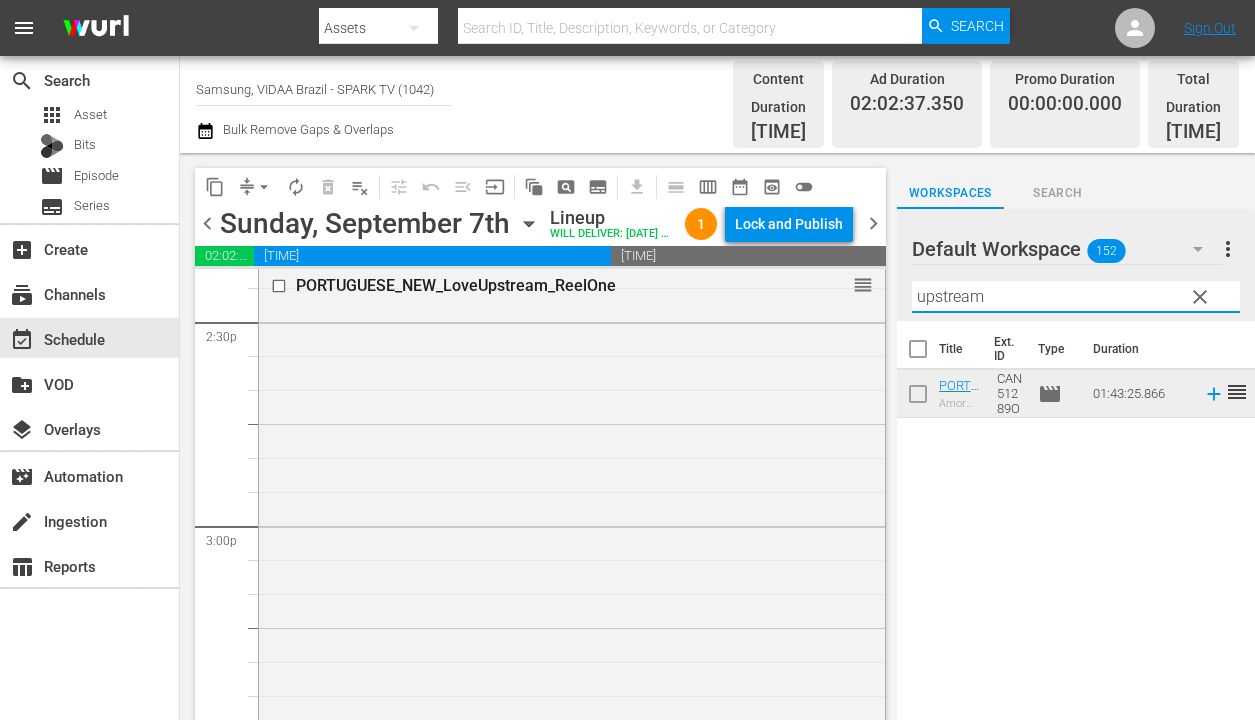 click on "upstream" at bounding box center (1076, 297) 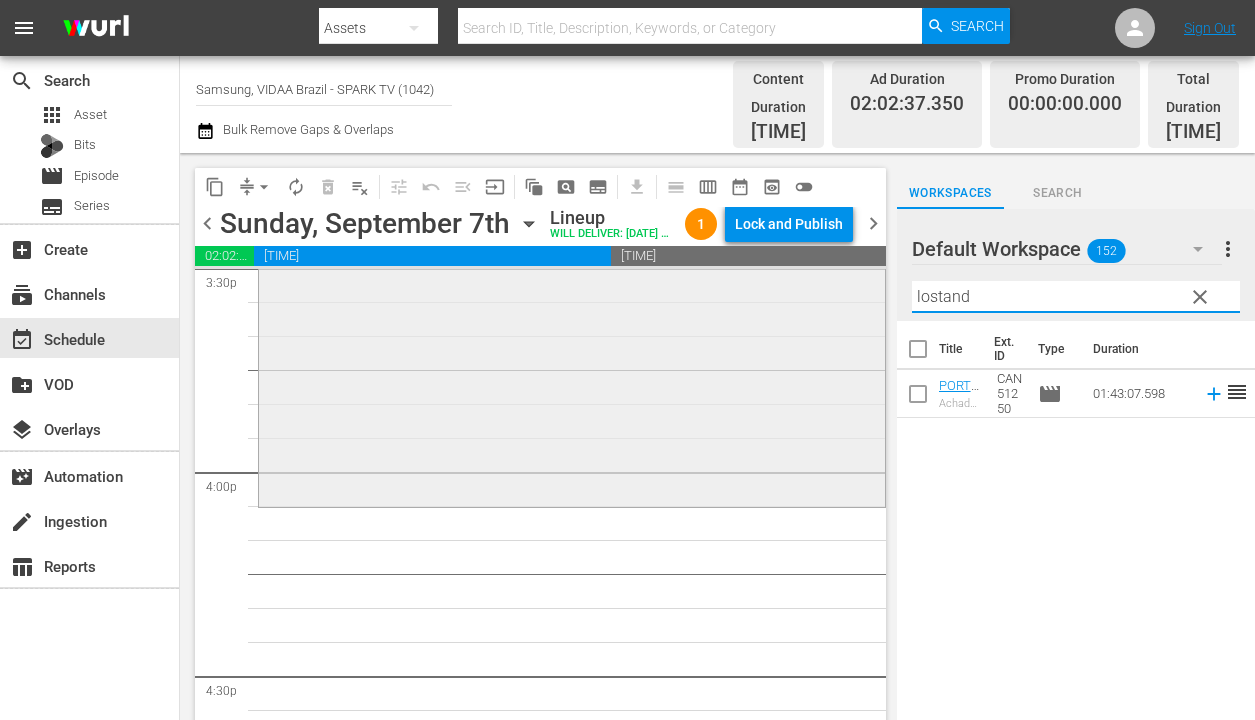 scroll, scrollTop: 6331, scrollLeft: 0, axis: vertical 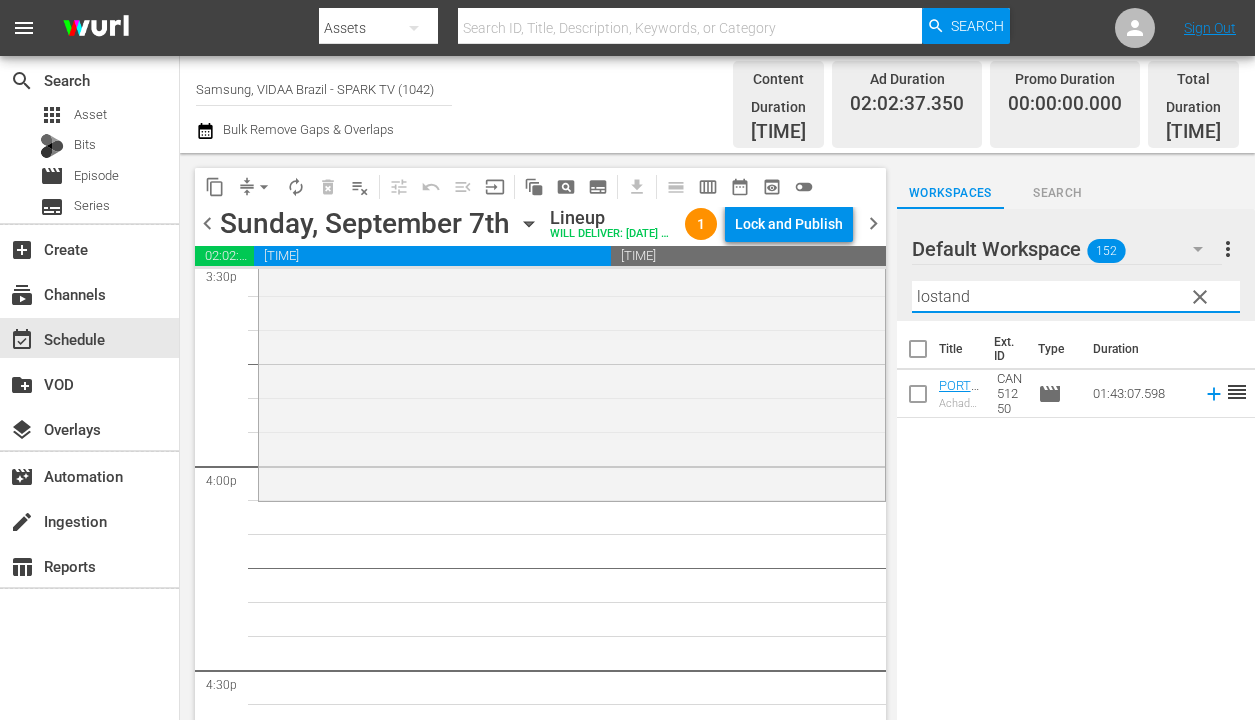 type on "lostand" 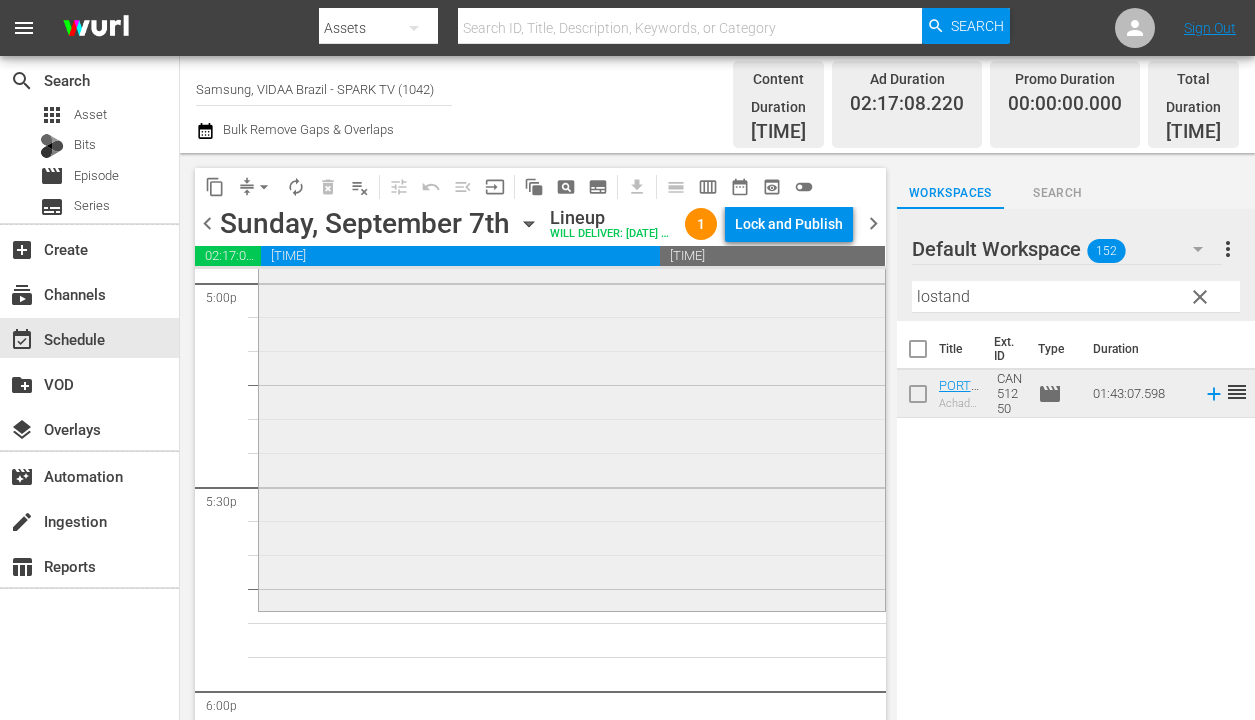 scroll, scrollTop: 6973, scrollLeft: 0, axis: vertical 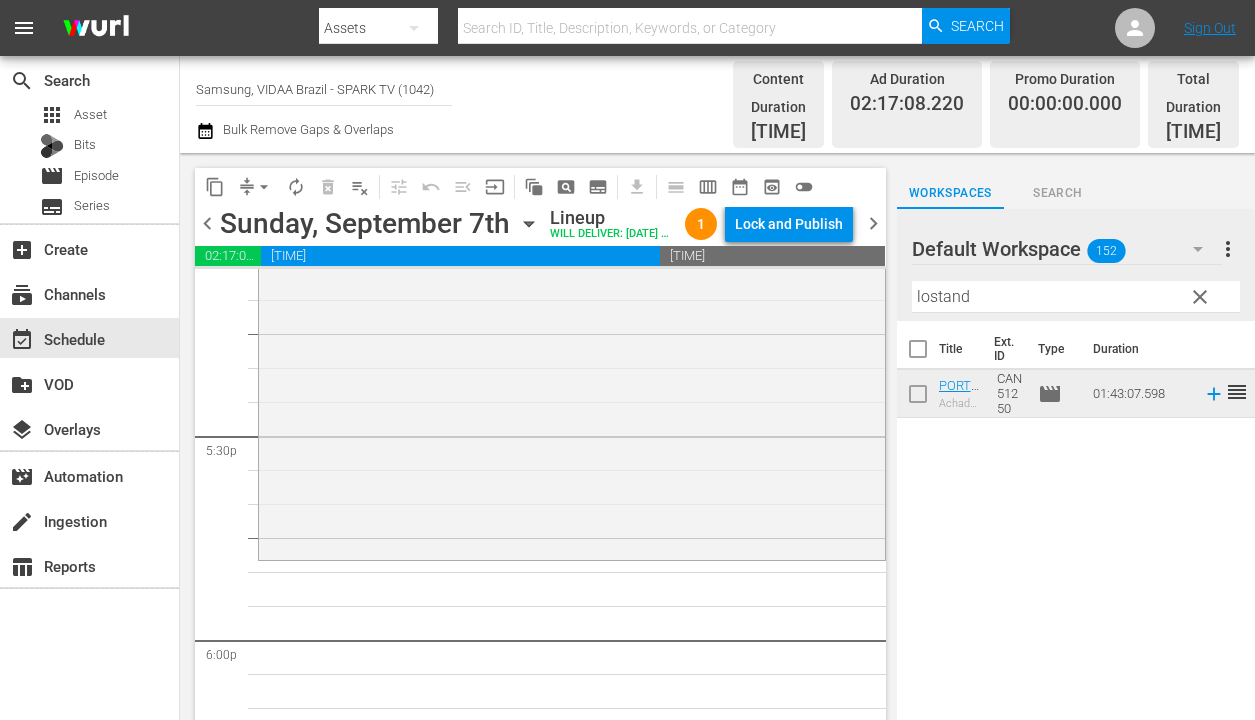 drag, startPoint x: 1133, startPoint y: 384, endPoint x: 510, endPoint y: 1, distance: 731.3125 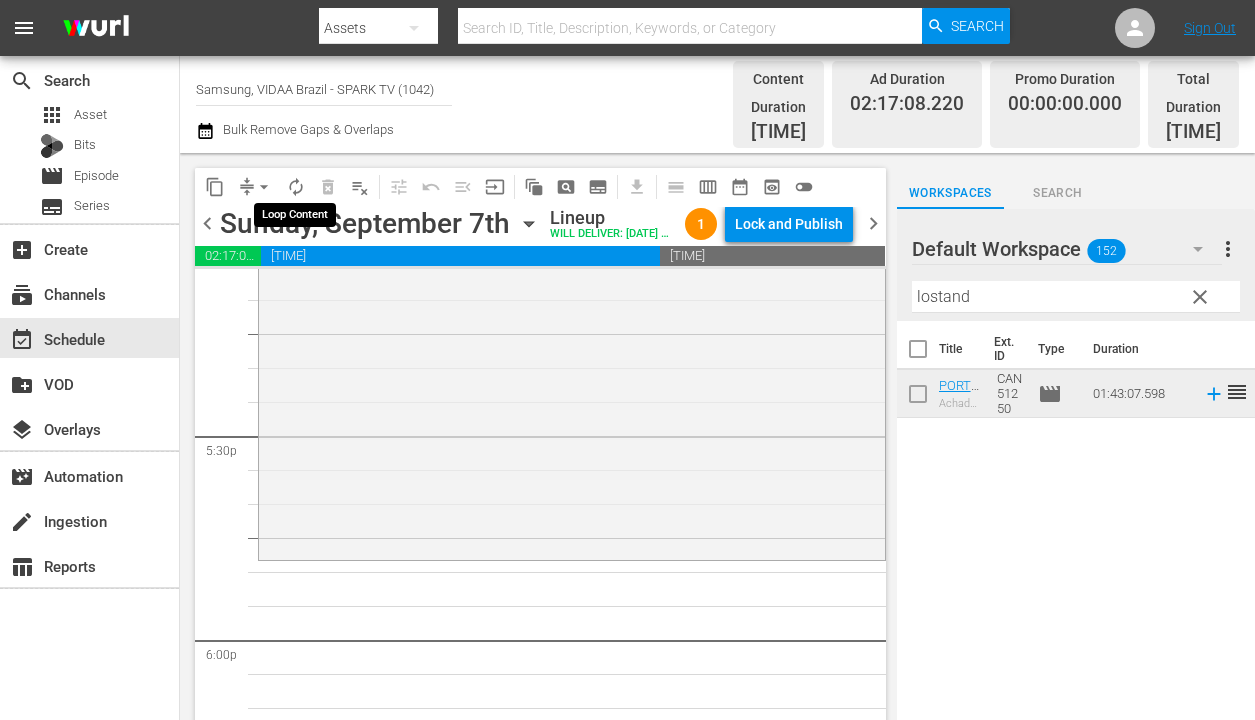 click on "autorenew_outlined" at bounding box center [296, 187] 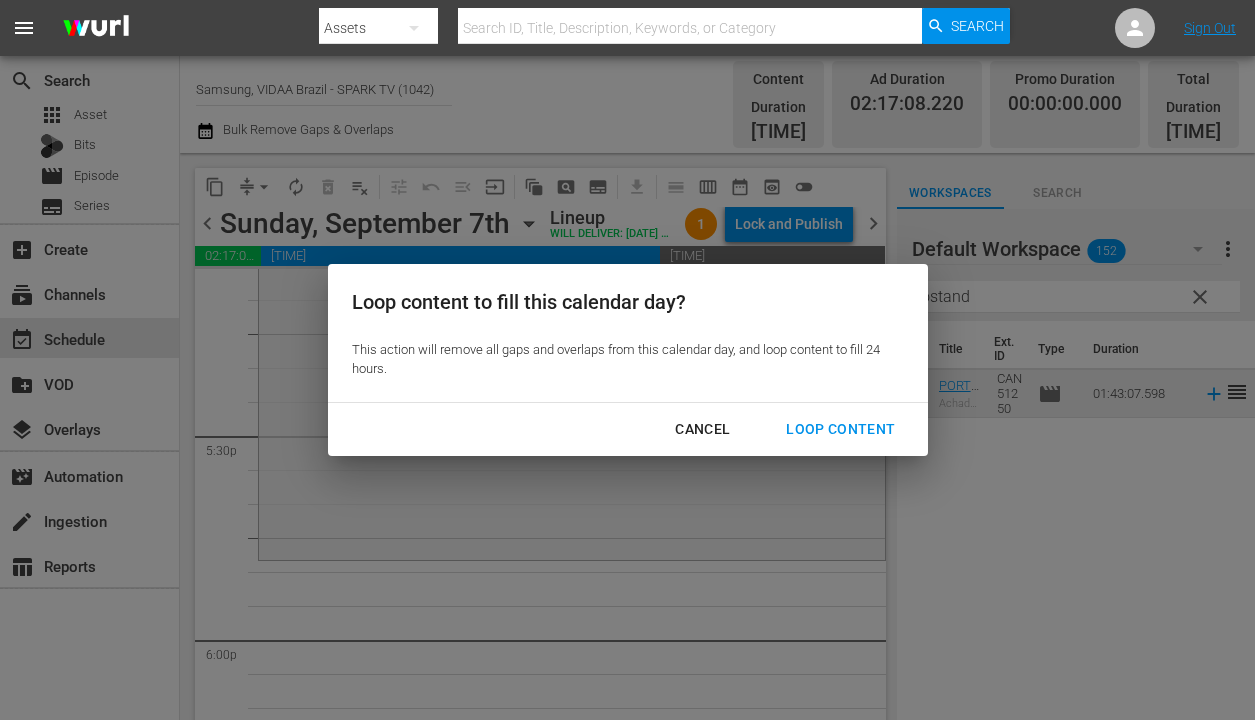 click on "Loop Content" at bounding box center [840, 429] 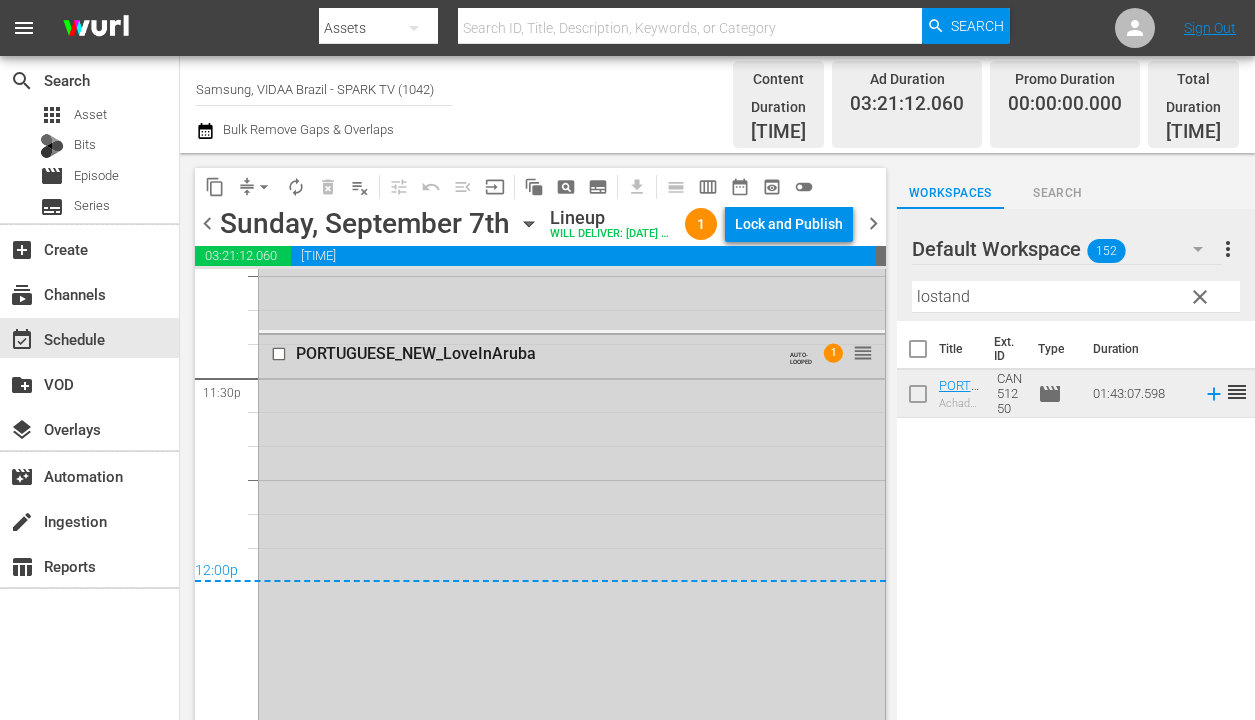 scroll, scrollTop: 9501, scrollLeft: 0, axis: vertical 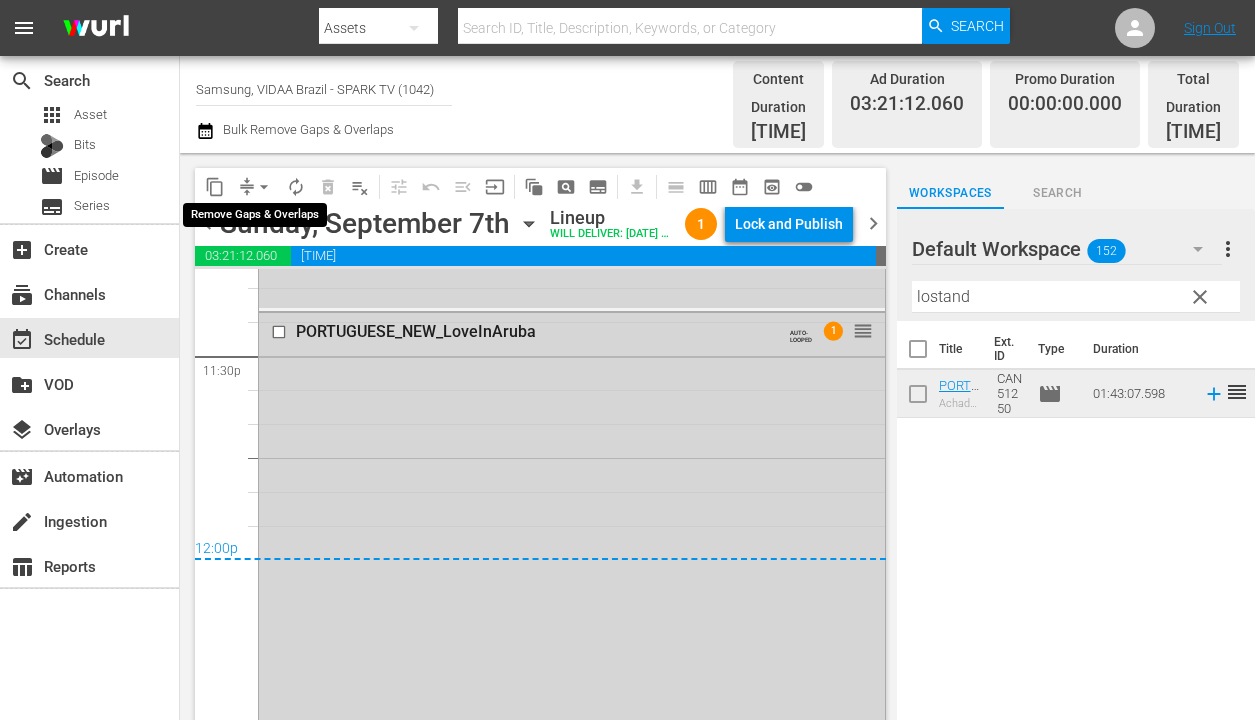 click on "arrow_drop_down" at bounding box center [264, 187] 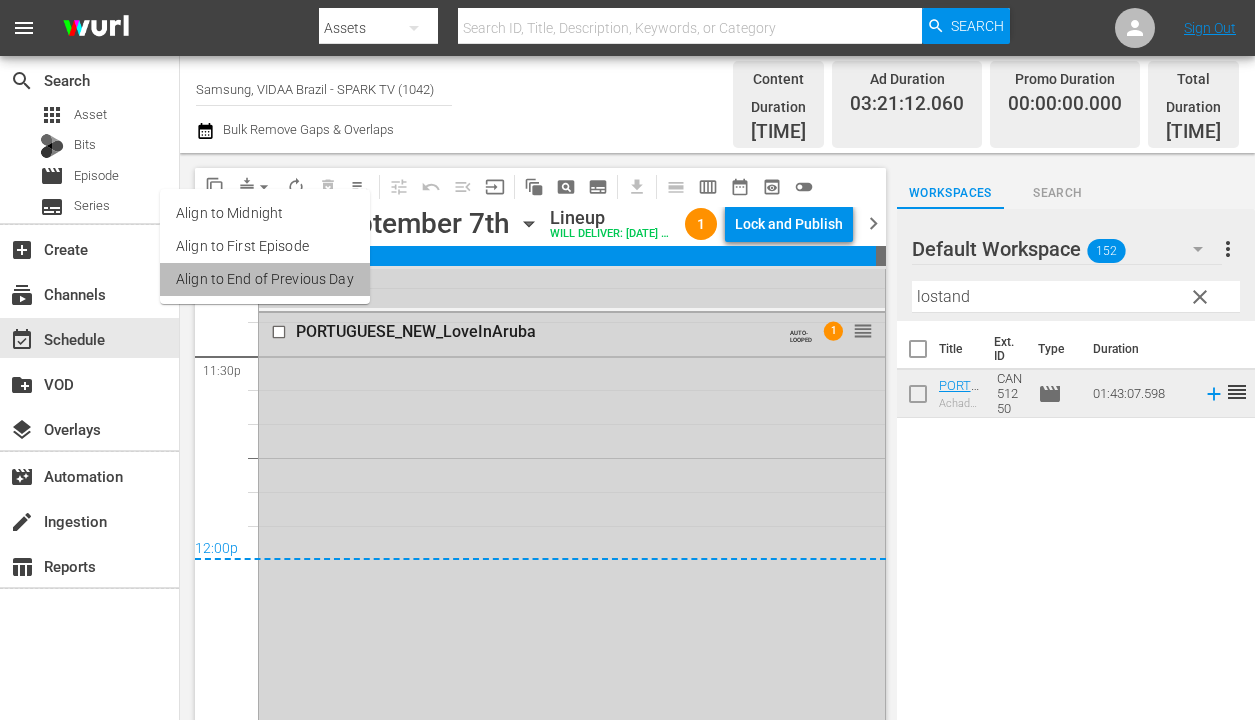 click on "Align to End of Previous Day" at bounding box center [265, 279] 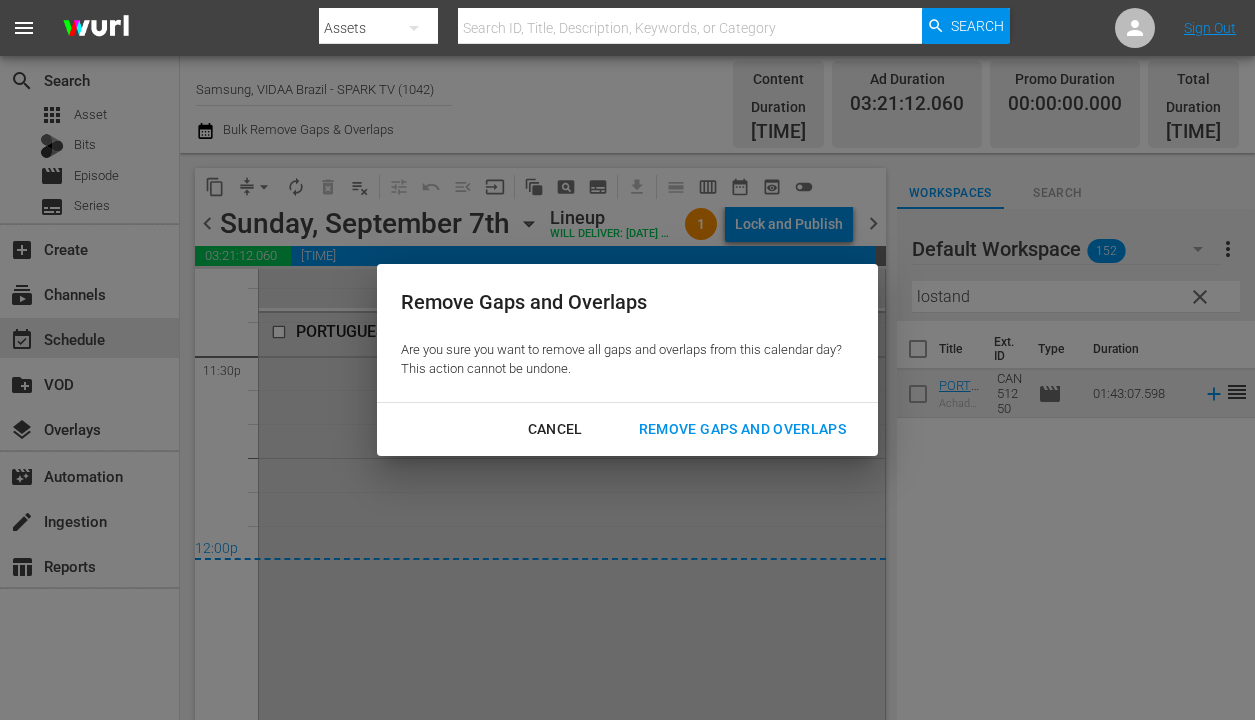 click on "Remove Gaps and Overlaps" at bounding box center (742, 429) 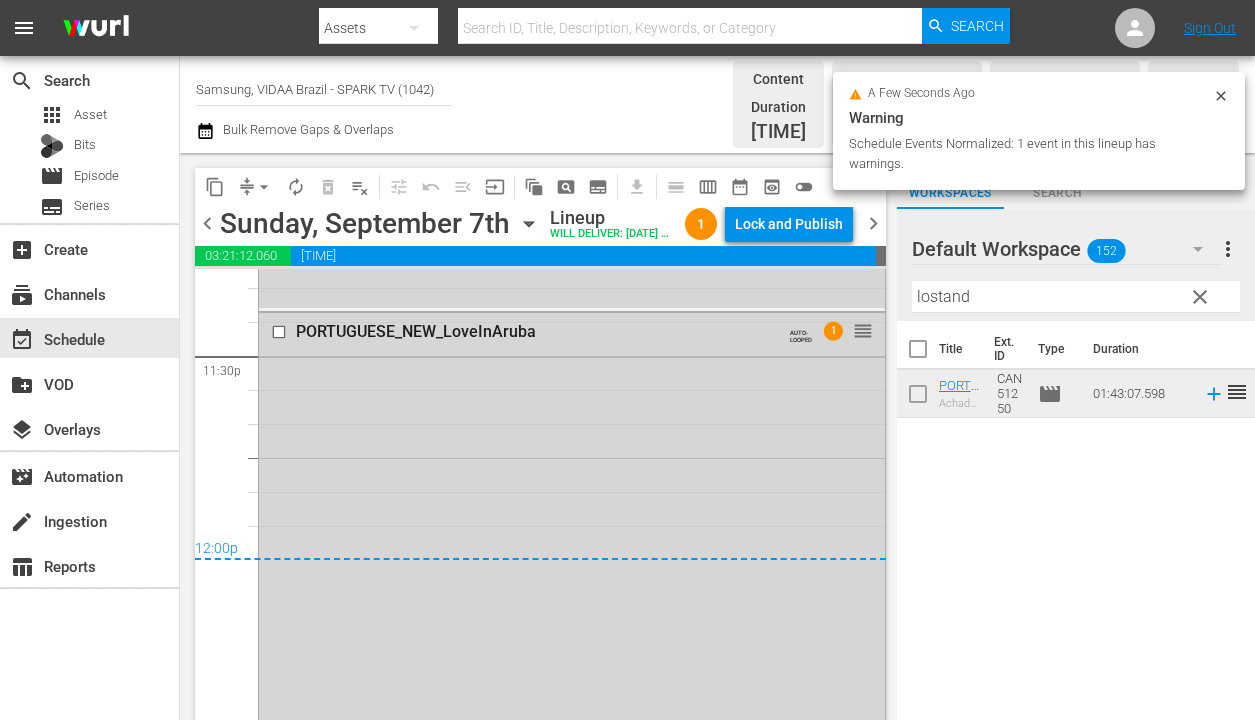 click on "Lock and Publish" at bounding box center [789, 224] 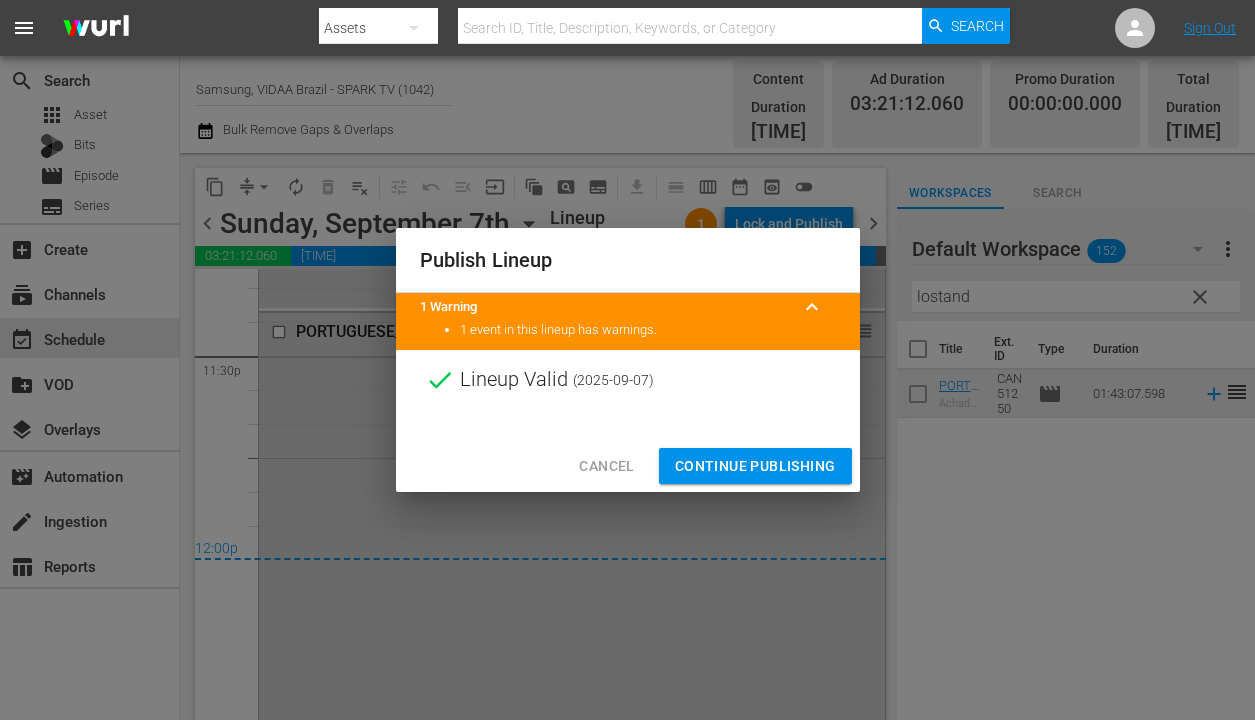 click on "Continue Publishing" at bounding box center [755, 466] 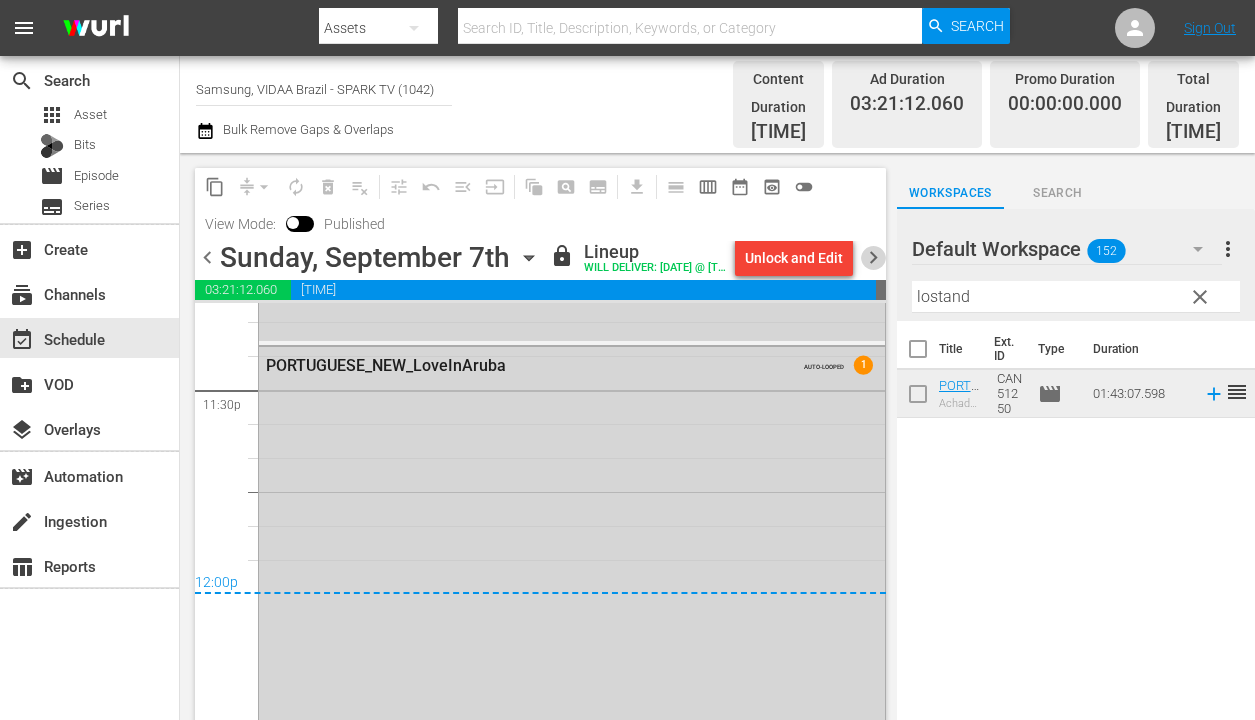 click on "chevron_right" at bounding box center (873, 257) 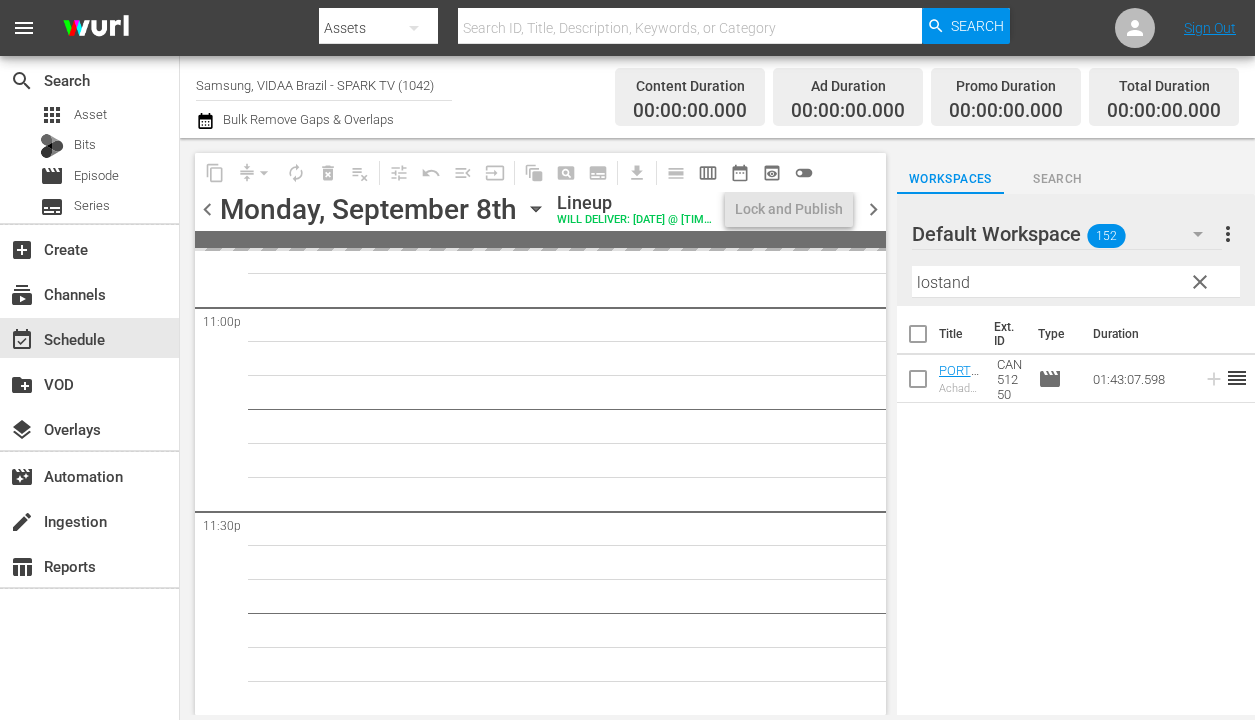 scroll, scrollTop: 9331, scrollLeft: 0, axis: vertical 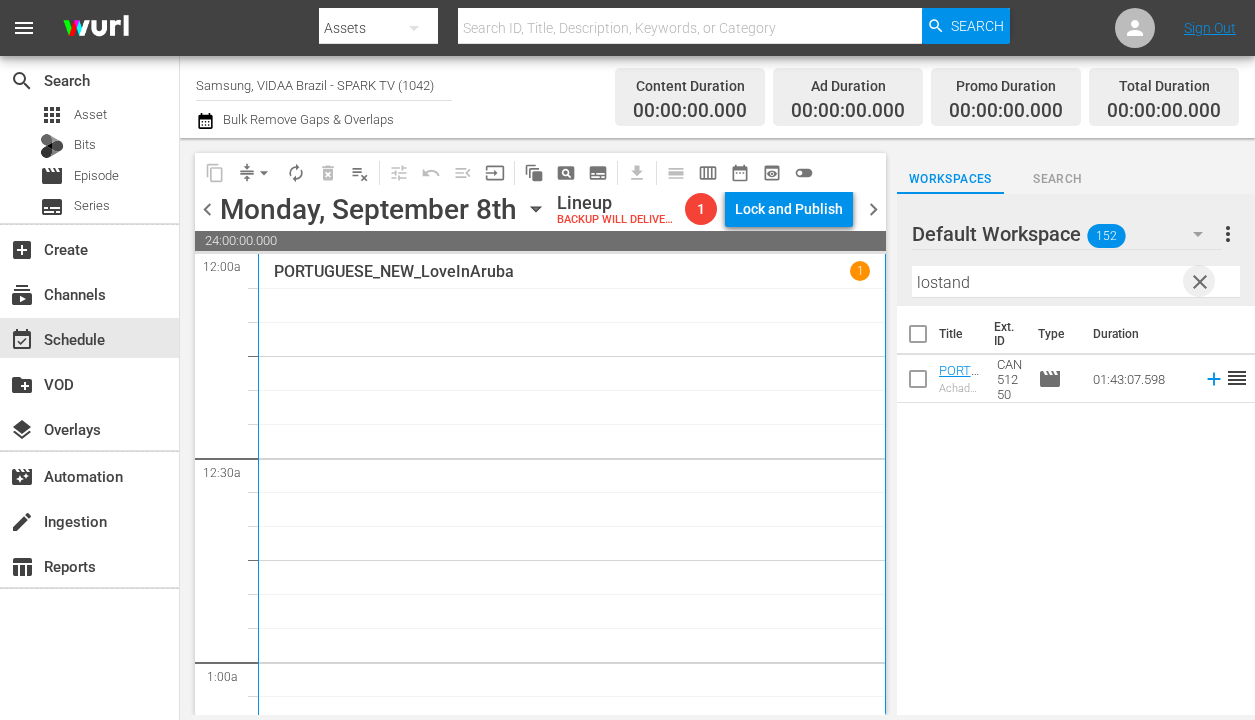 drag, startPoint x: 1209, startPoint y: 285, endPoint x: 1059, endPoint y: 306, distance: 151.46286 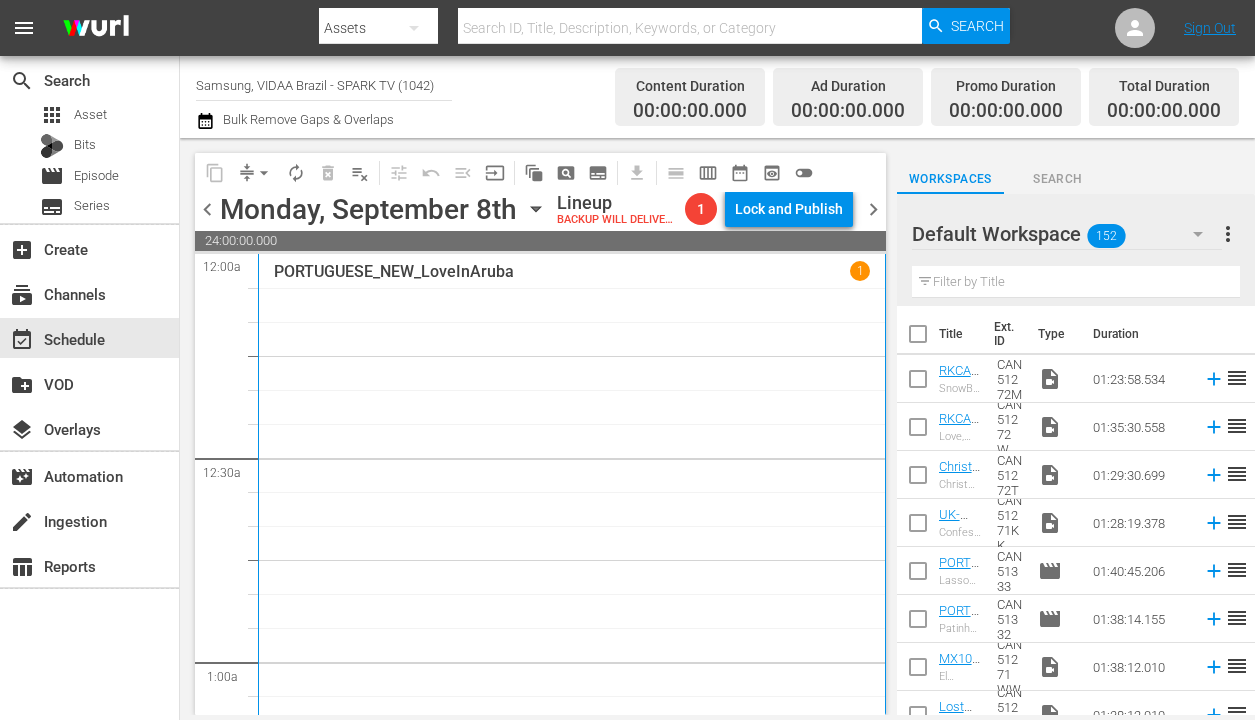 click at bounding box center (1076, 282) 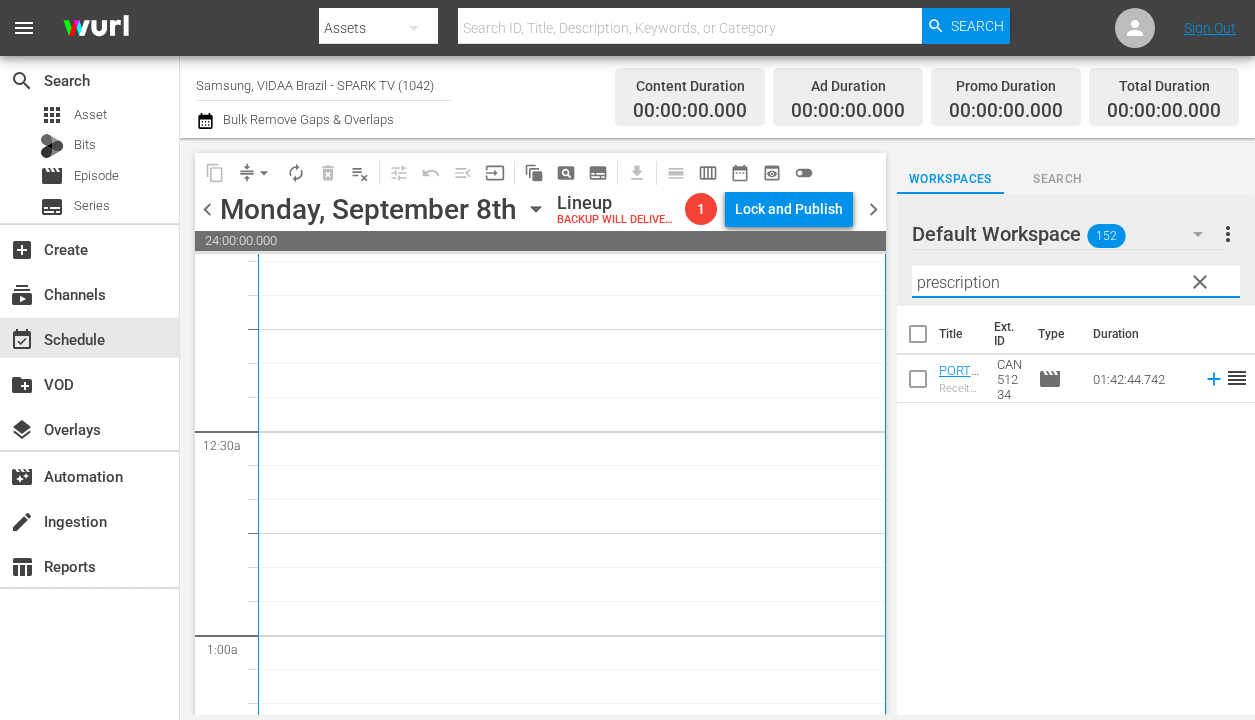 scroll, scrollTop: 448, scrollLeft: 0, axis: vertical 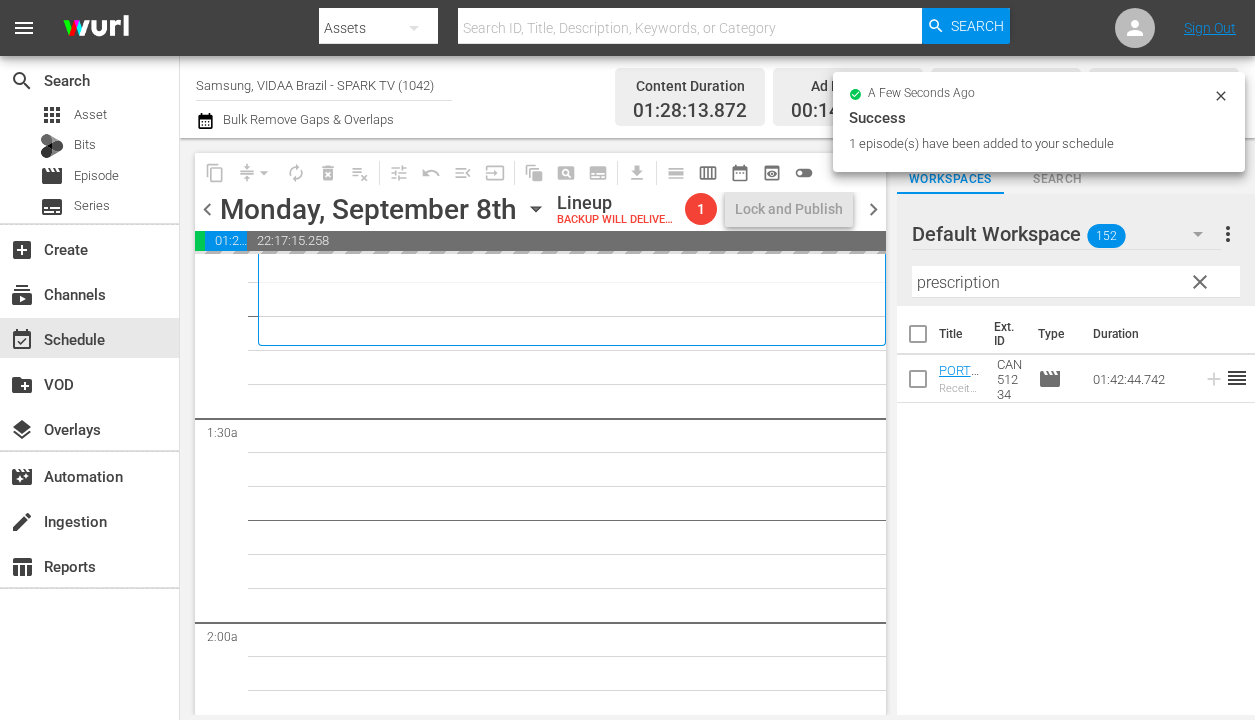 drag, startPoint x: 1135, startPoint y: 385, endPoint x: 468, endPoint y: 19, distance: 760.81866 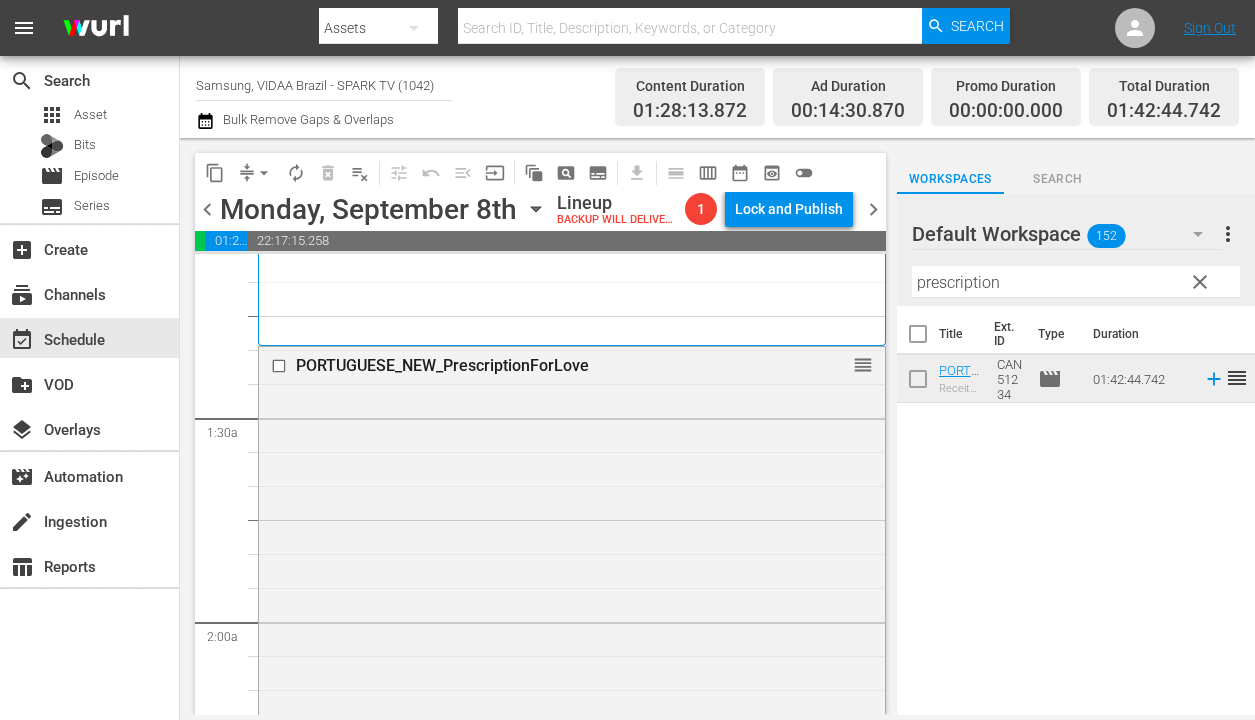 click on "prescription" at bounding box center [1076, 282] 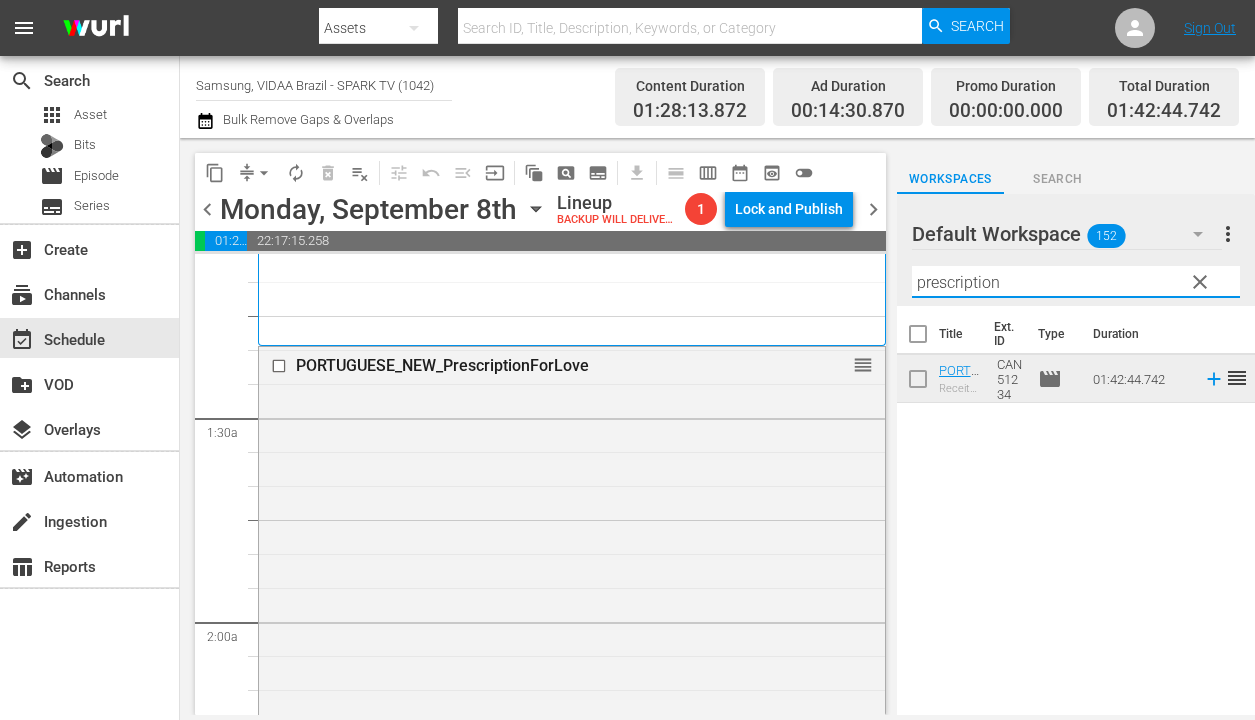 click on "prescription" at bounding box center (1076, 282) 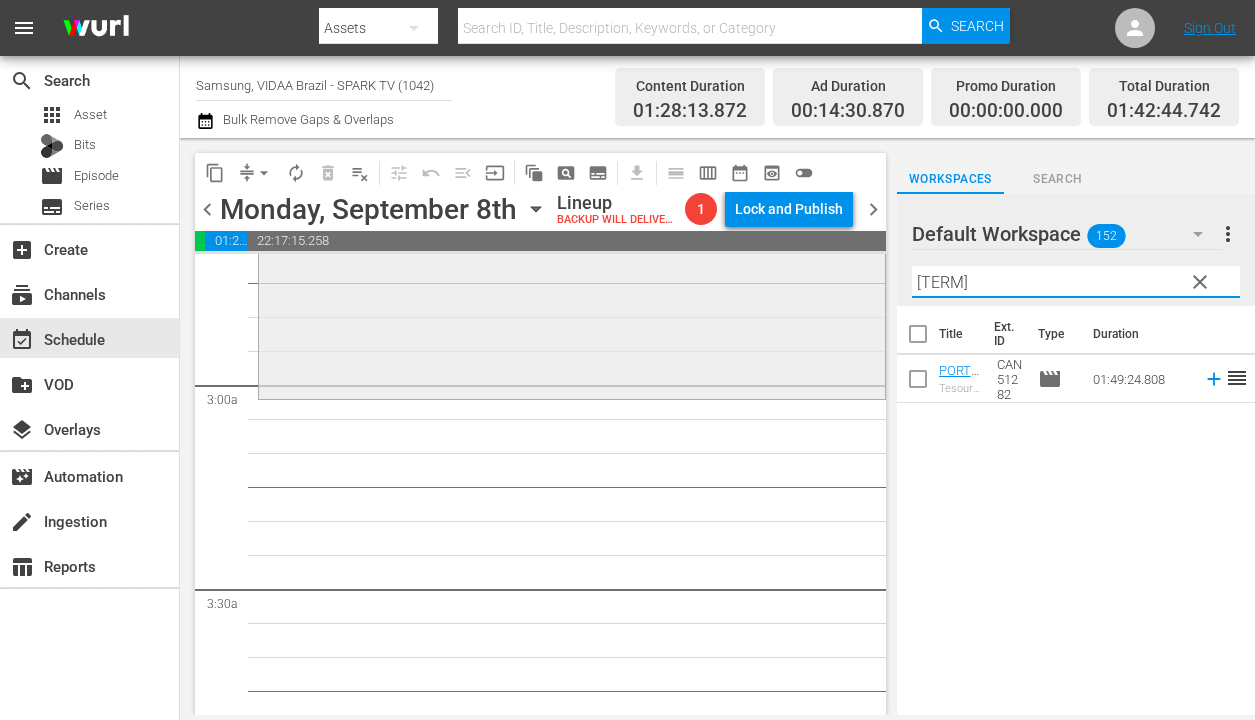 scroll, scrollTop: 1079, scrollLeft: 0, axis: vertical 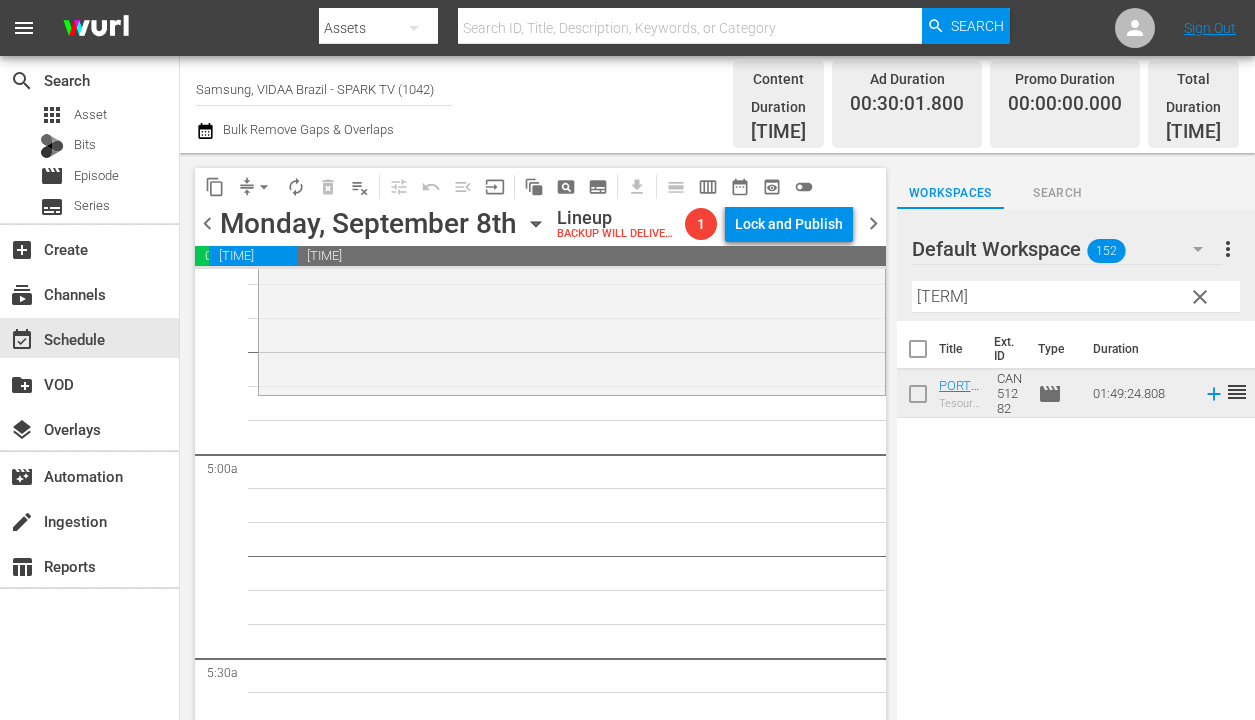 drag, startPoint x: 1144, startPoint y: 374, endPoint x: 567, endPoint y: 11, distance: 681.6876 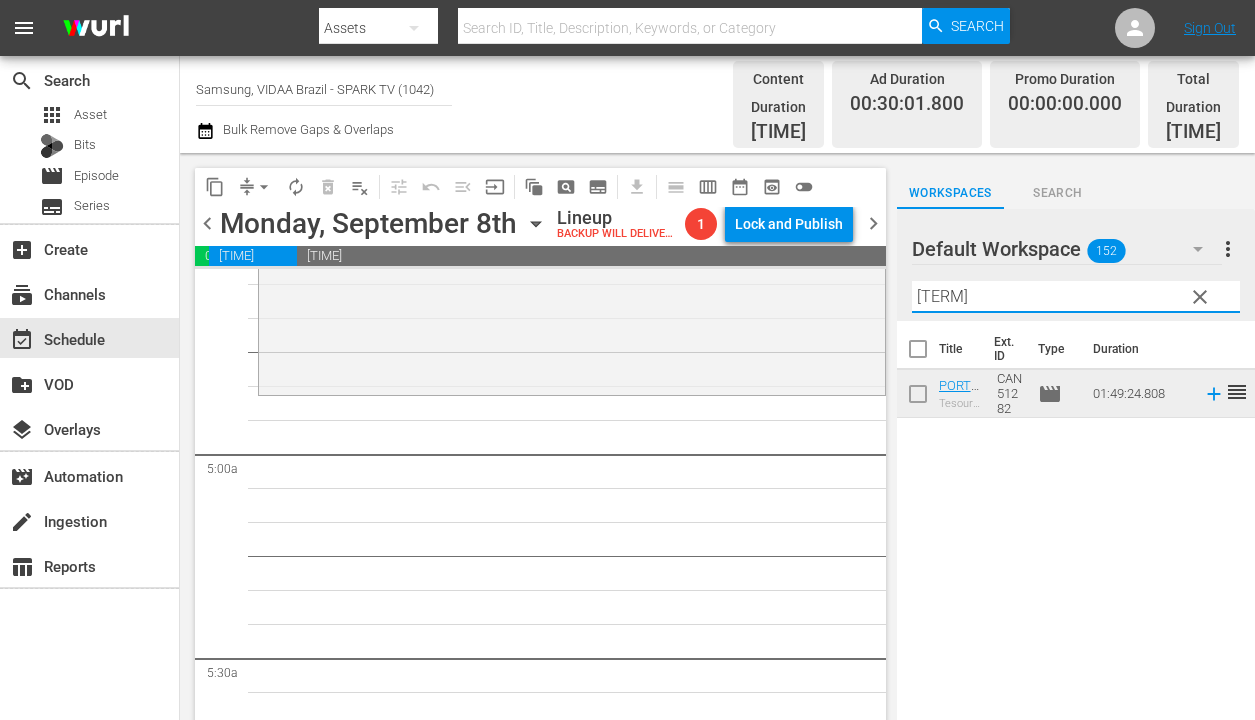 click on "[TERM]" at bounding box center [1076, 297] 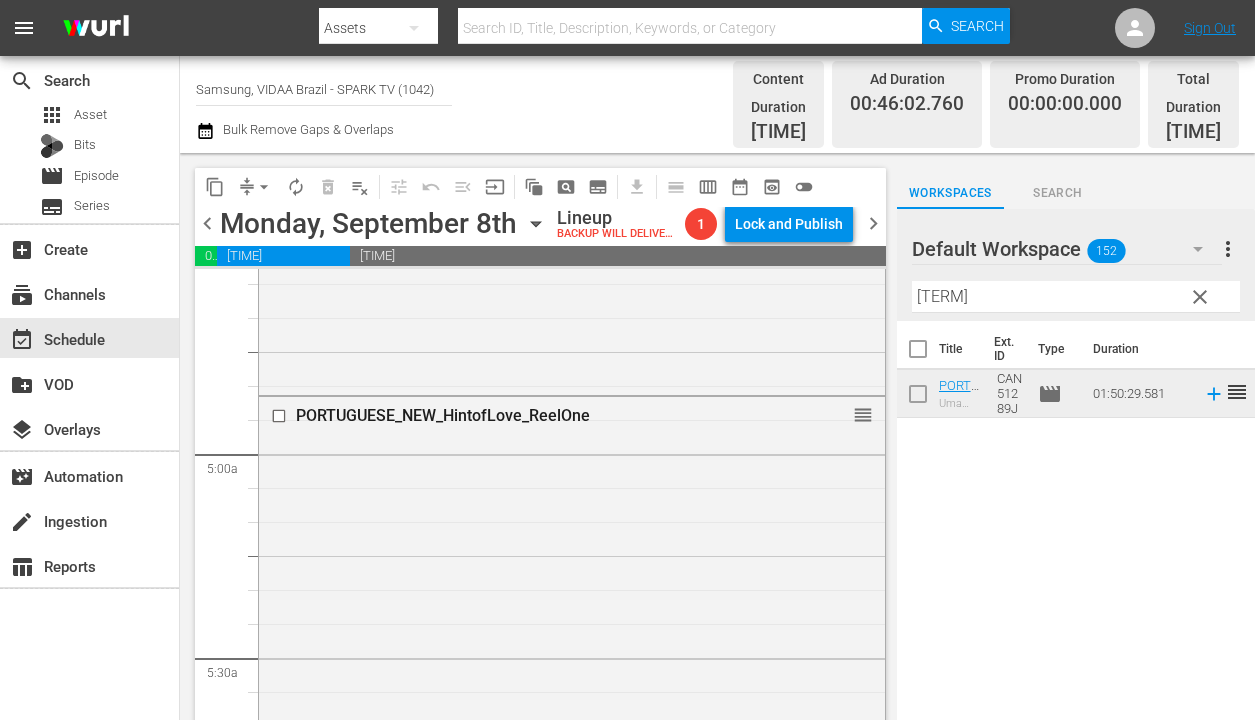 drag, startPoint x: 1142, startPoint y: 385, endPoint x: 502, endPoint y: 0, distance: 746.87683 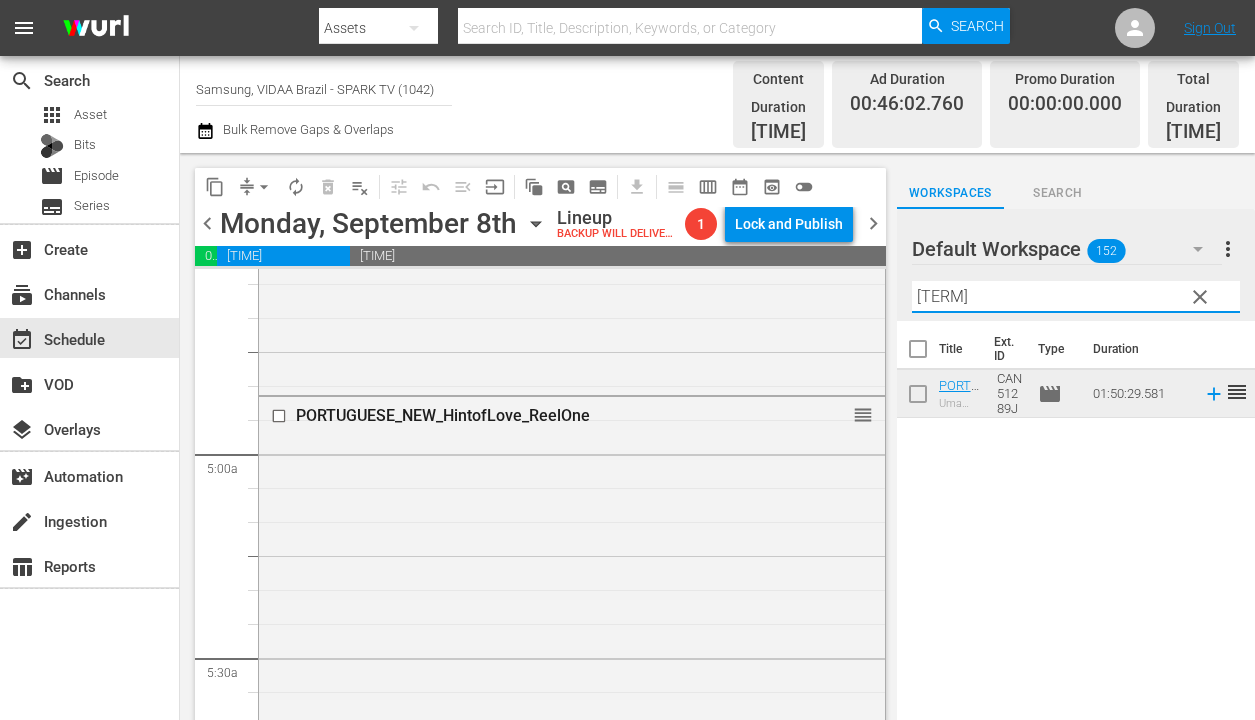 click on "[TERM]" at bounding box center (1076, 297) 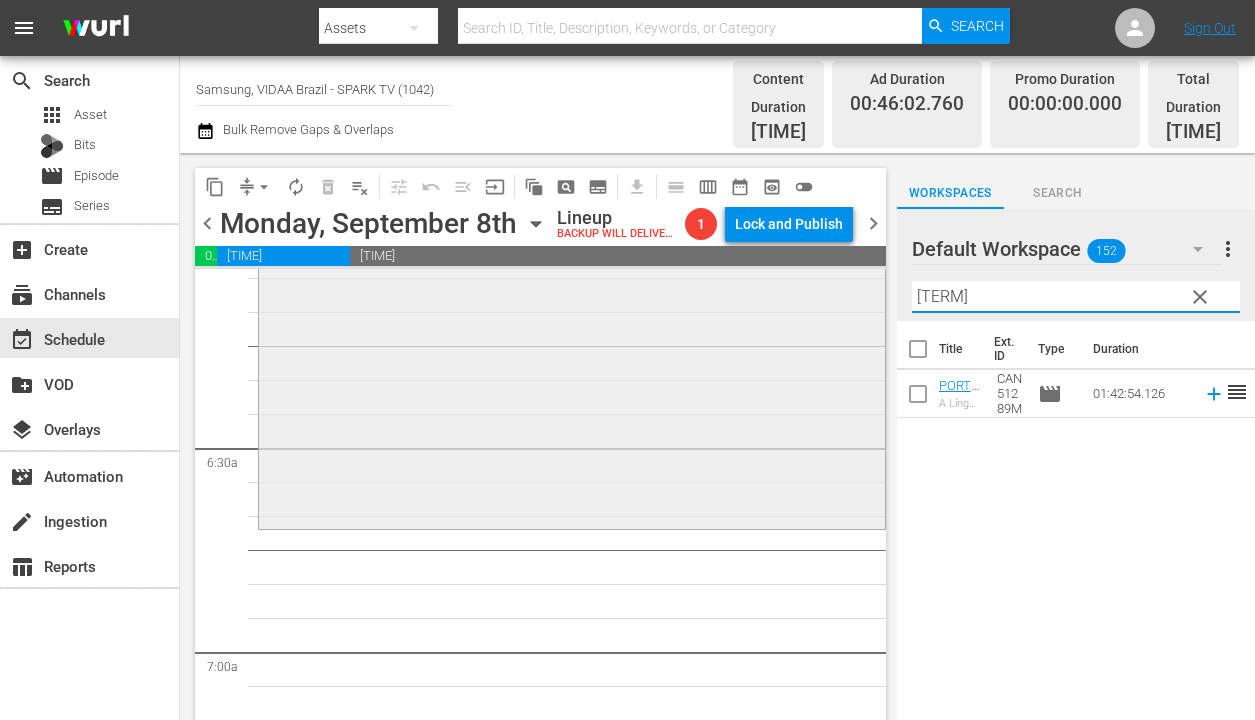 scroll, scrollTop: 2518, scrollLeft: 0, axis: vertical 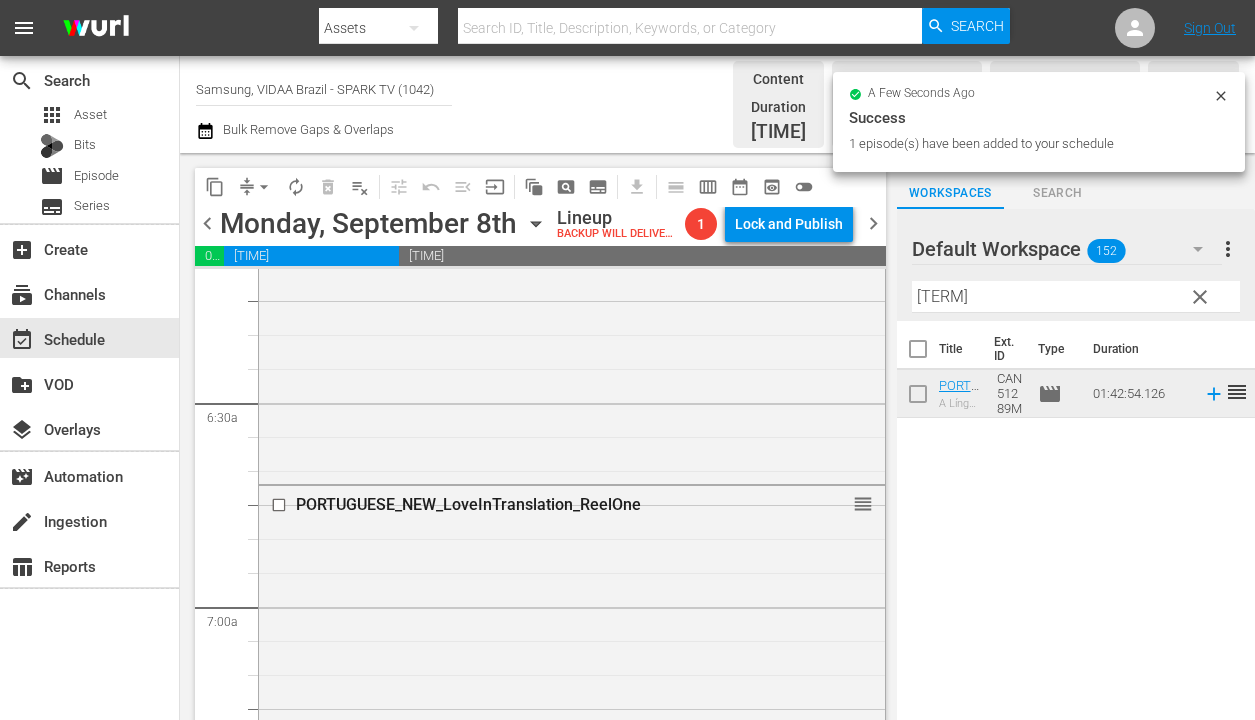 drag, startPoint x: 1121, startPoint y: 386, endPoint x: 429, endPoint y: 0, distance: 792.37616 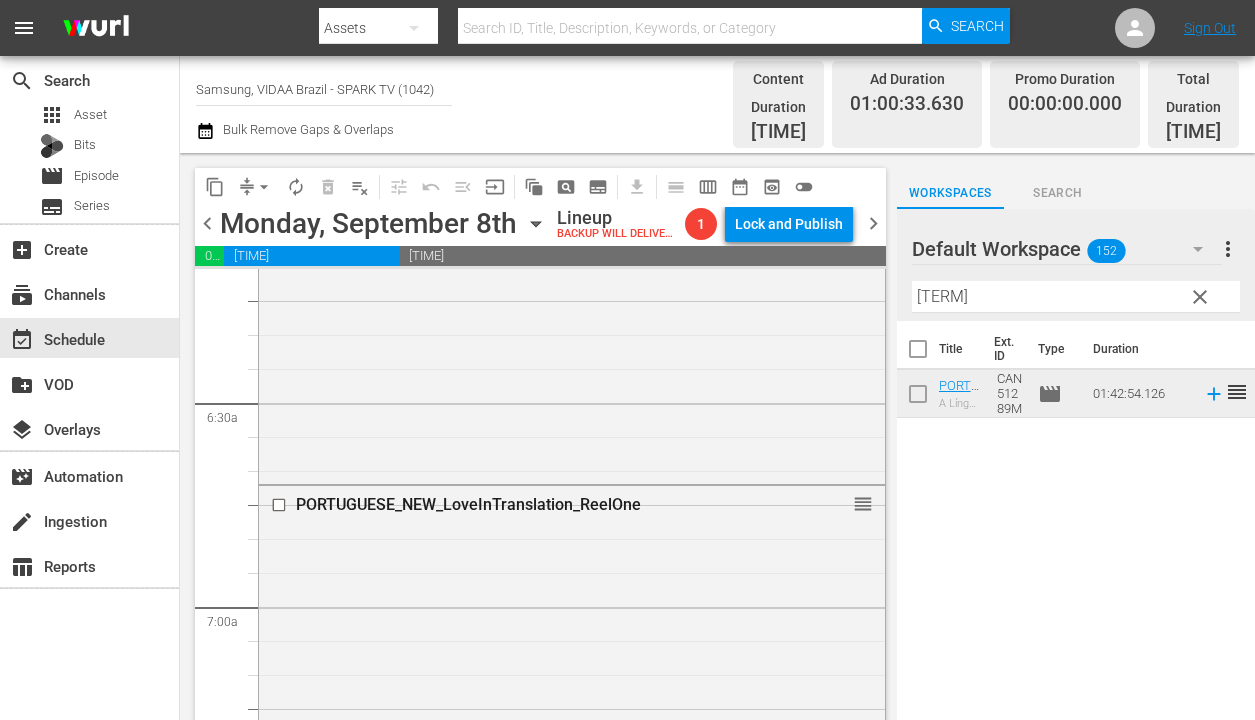 click on "[TERM]" at bounding box center (1076, 297) 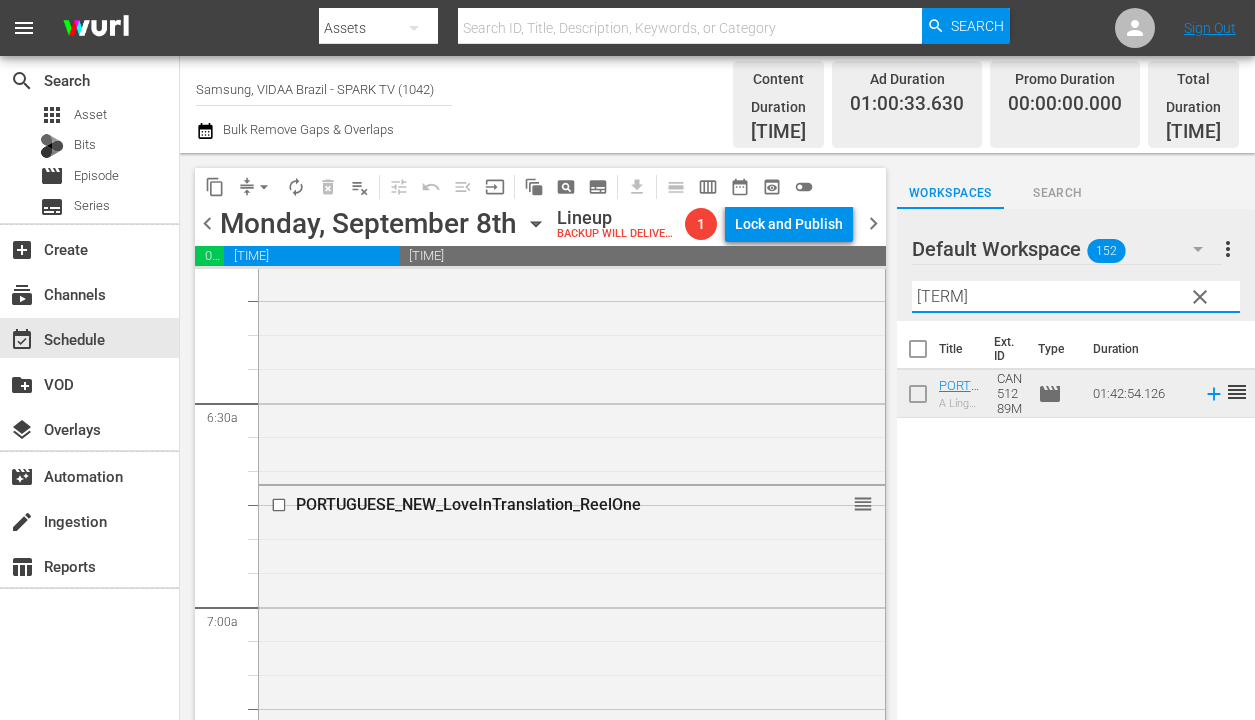 click on "[TERM]" at bounding box center [1076, 297] 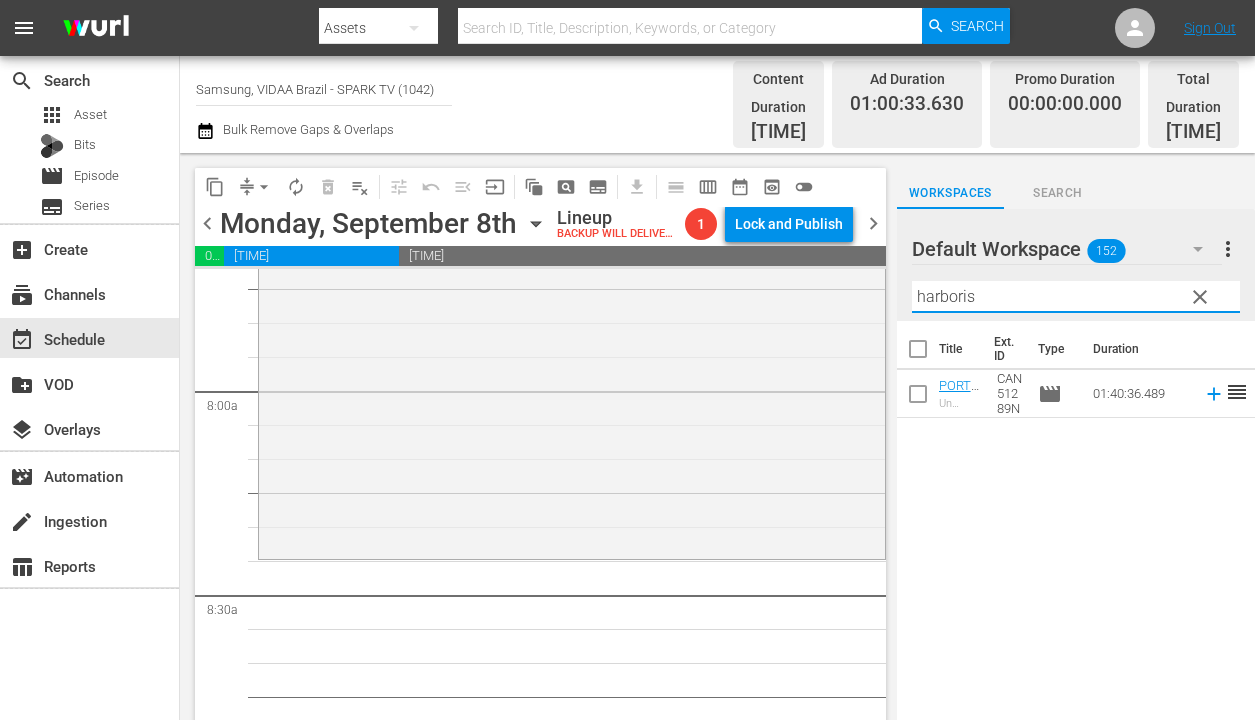 scroll, scrollTop: 3146, scrollLeft: 0, axis: vertical 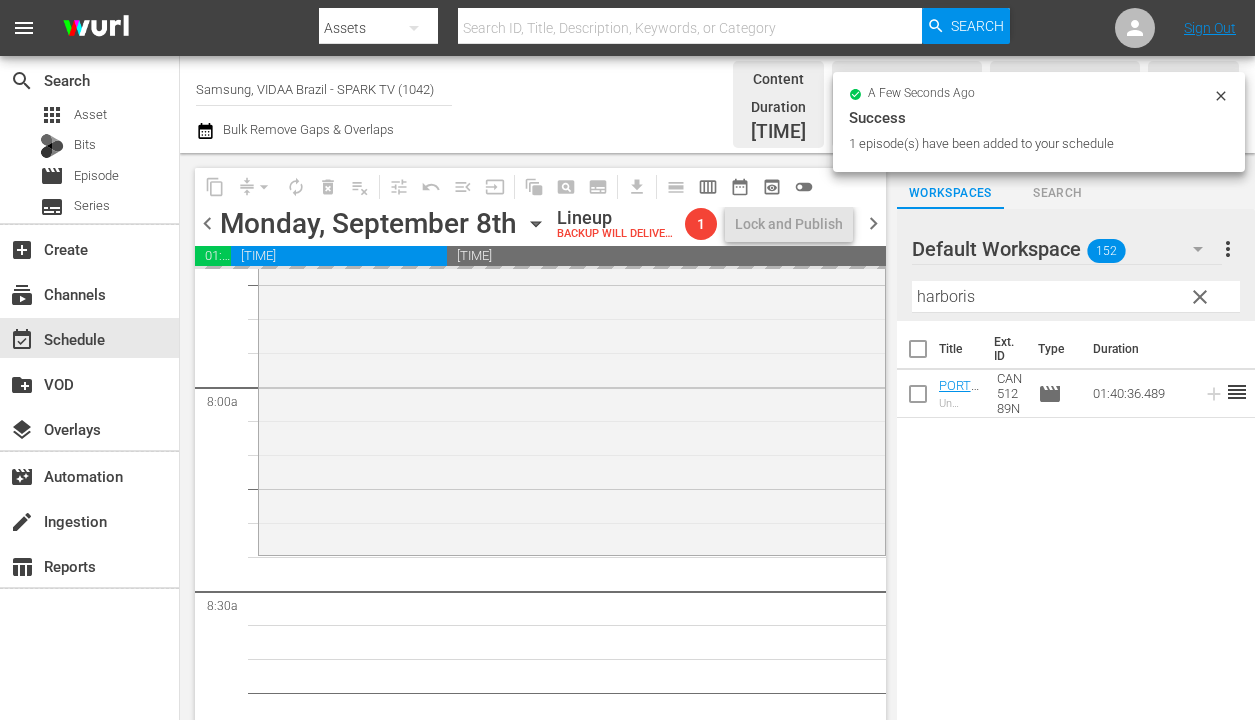drag, startPoint x: 1141, startPoint y: 381, endPoint x: 470, endPoint y: 7, distance: 768.19073 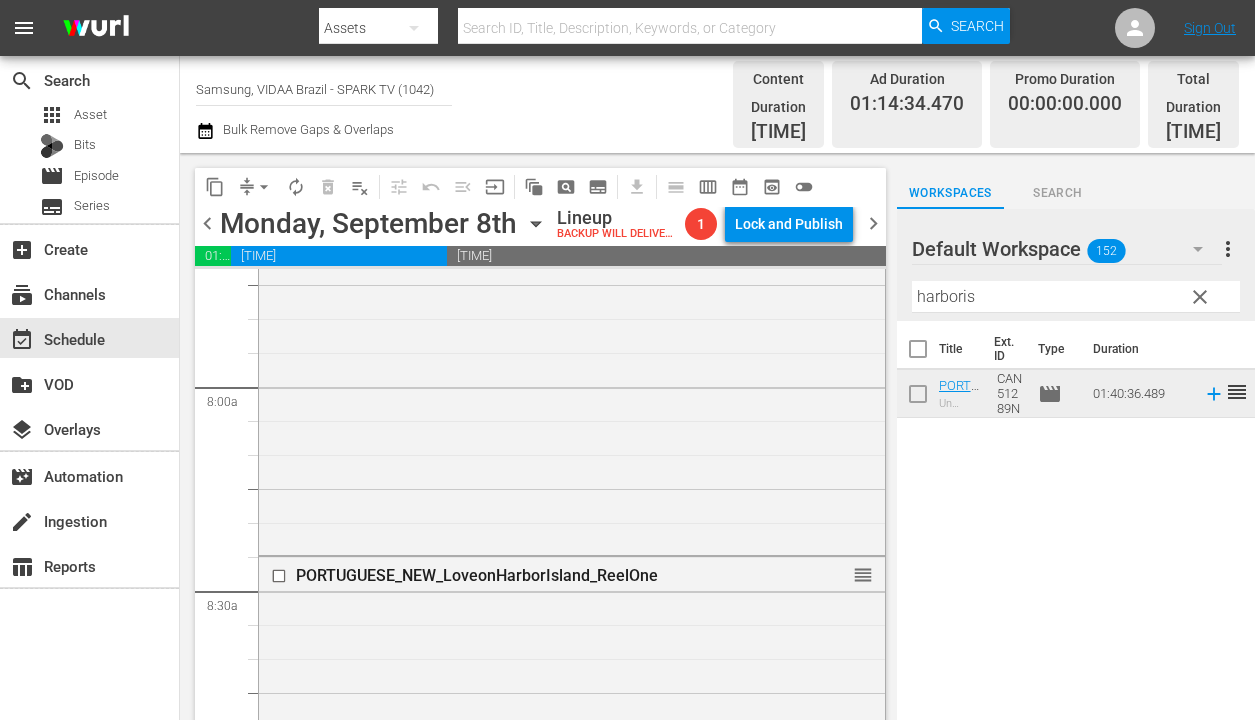click on "harboris" at bounding box center [1076, 297] 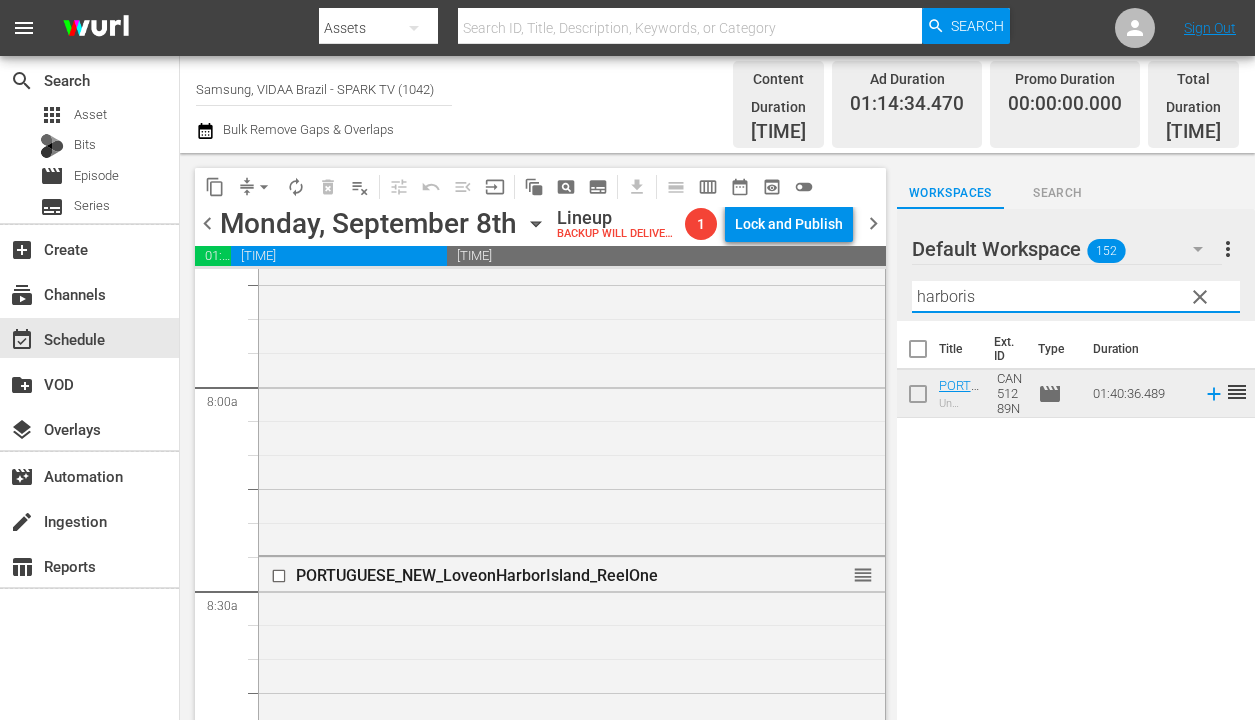 click on "harboris" at bounding box center (1076, 297) 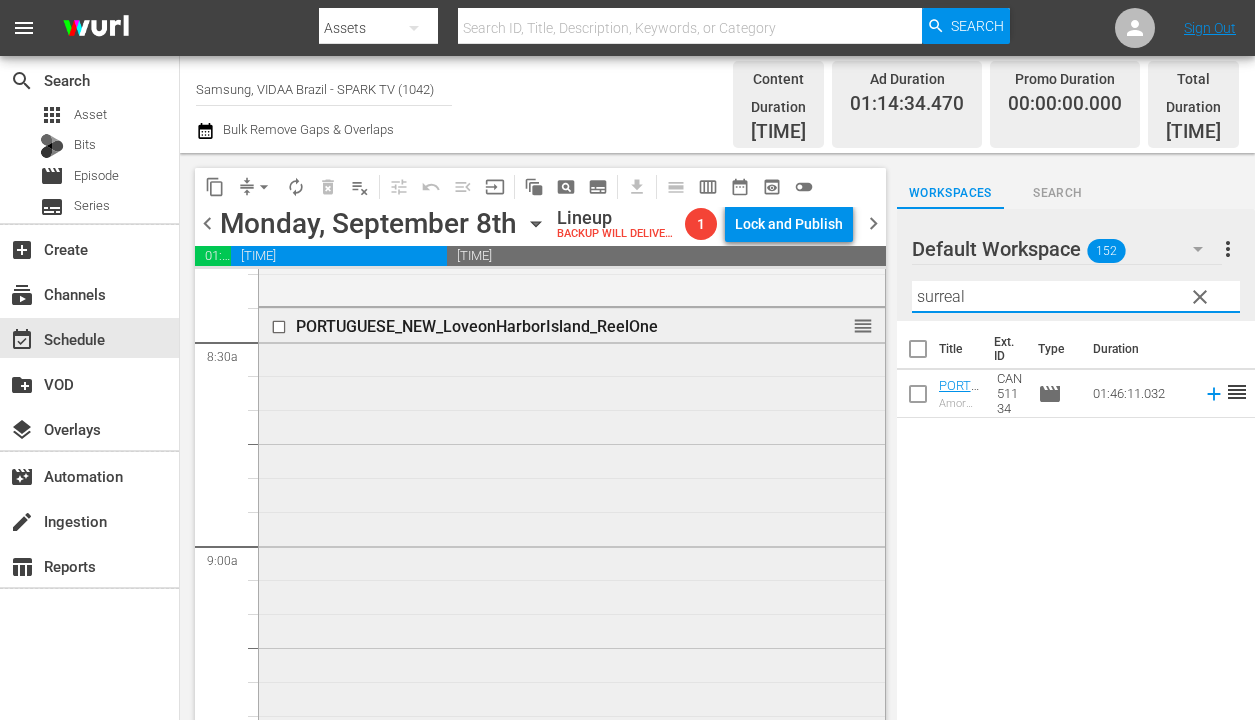 scroll, scrollTop: 3759, scrollLeft: 0, axis: vertical 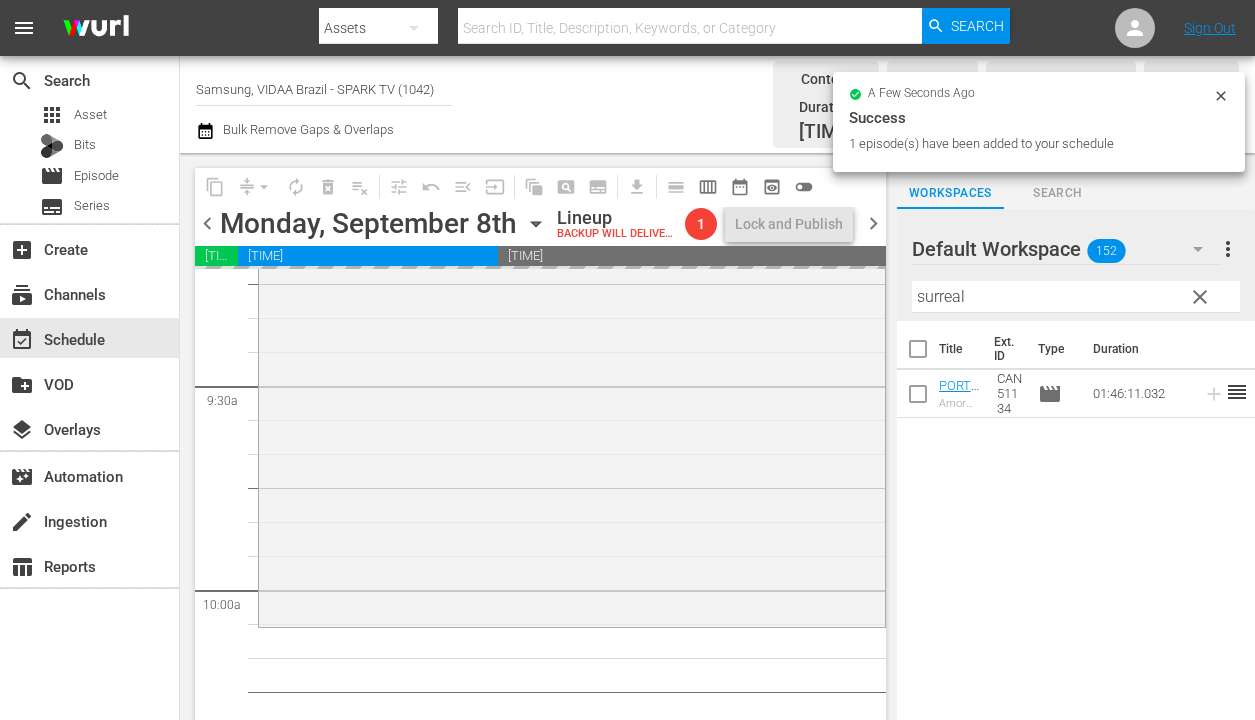 drag, startPoint x: 1126, startPoint y: 372, endPoint x: 482, endPoint y: 2, distance: 742.72205 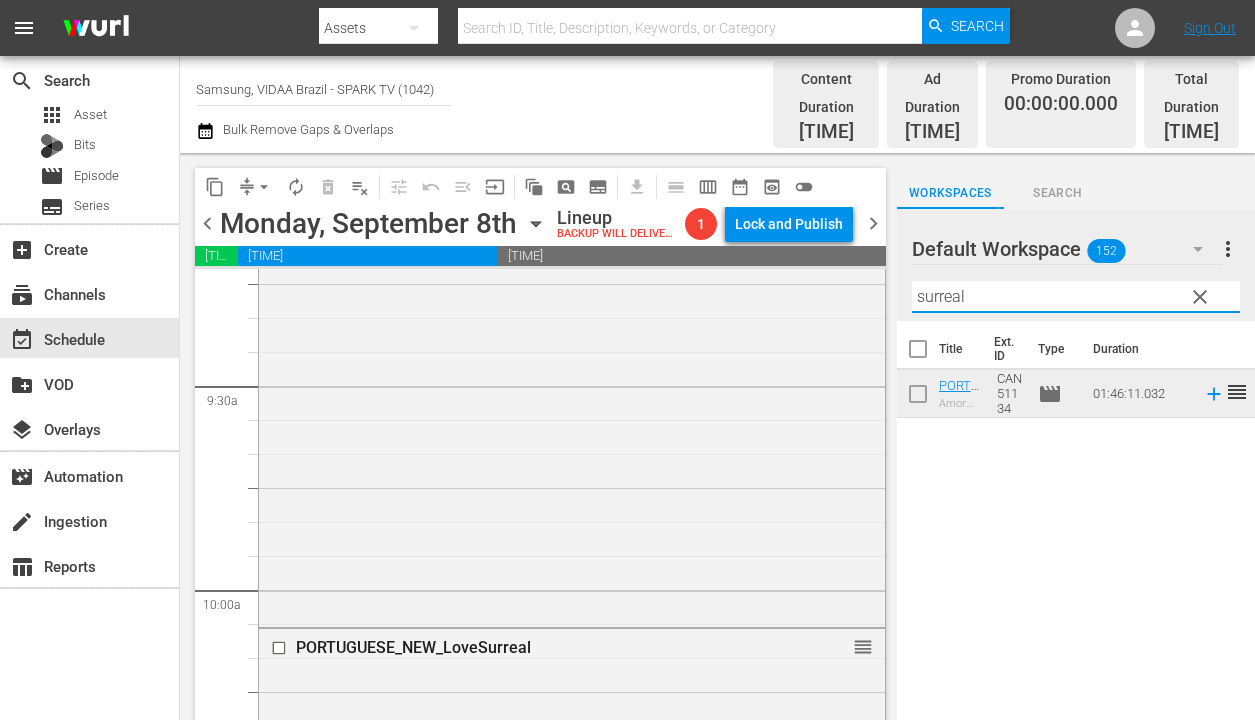 click on "surreal" at bounding box center (1076, 297) 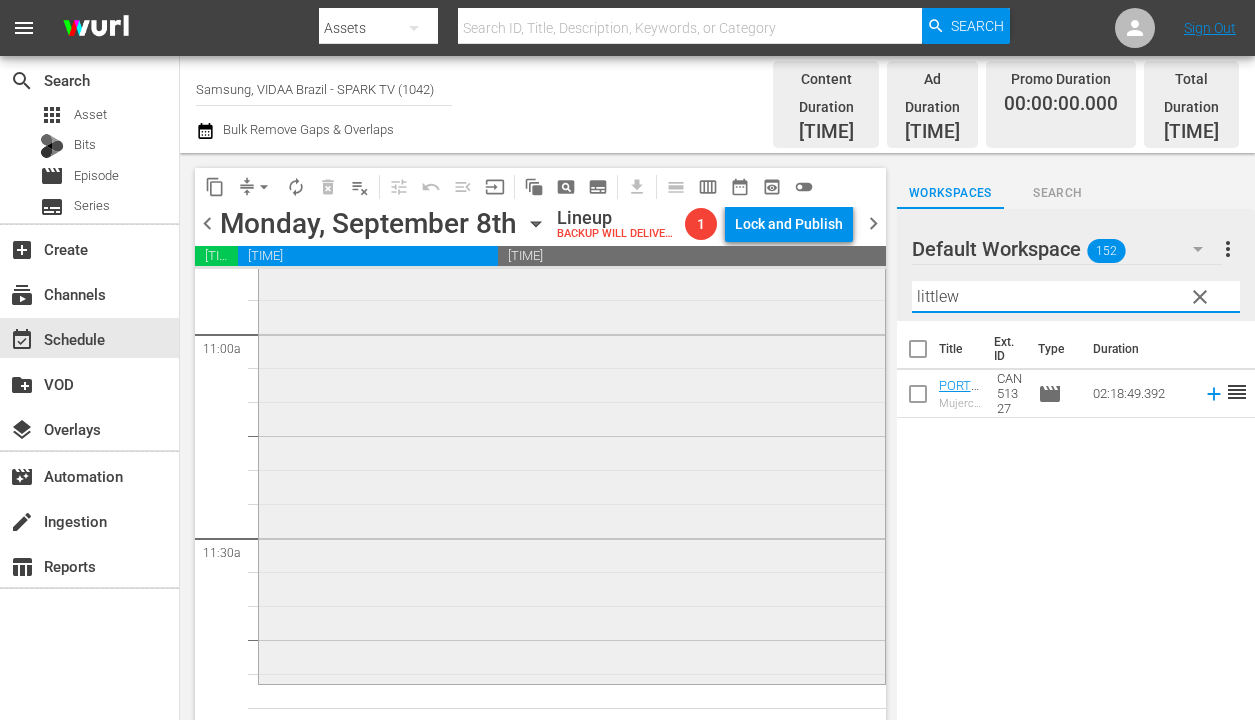 scroll, scrollTop: 4477, scrollLeft: 0, axis: vertical 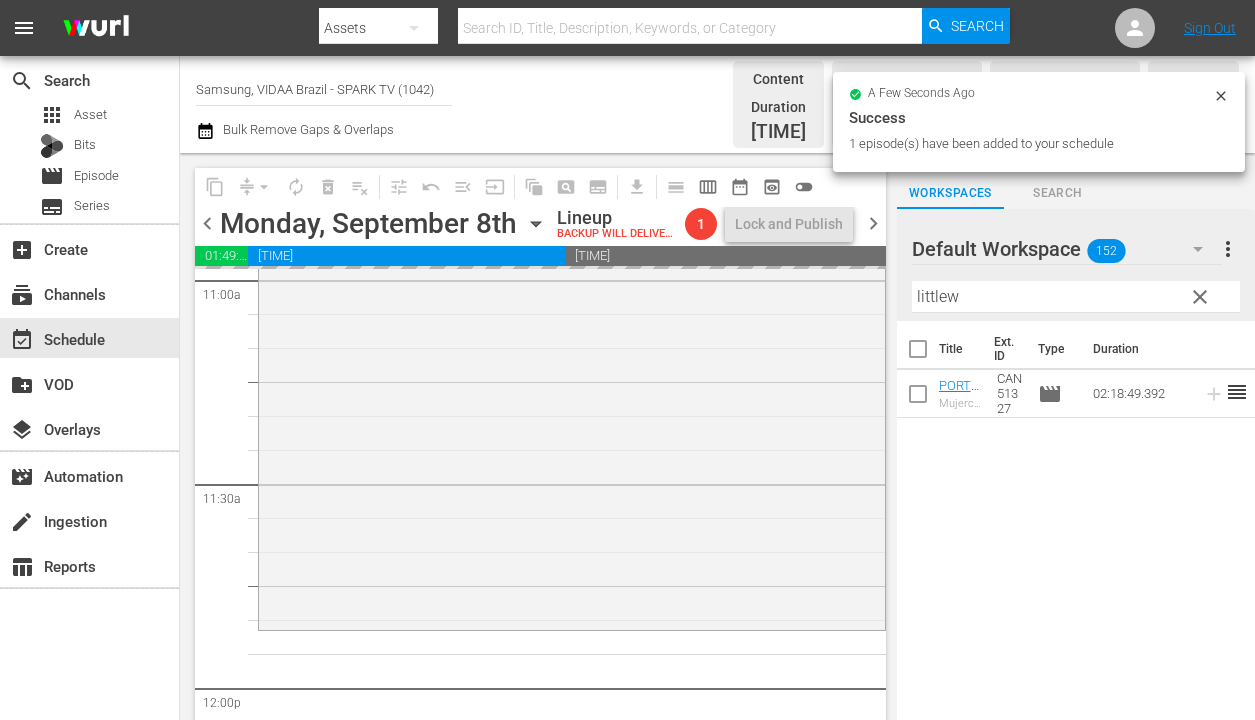 drag, startPoint x: 1119, startPoint y: 375, endPoint x: 426, endPoint y: 67, distance: 758.36206 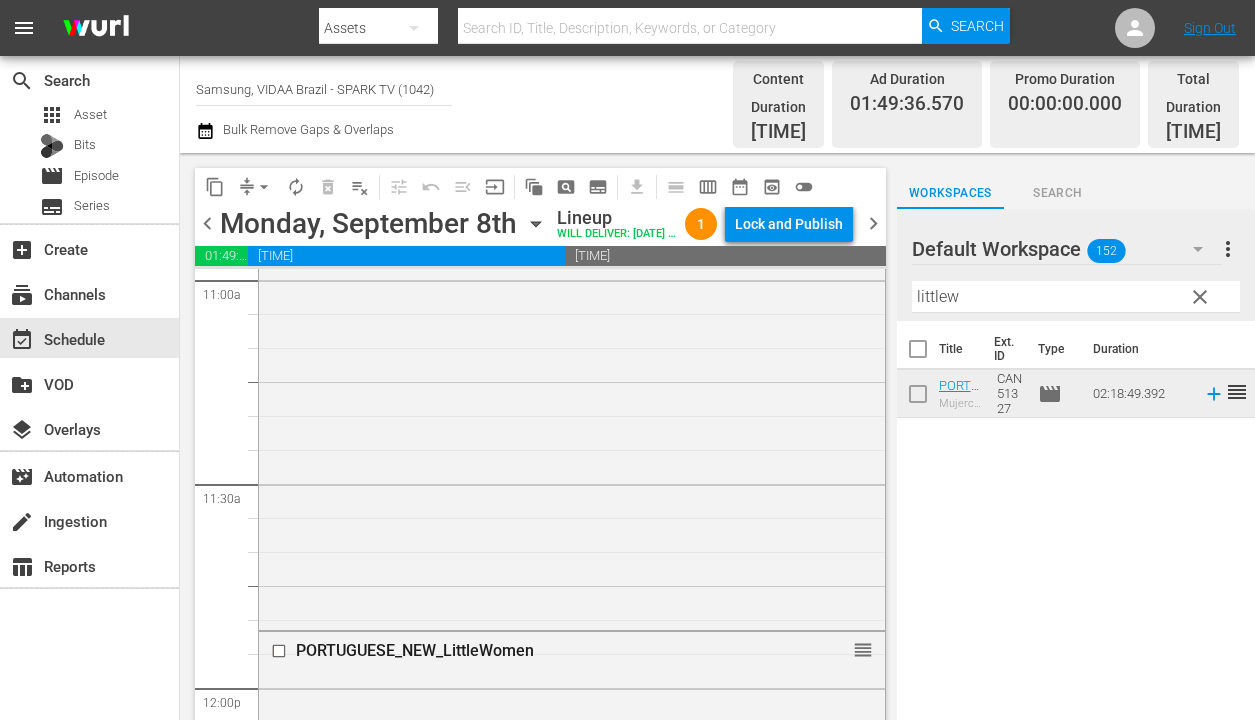 click on "littlew" at bounding box center (1076, 297) 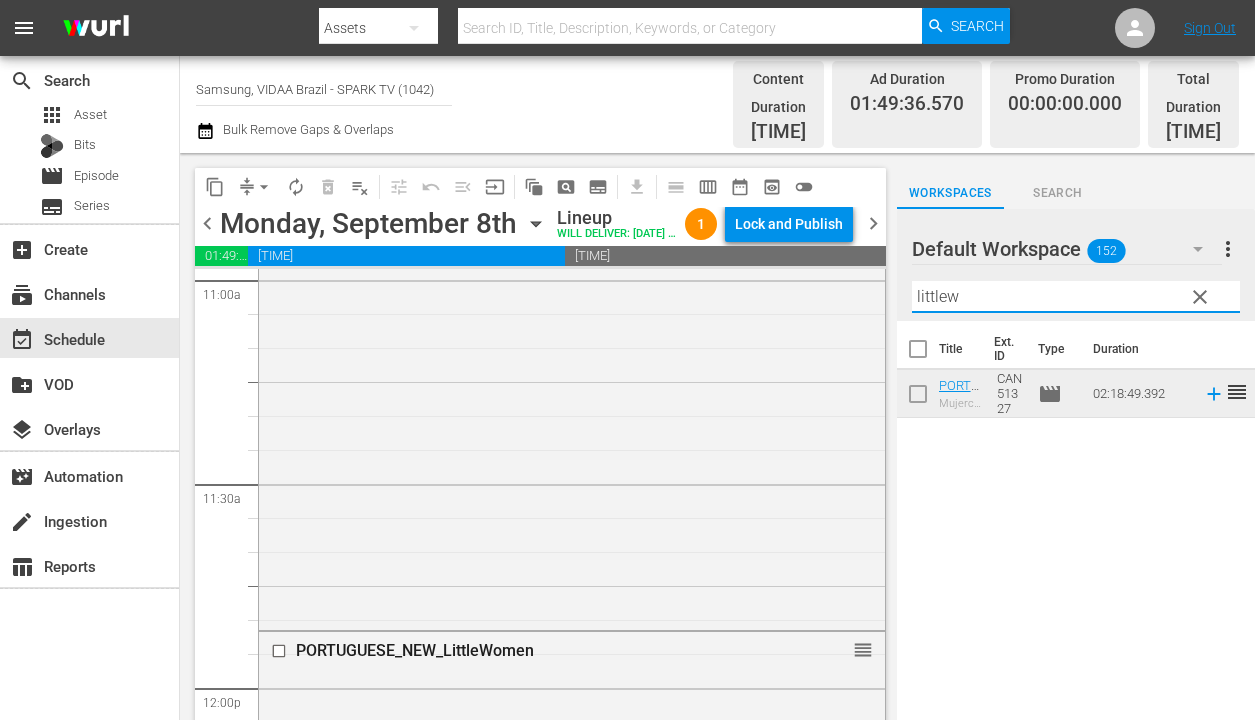 click on "littlew" at bounding box center (1076, 297) 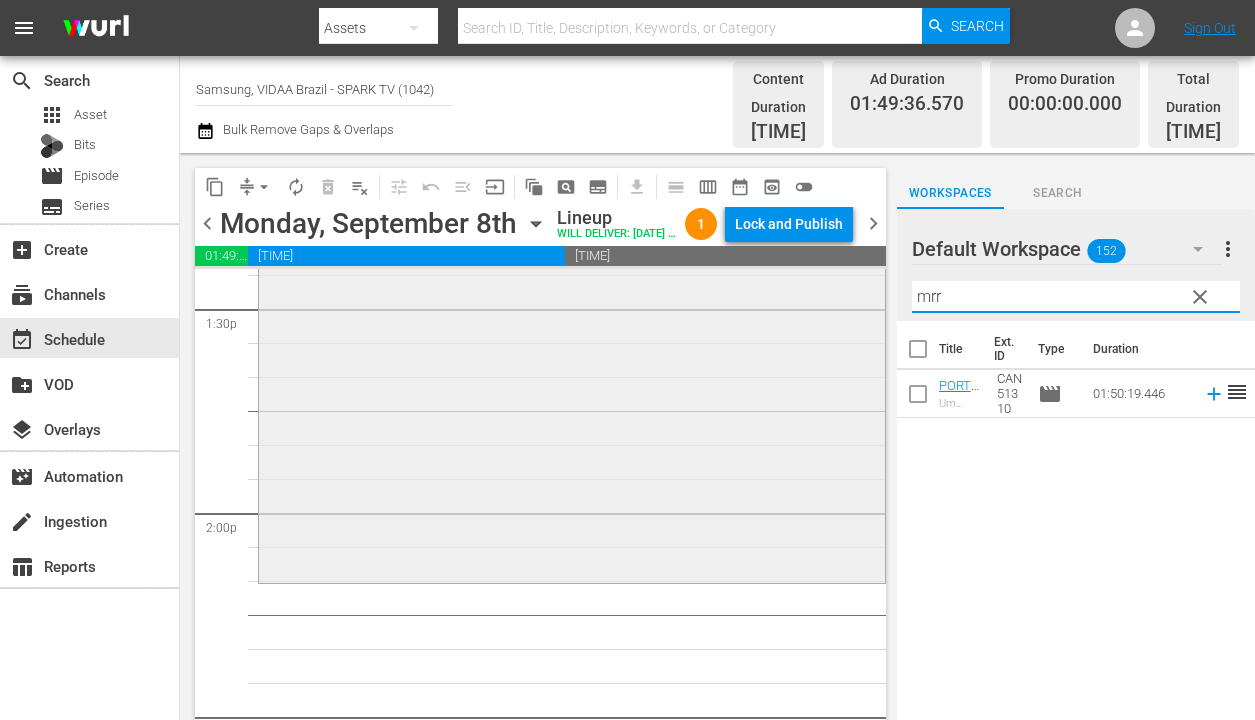scroll, scrollTop: 5573, scrollLeft: 0, axis: vertical 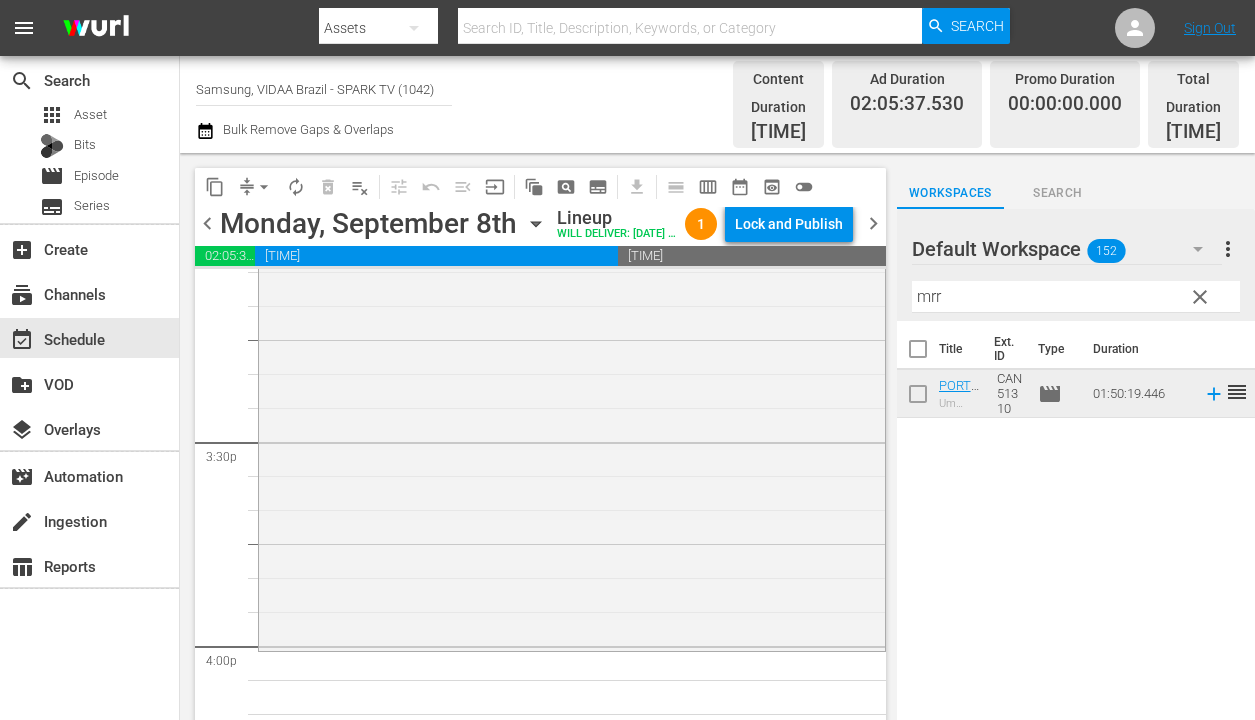 drag, startPoint x: 1125, startPoint y: 385, endPoint x: 477, endPoint y: 1, distance: 753.23303 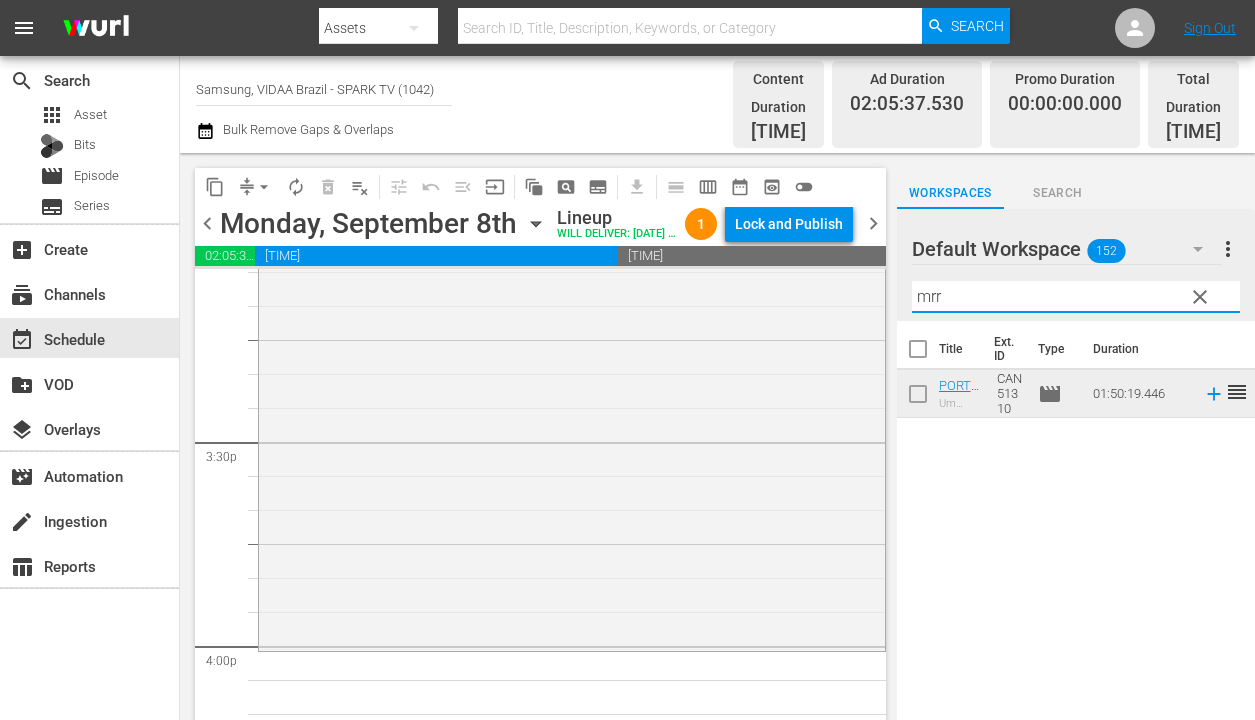 click on "mrr" at bounding box center [1076, 297] 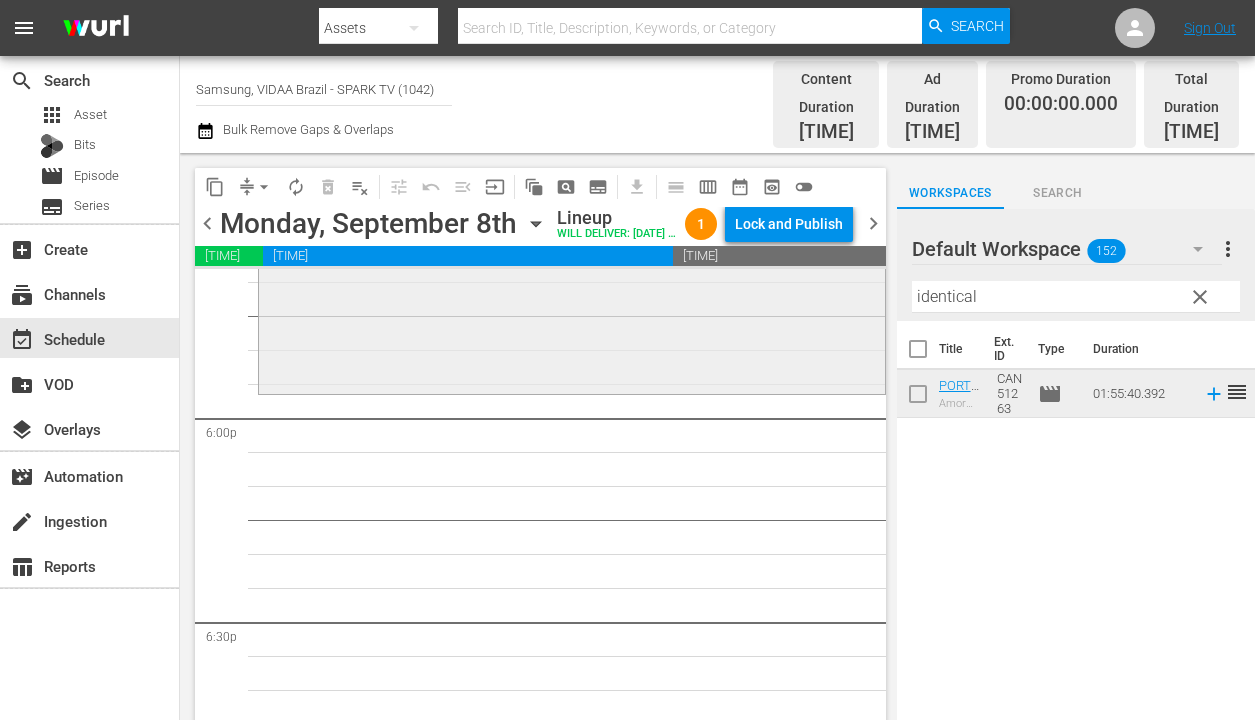 scroll, scrollTop: 6931, scrollLeft: 0, axis: vertical 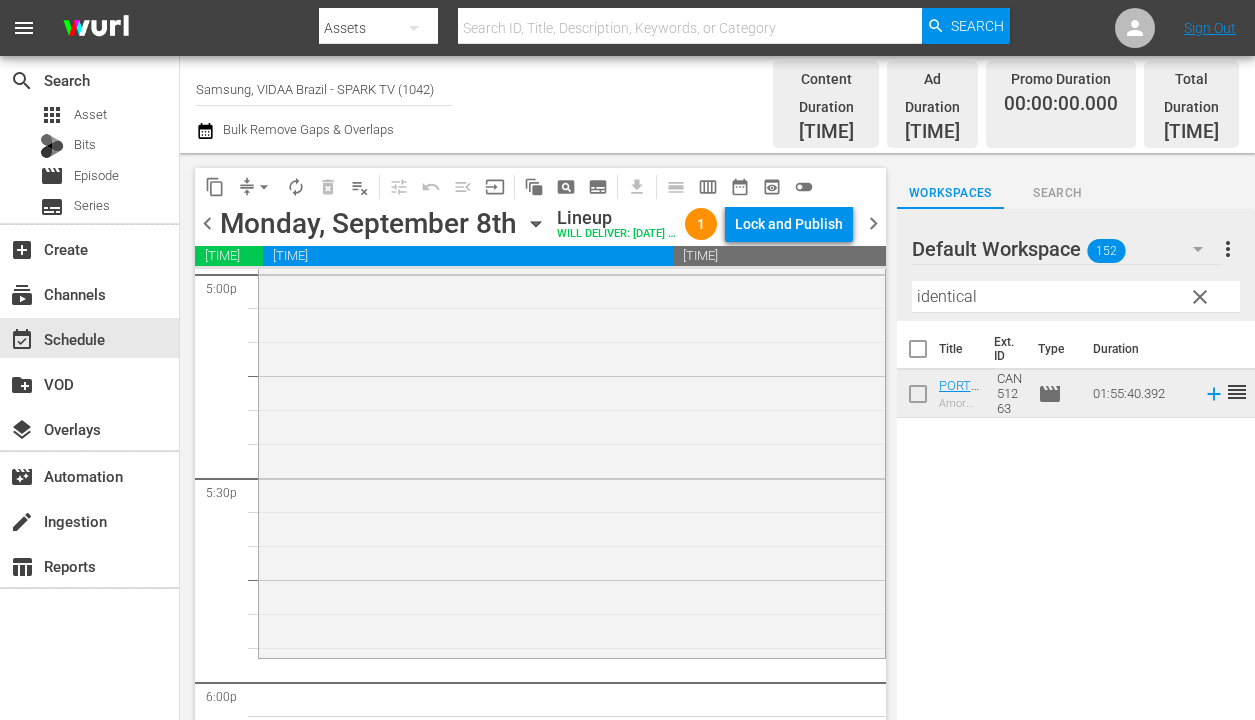 drag, startPoint x: 1097, startPoint y: 382, endPoint x: 513, endPoint y: 9, distance: 692.9538 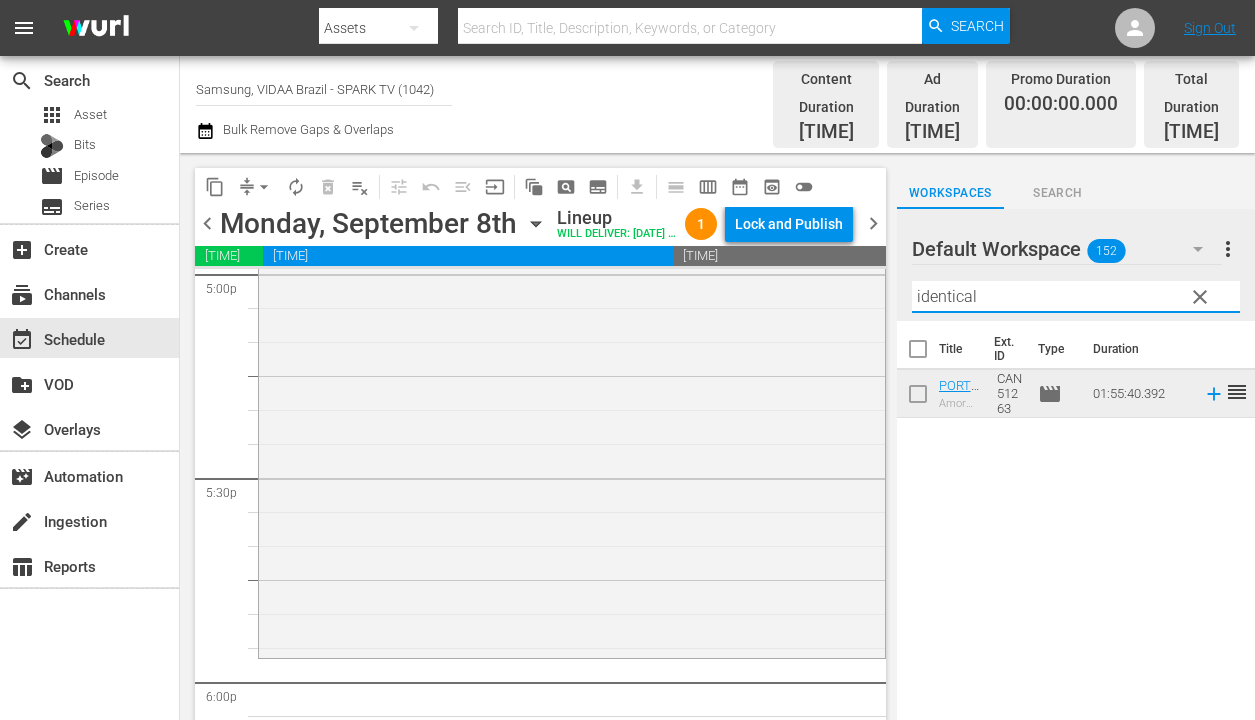 click on "identical" at bounding box center [1076, 297] 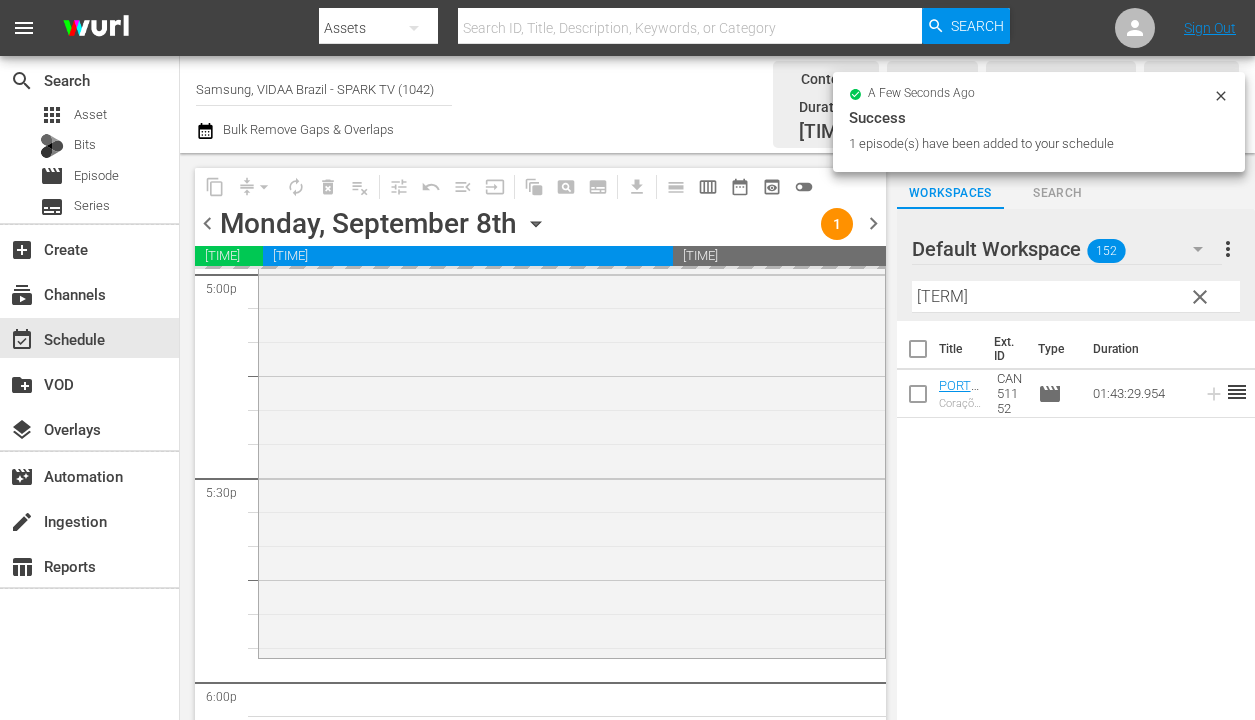 drag, startPoint x: 1095, startPoint y: 382, endPoint x: 585, endPoint y: 4, distance: 634.8102 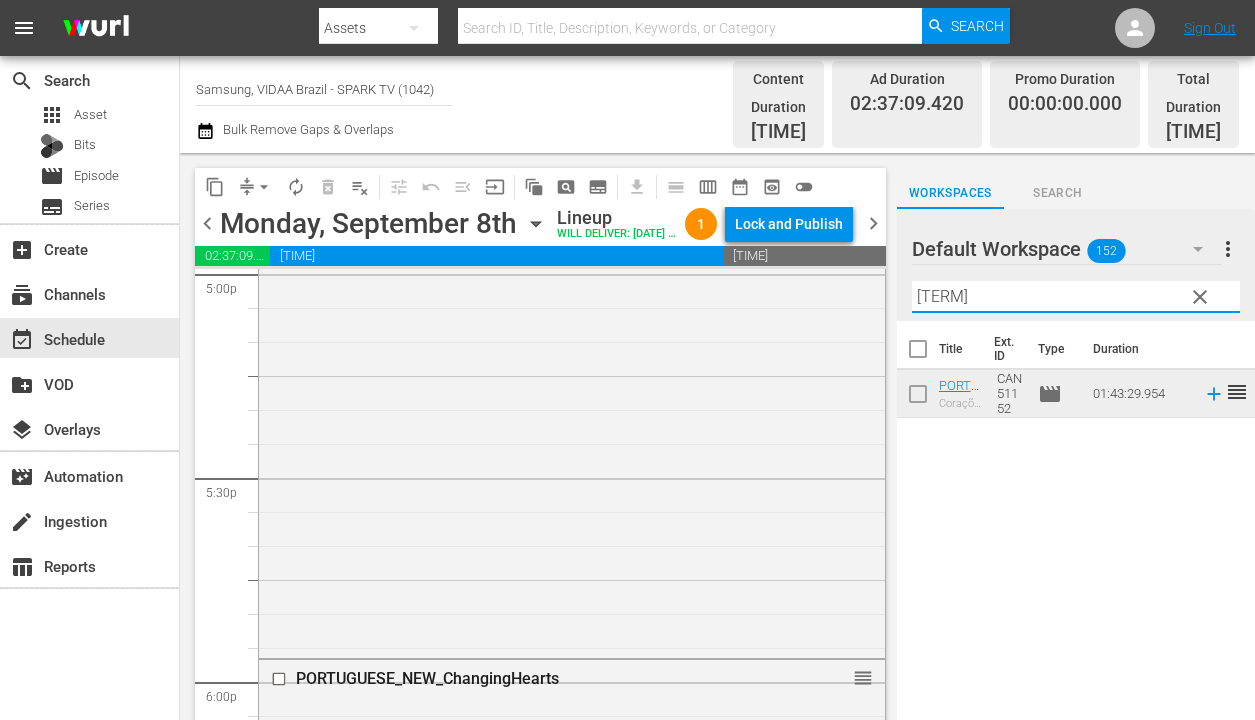 click on "[TERM]" at bounding box center (1076, 297) 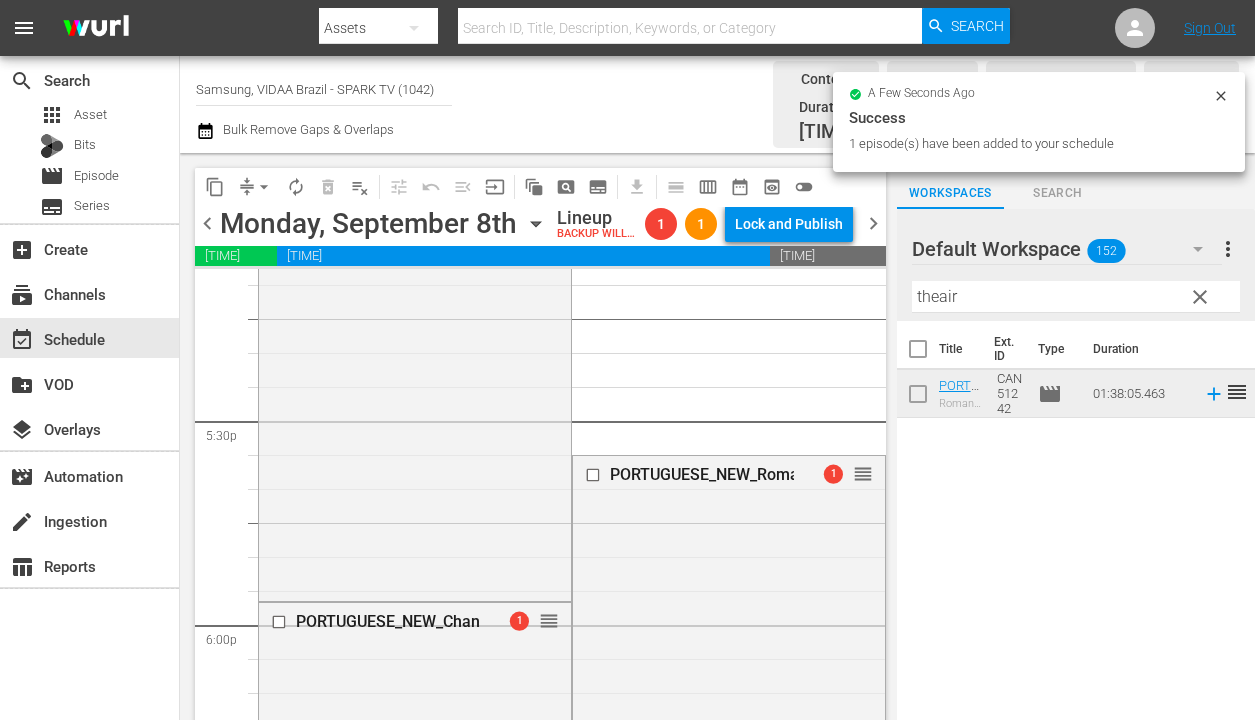 scroll, scrollTop: 7115, scrollLeft: 0, axis: vertical 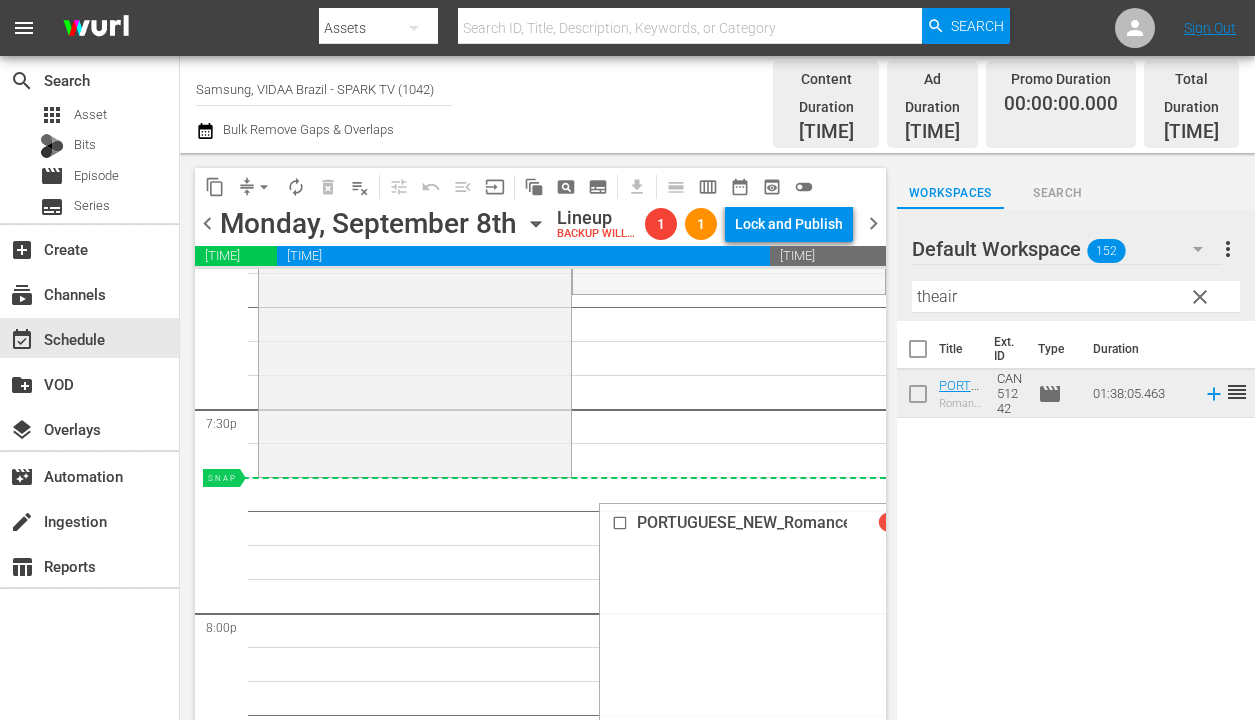 drag, startPoint x: 850, startPoint y: 332, endPoint x: 810, endPoint y: 486, distance: 159.11003 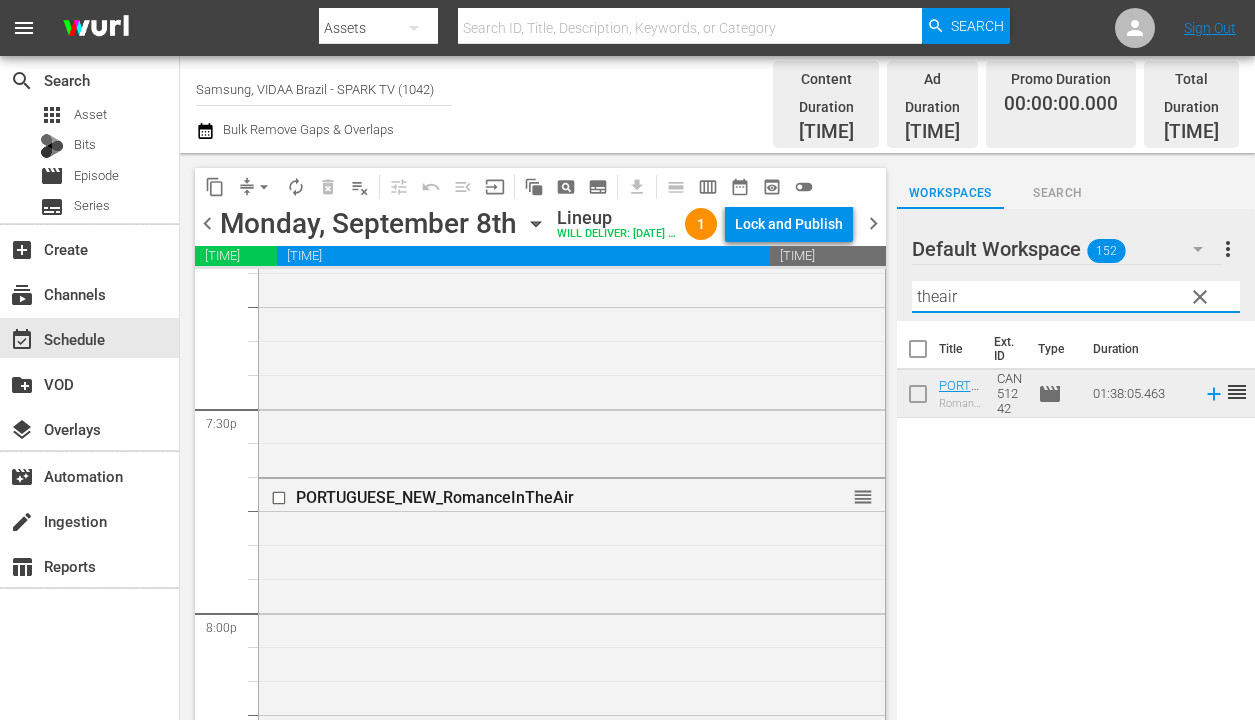 click on "theair" at bounding box center [1076, 297] 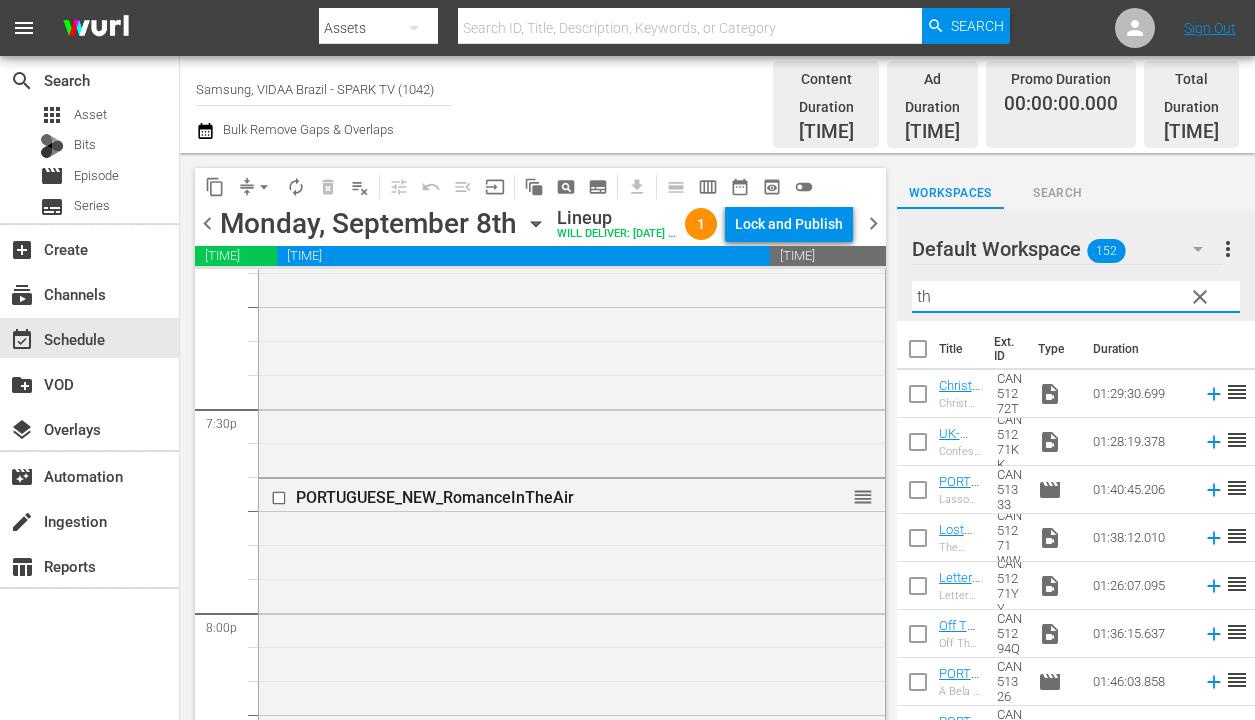 type on "t" 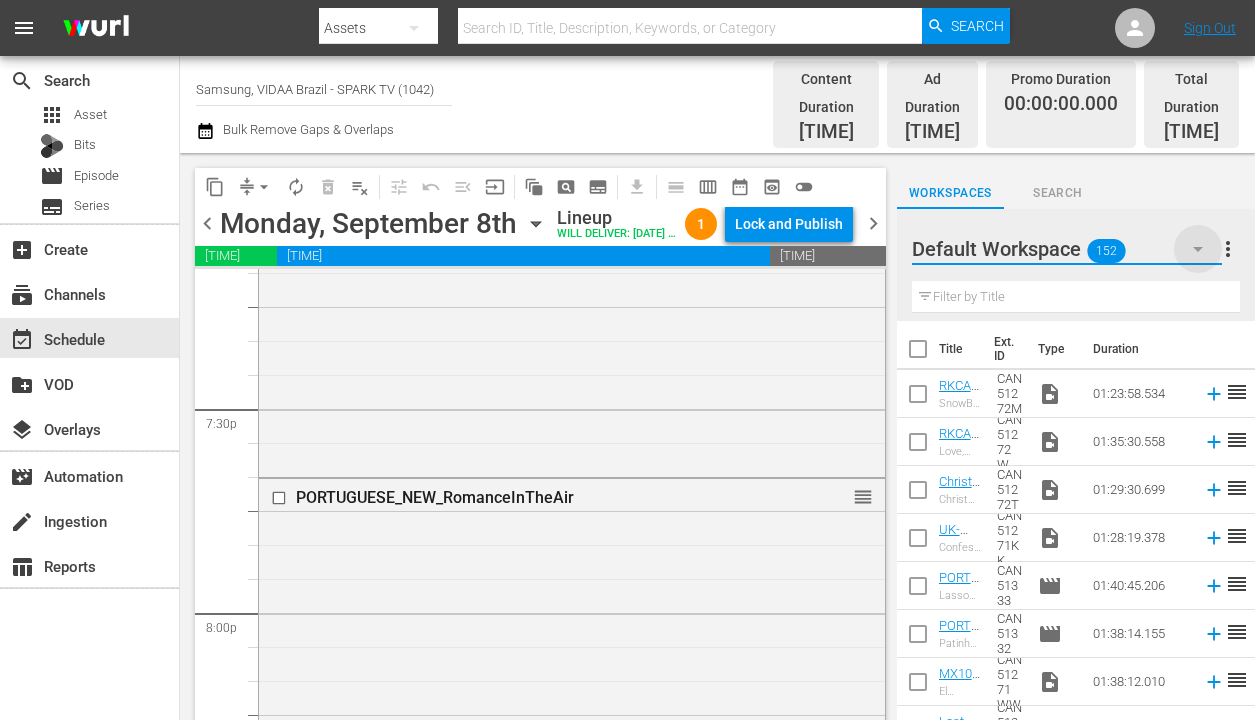 click 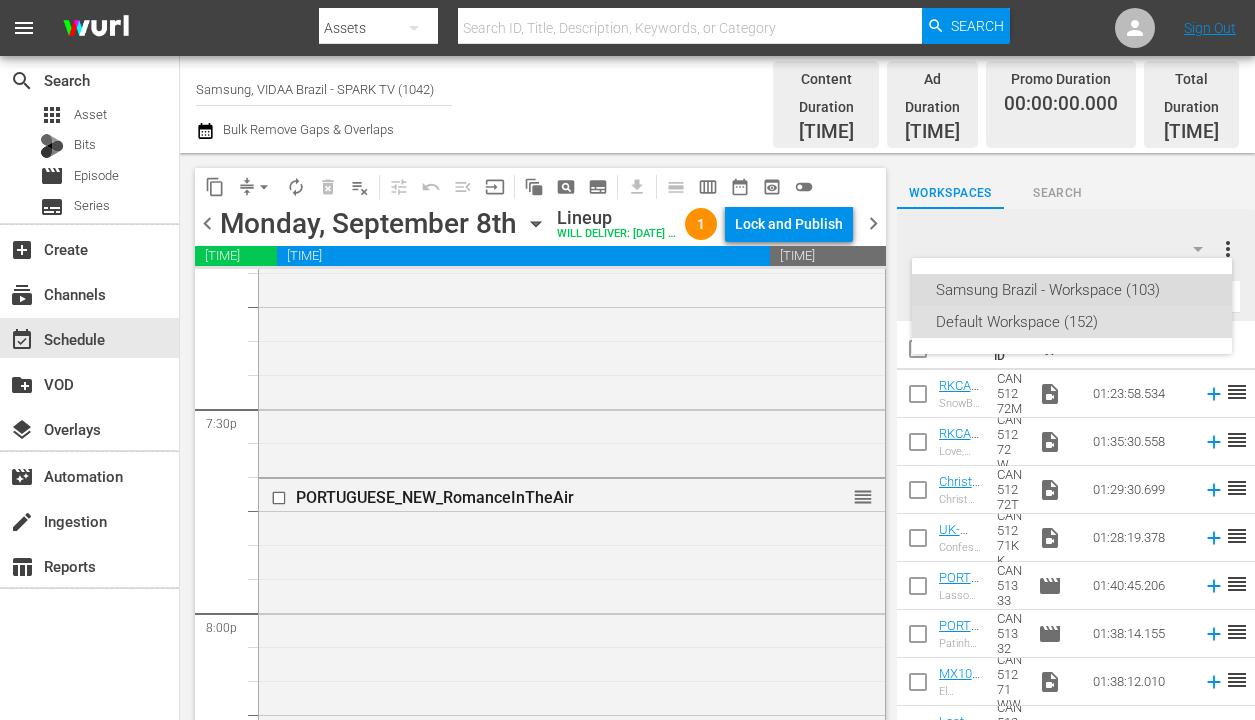 click on "Samsung Brazil - Workspace (103)" at bounding box center (1072, 290) 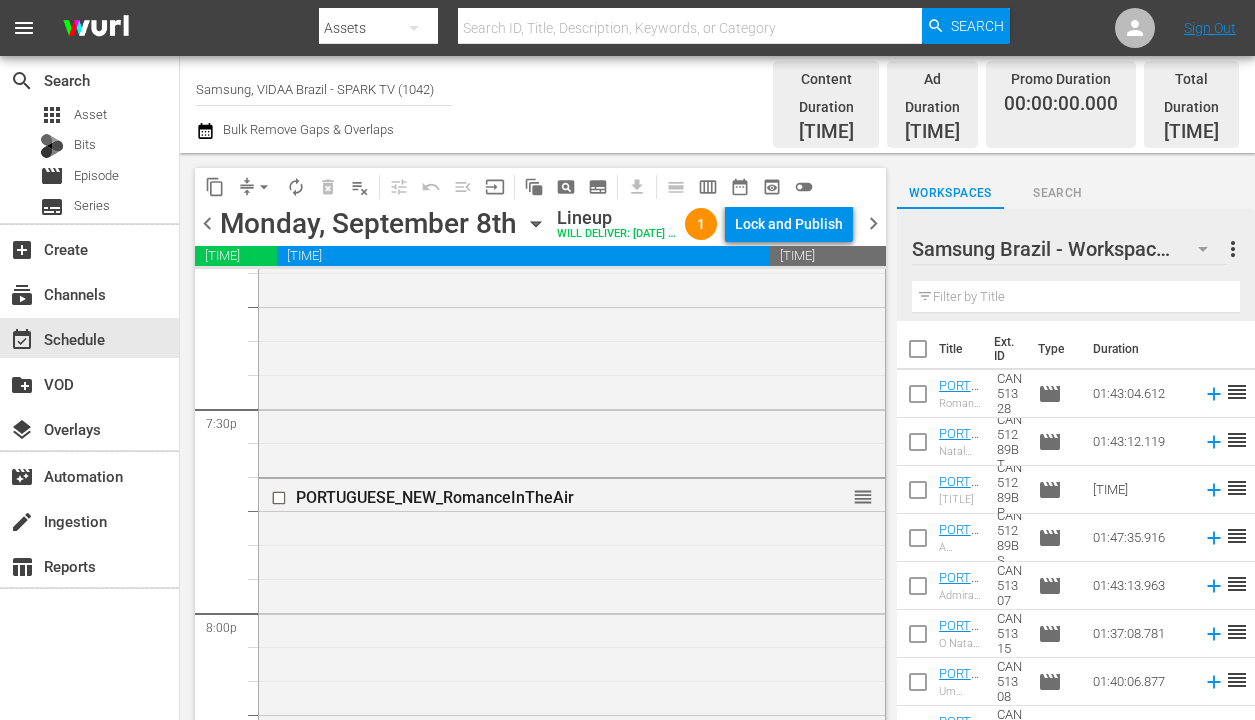 click at bounding box center (1076, 297) 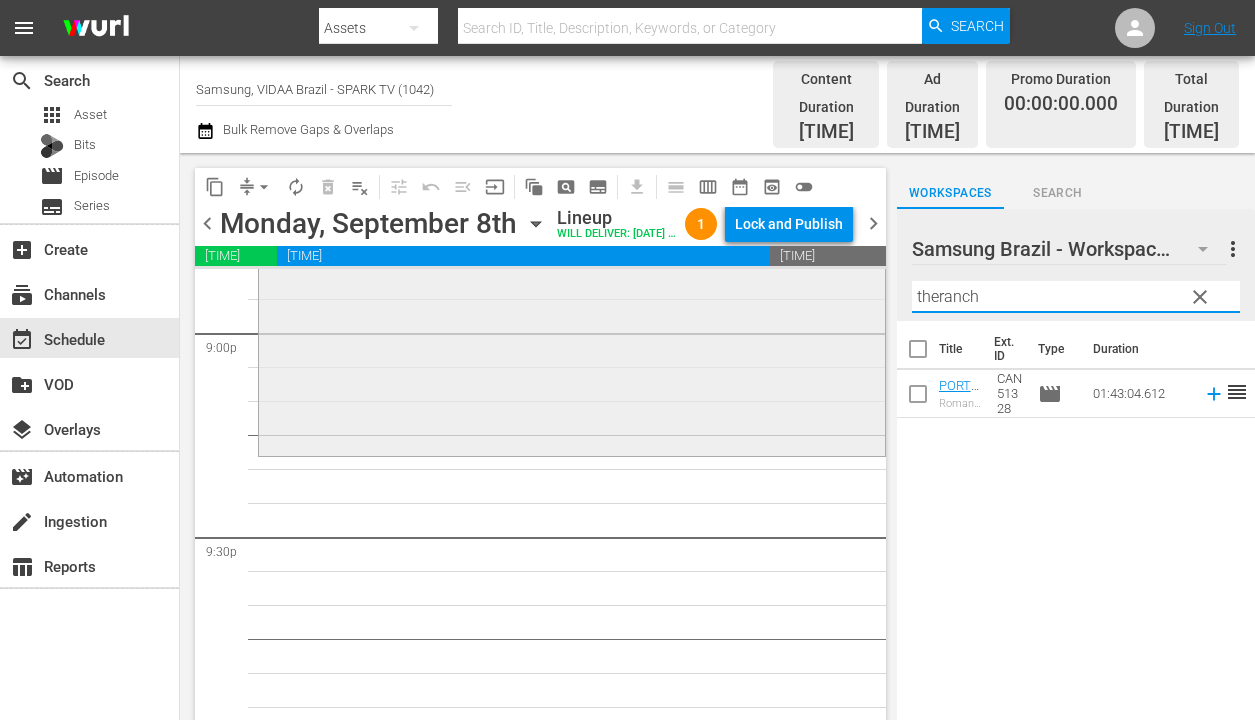 scroll, scrollTop: 8585, scrollLeft: 0, axis: vertical 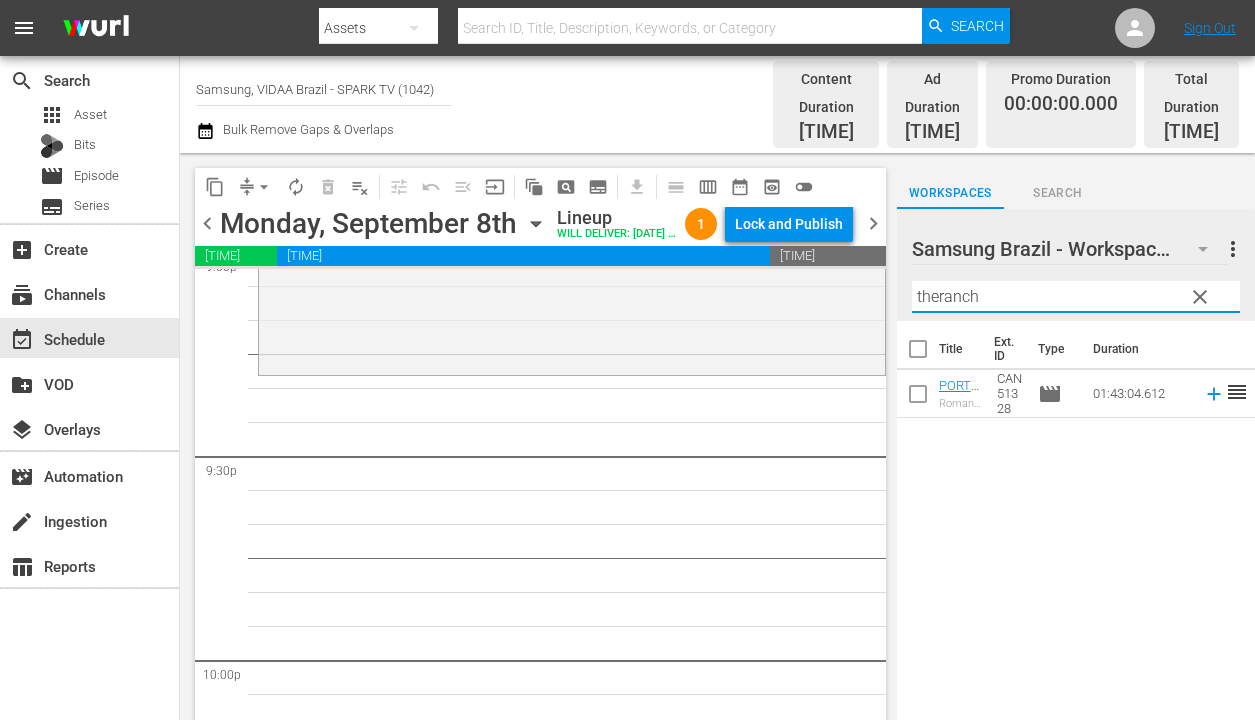 type on "theranch" 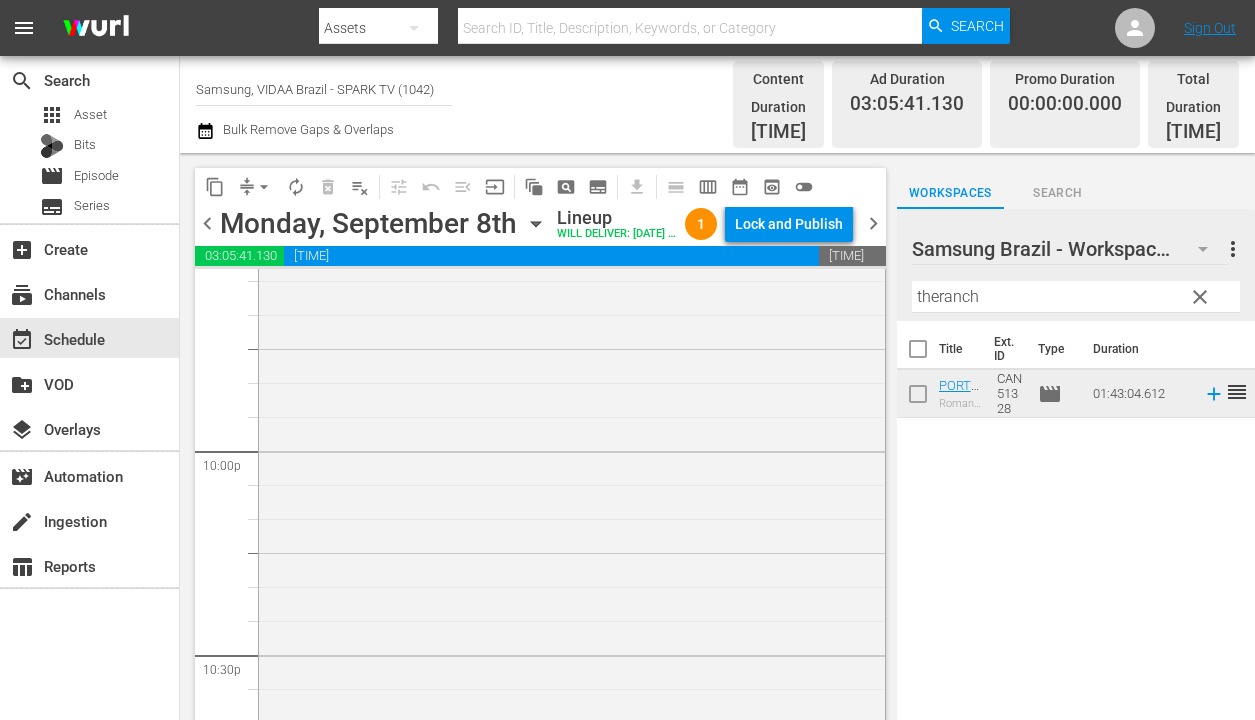 scroll, scrollTop: 9331, scrollLeft: 0, axis: vertical 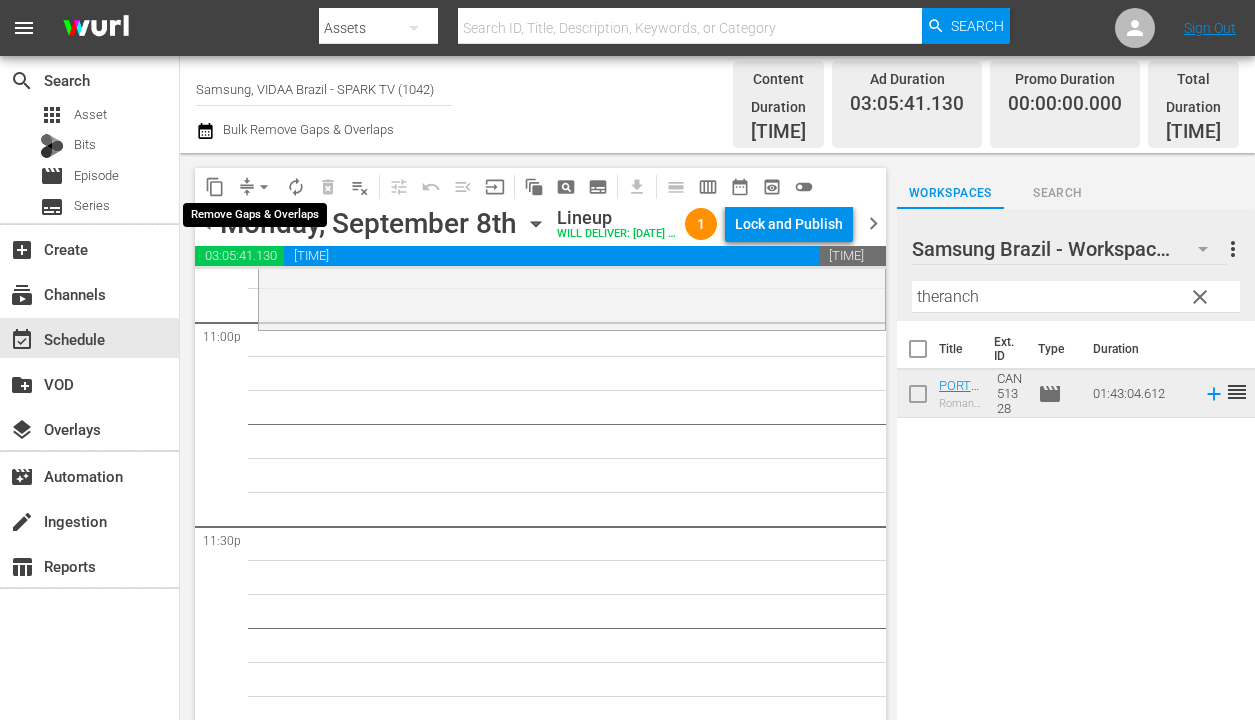 click on "arrow_drop_down" at bounding box center [264, 187] 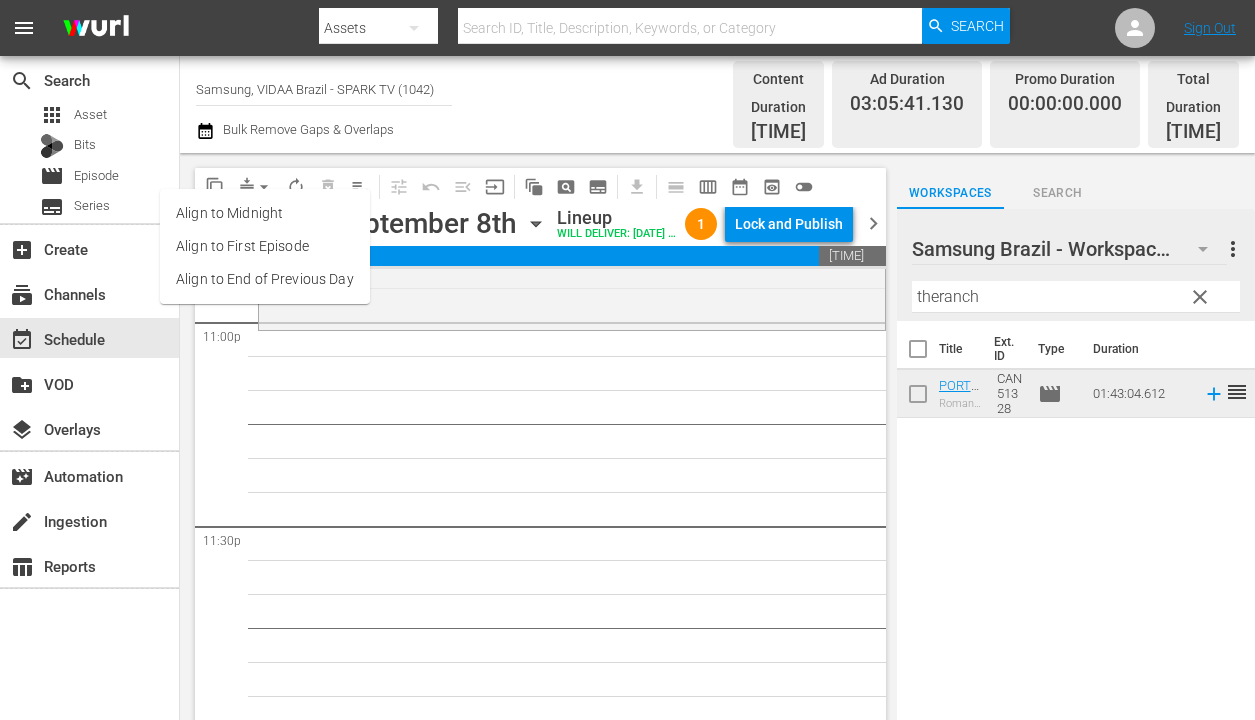 click on "Align to End of Previous Day" at bounding box center [265, 279] 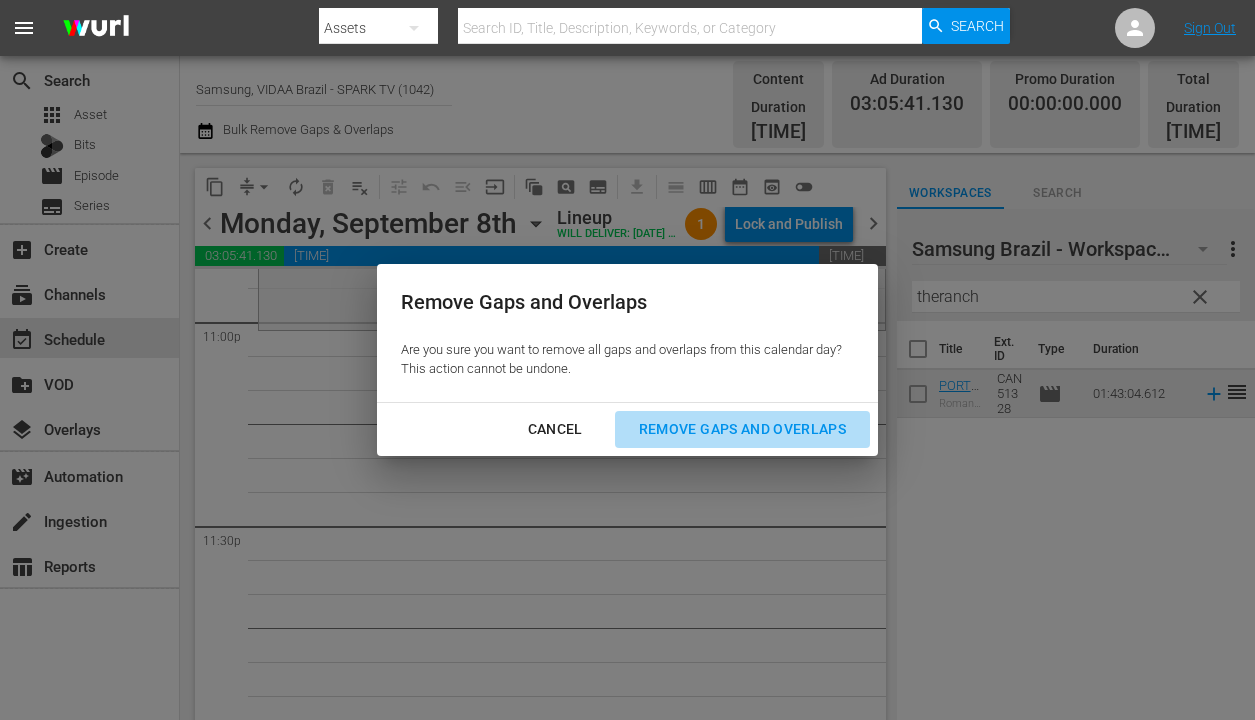 click on "Remove Gaps and Overlaps" at bounding box center [742, 429] 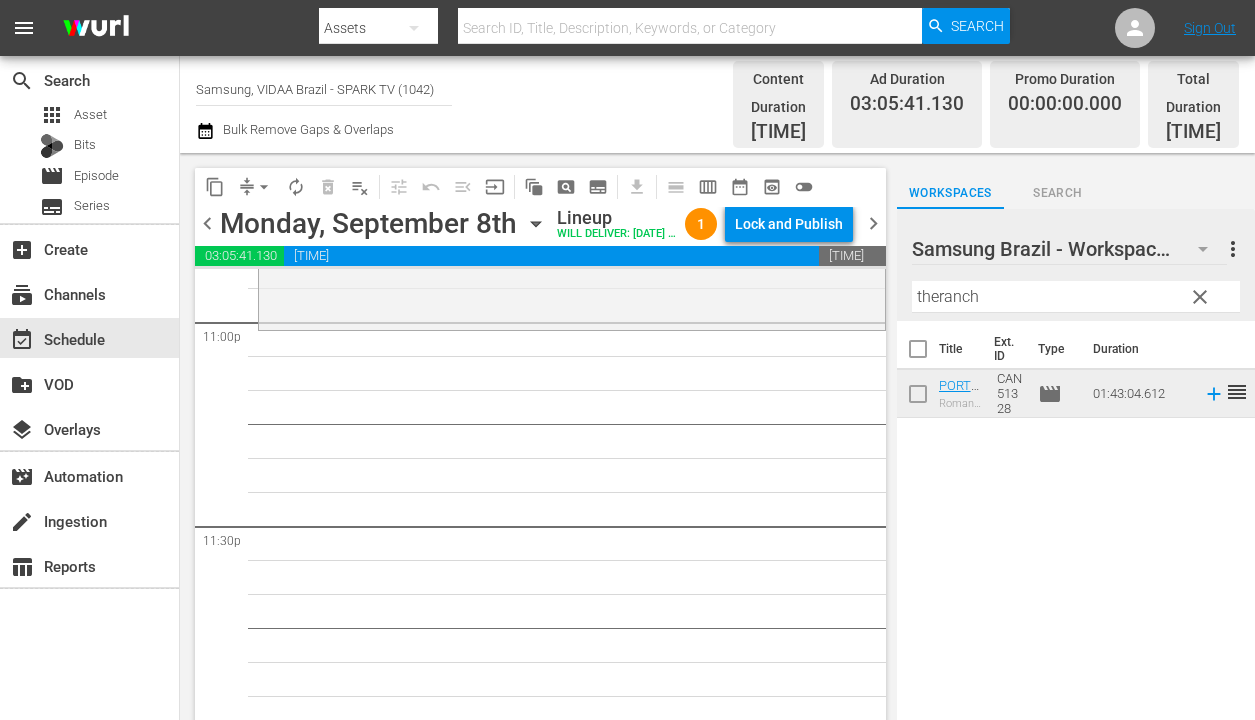 click on "autorenew_outlined" at bounding box center [296, 187] 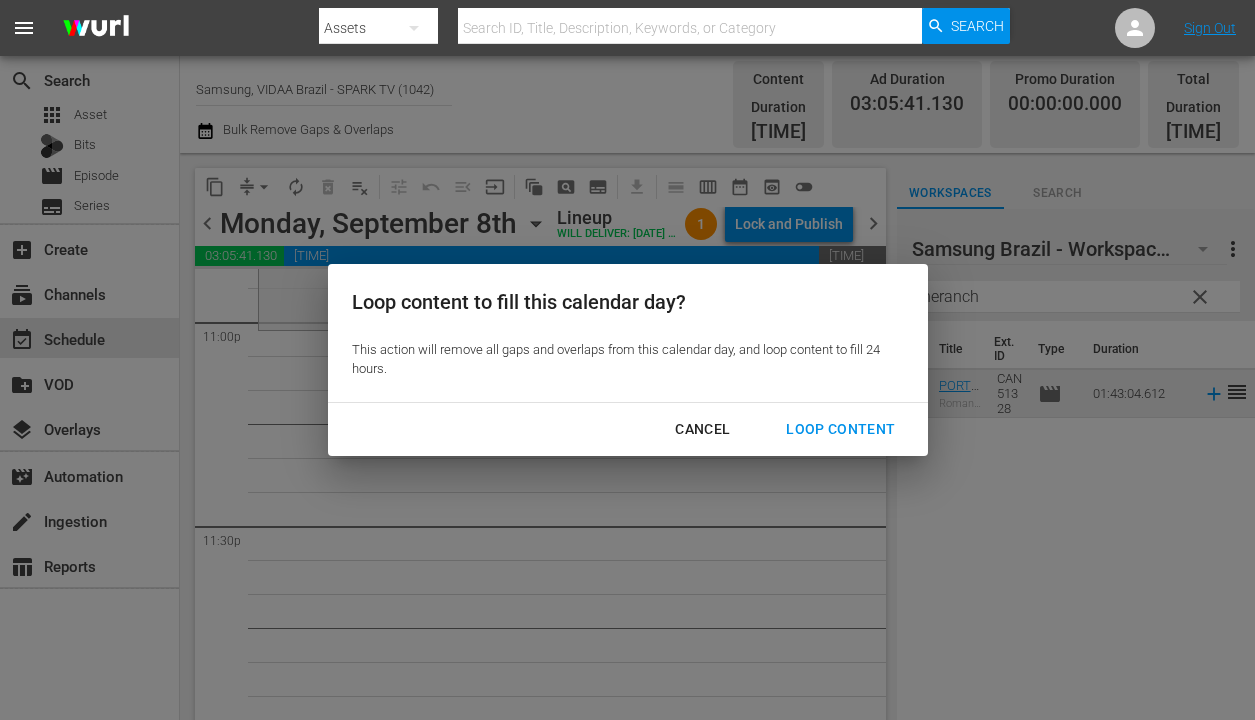 click on "Cancel Loop Content" at bounding box center (628, 429) 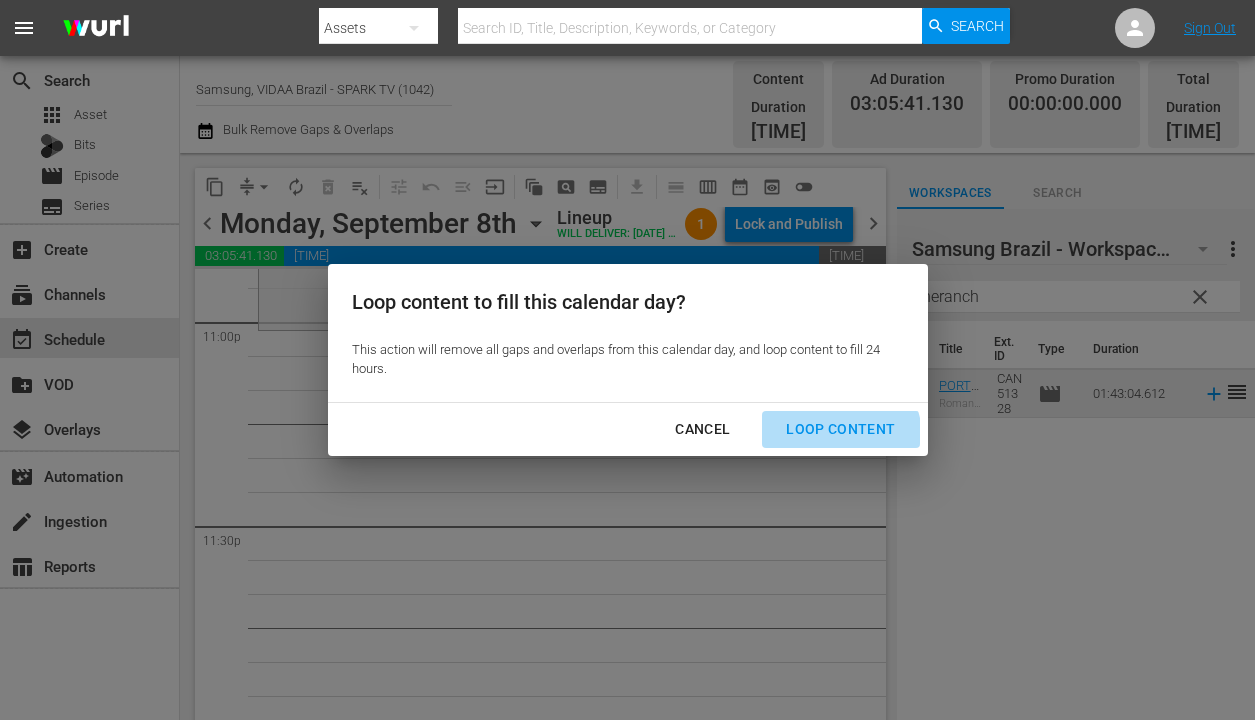 click on "Loop Content" at bounding box center [840, 429] 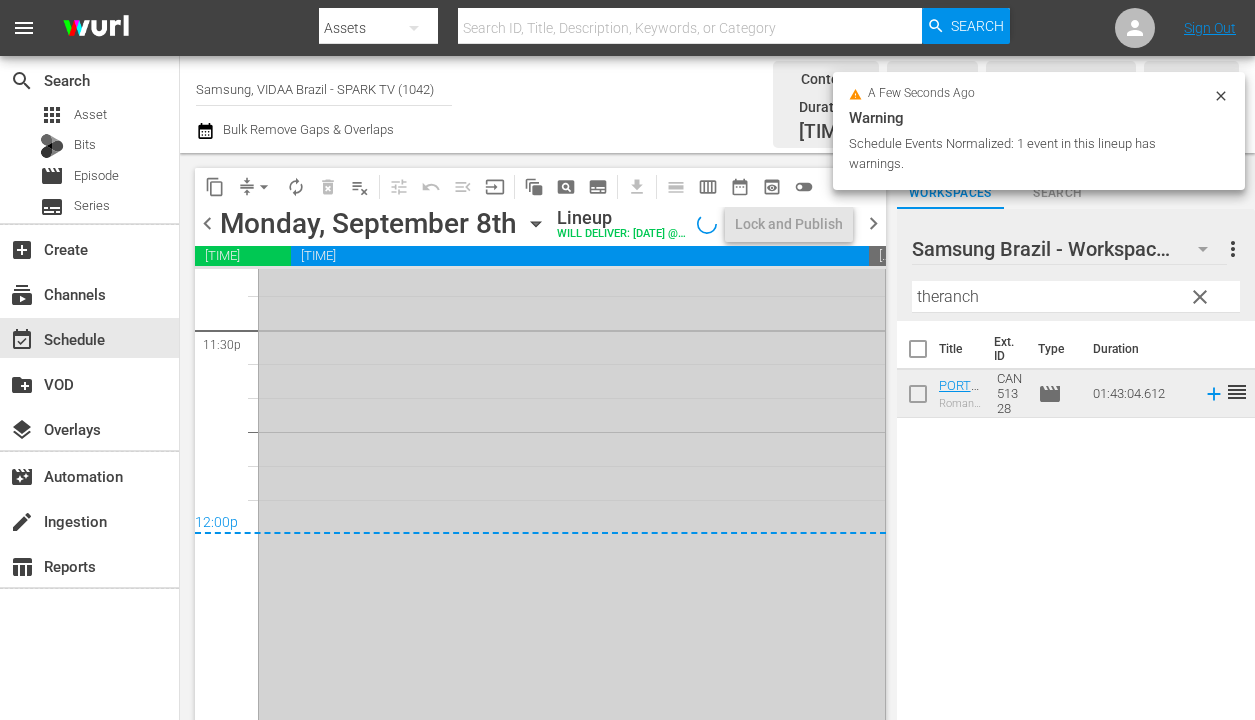 scroll, scrollTop: 9593, scrollLeft: 0, axis: vertical 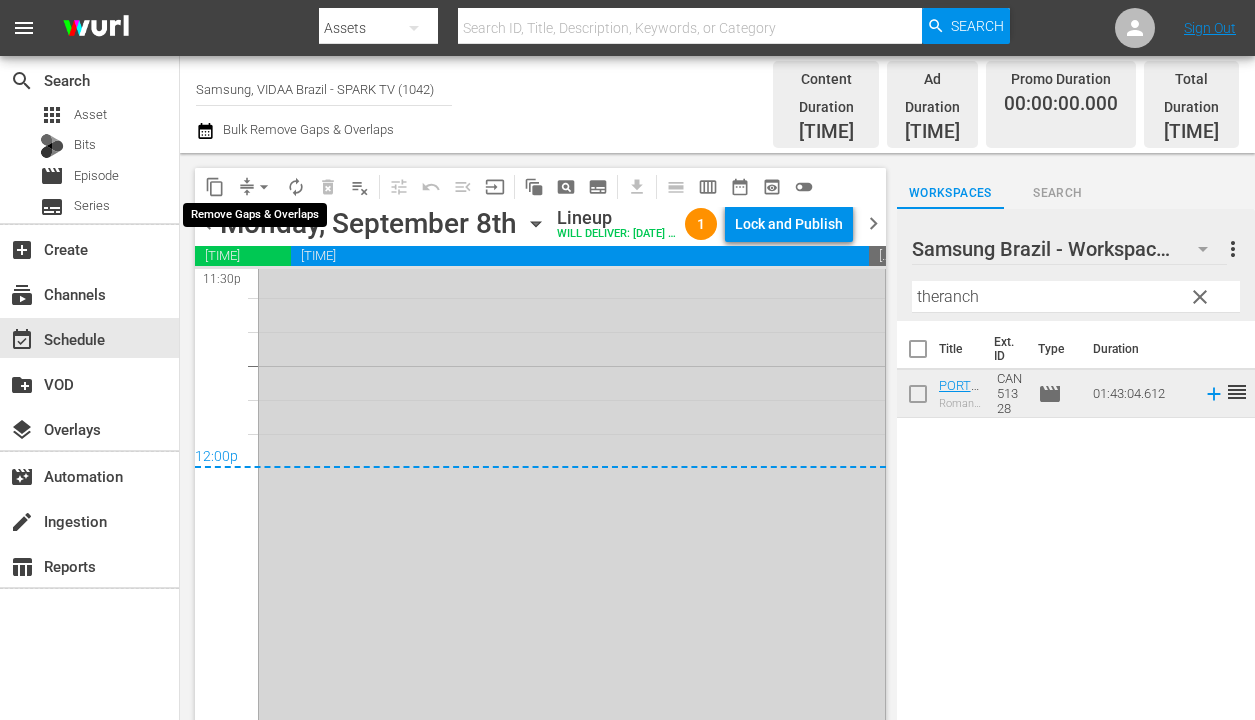 click on "arrow_drop_down" at bounding box center (264, 187) 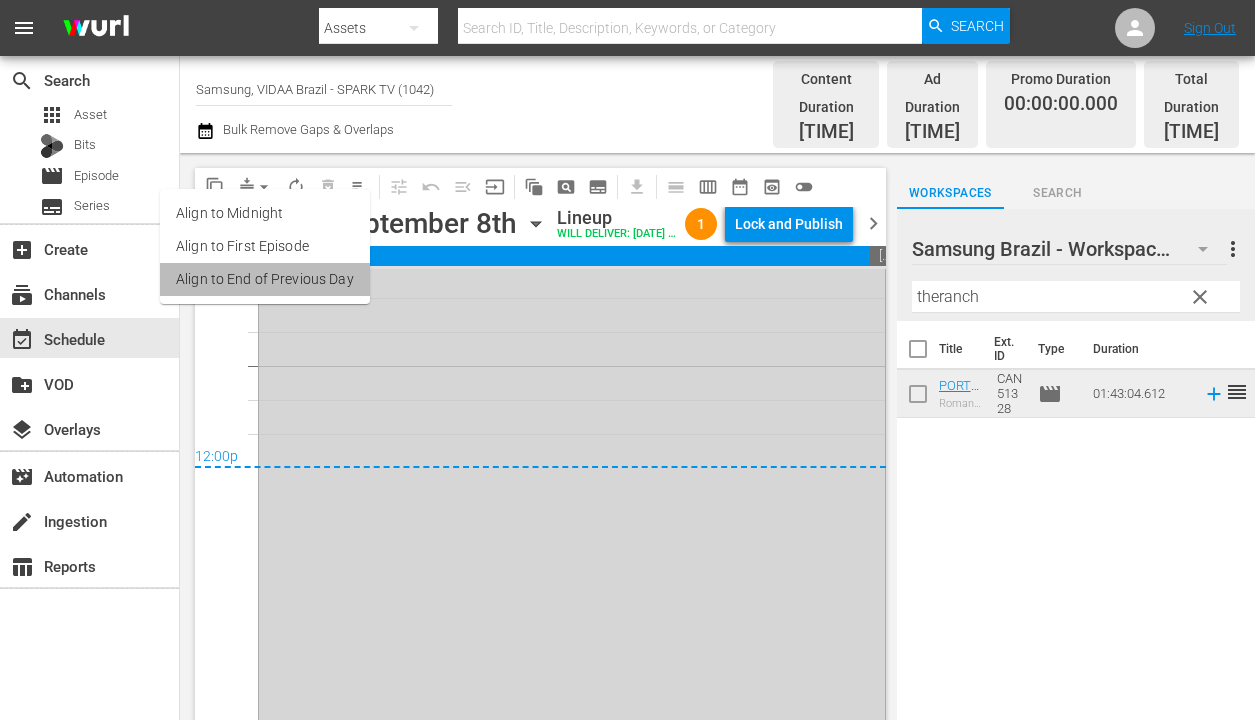 click on "Align to End of Previous Day" at bounding box center [265, 279] 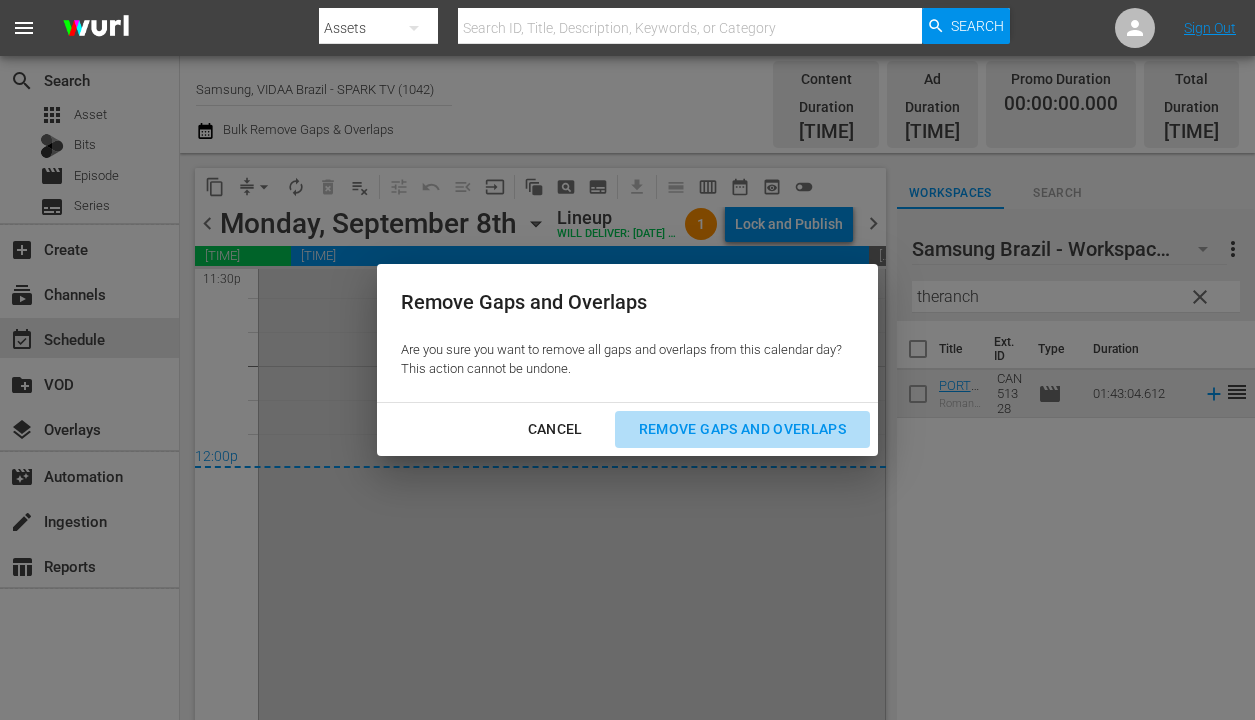 click on "Remove Gaps and Overlaps" at bounding box center [742, 429] 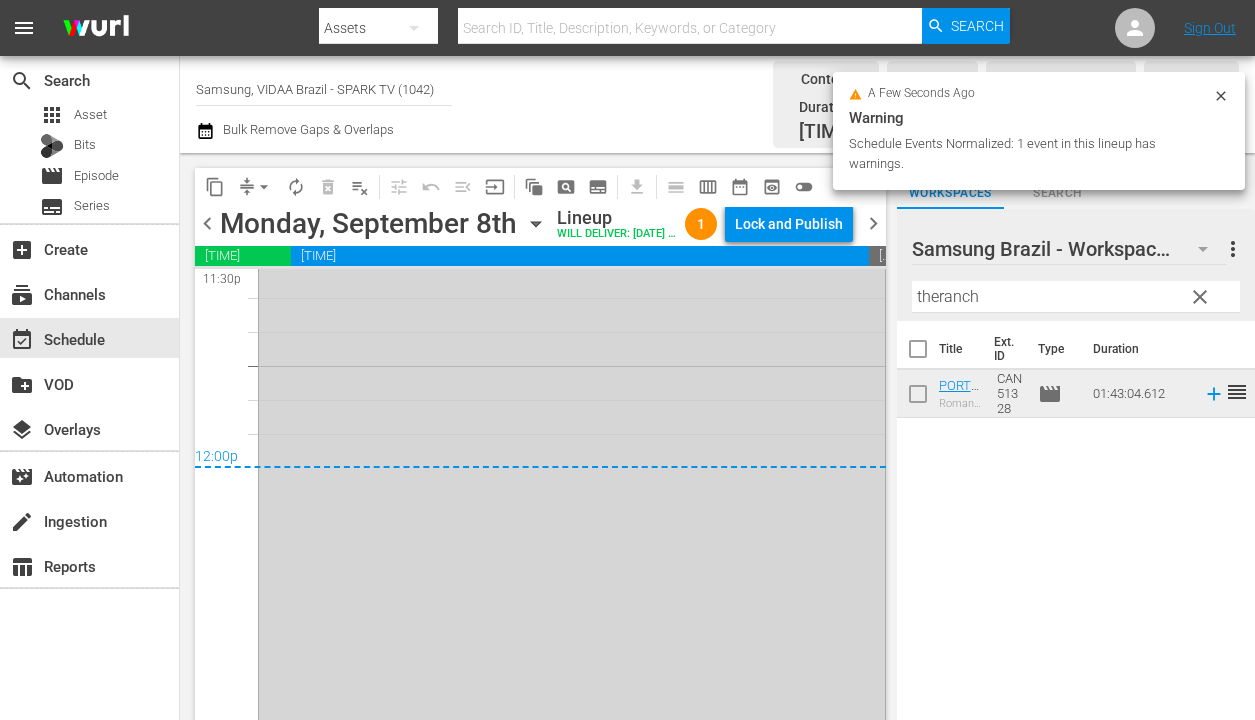 click on "Lock and Publish" at bounding box center [789, 224] 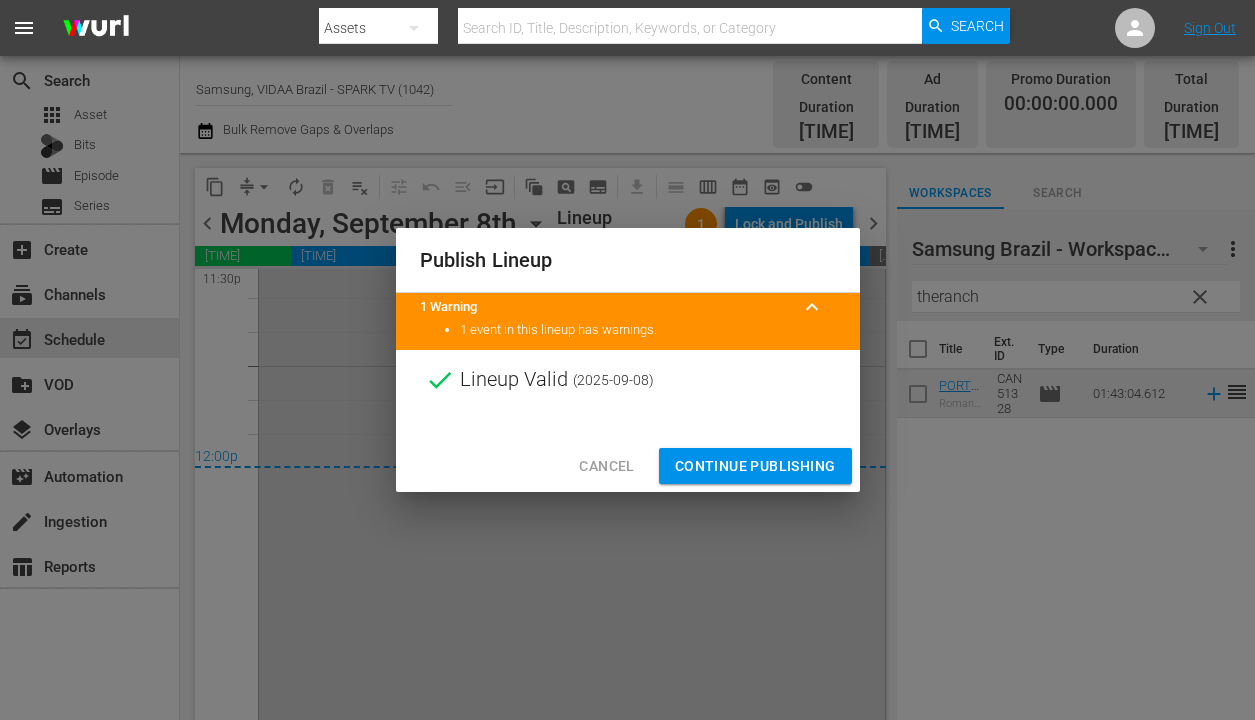 click on "Continue Publishing" at bounding box center (755, 466) 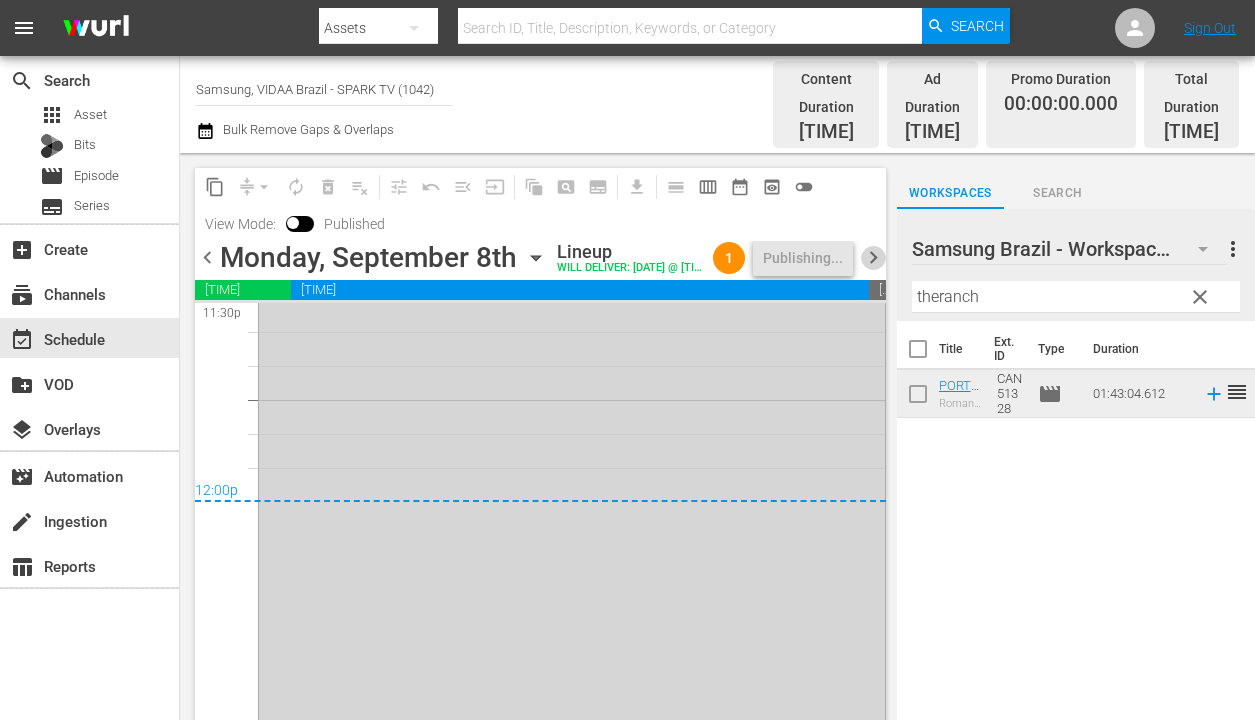 click on "chevron_right" at bounding box center (873, 257) 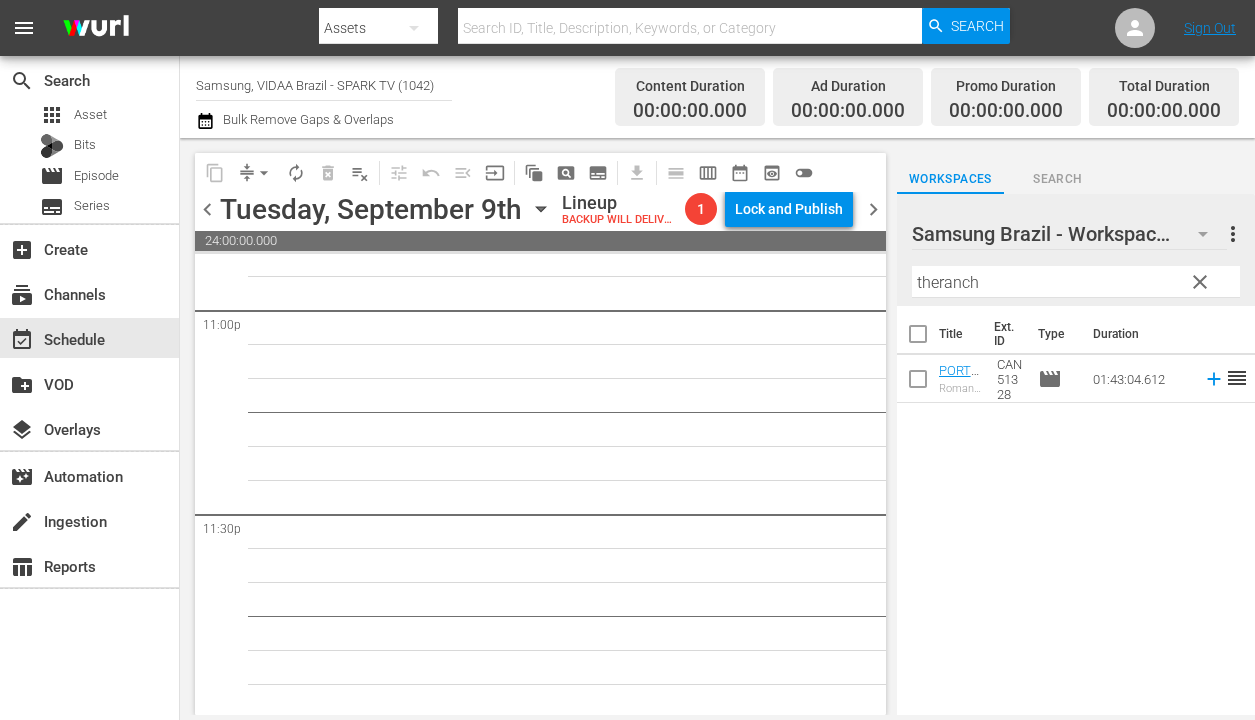 scroll, scrollTop: 9331, scrollLeft: 0, axis: vertical 